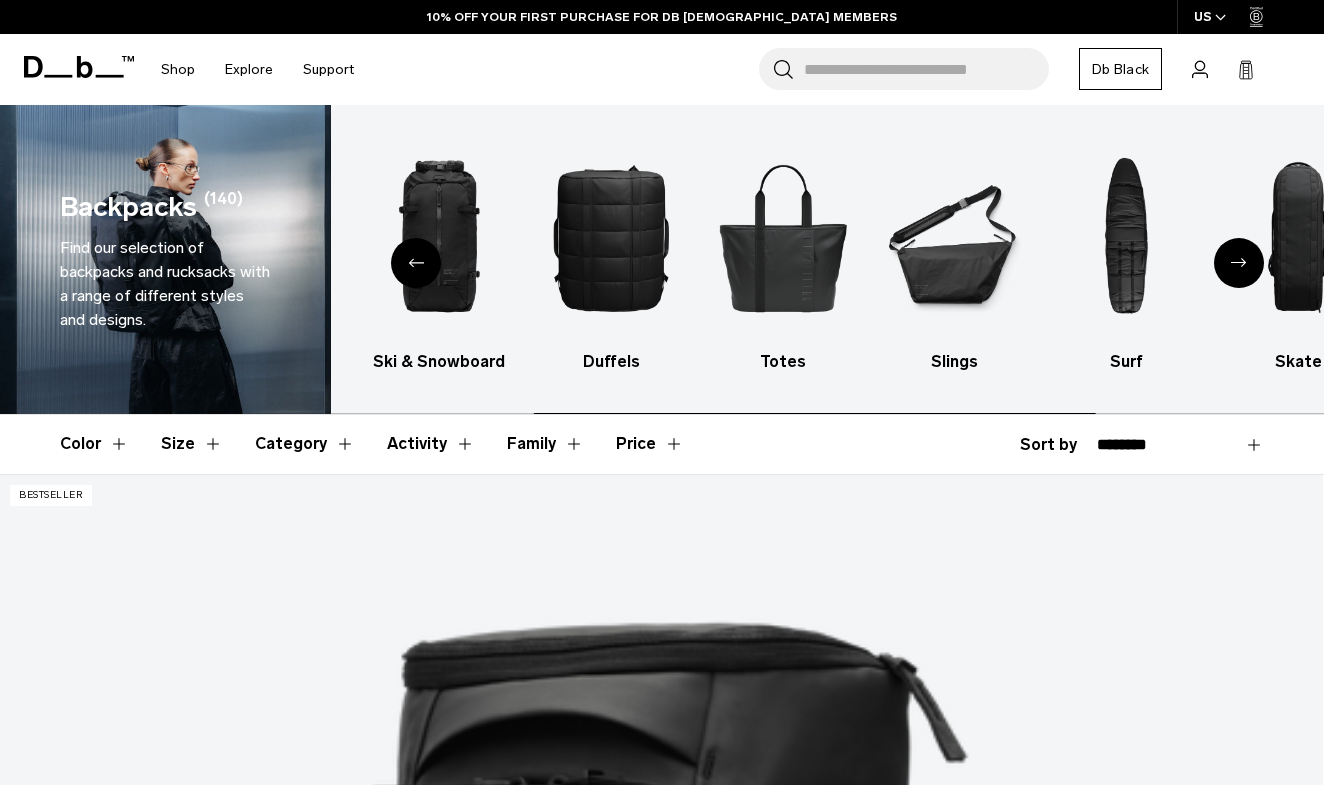 scroll, scrollTop: 0, scrollLeft: 0, axis: both 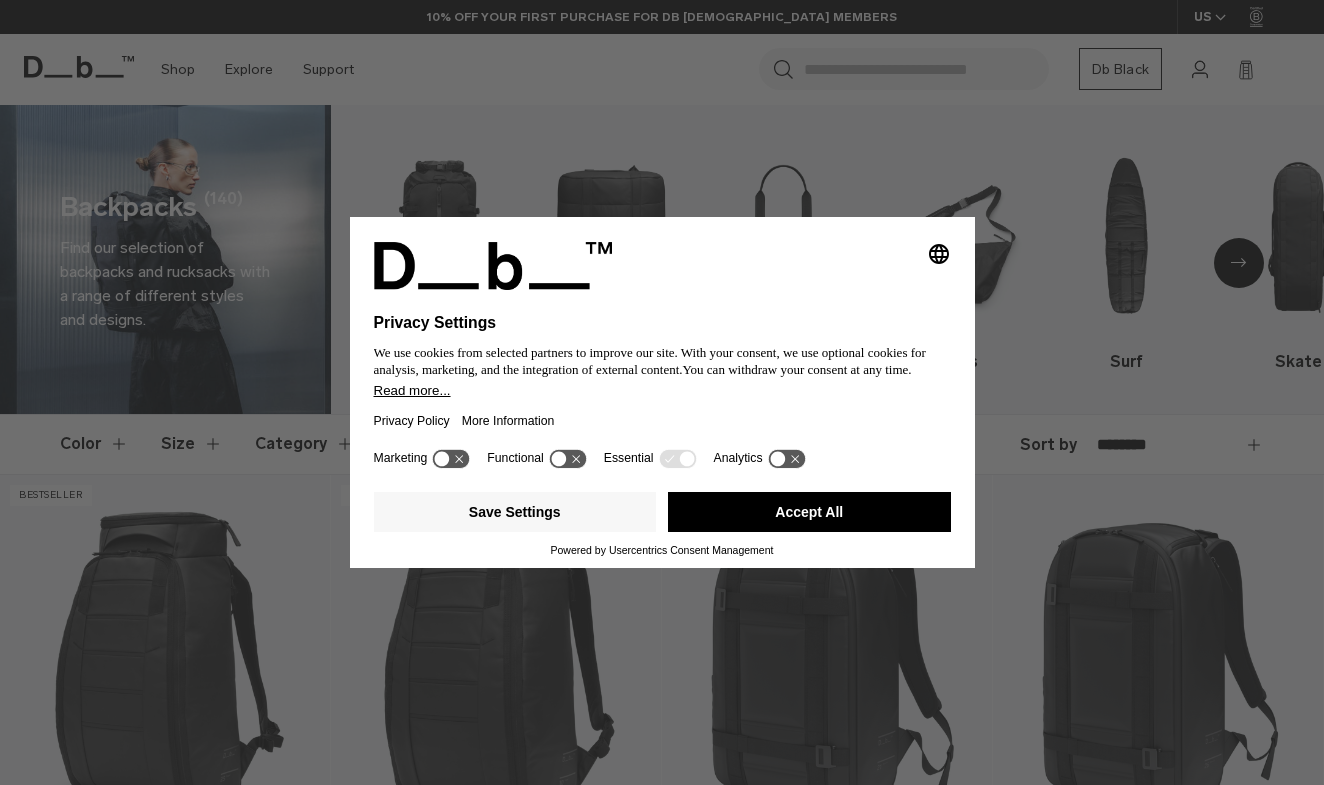 click on "Accept All" at bounding box center (809, 512) 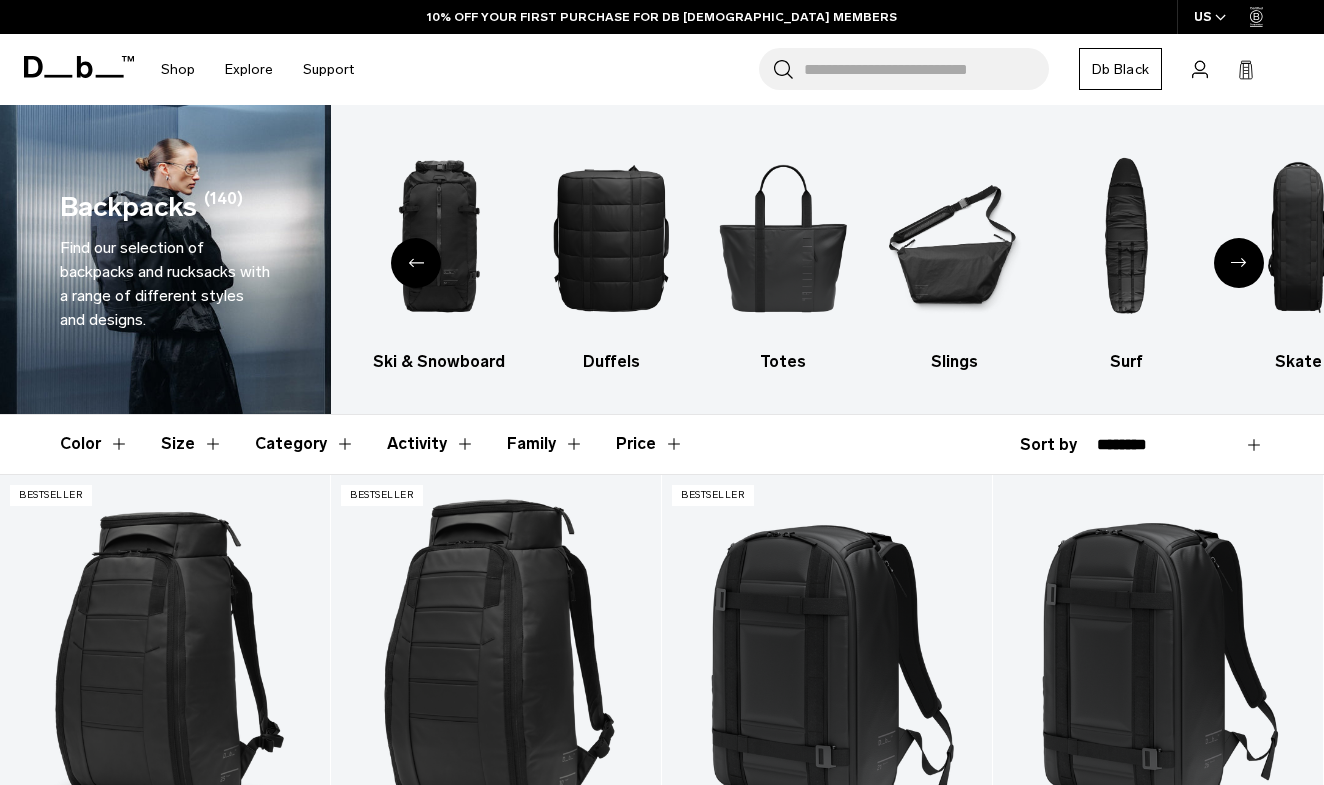 scroll, scrollTop: 0, scrollLeft: 0, axis: both 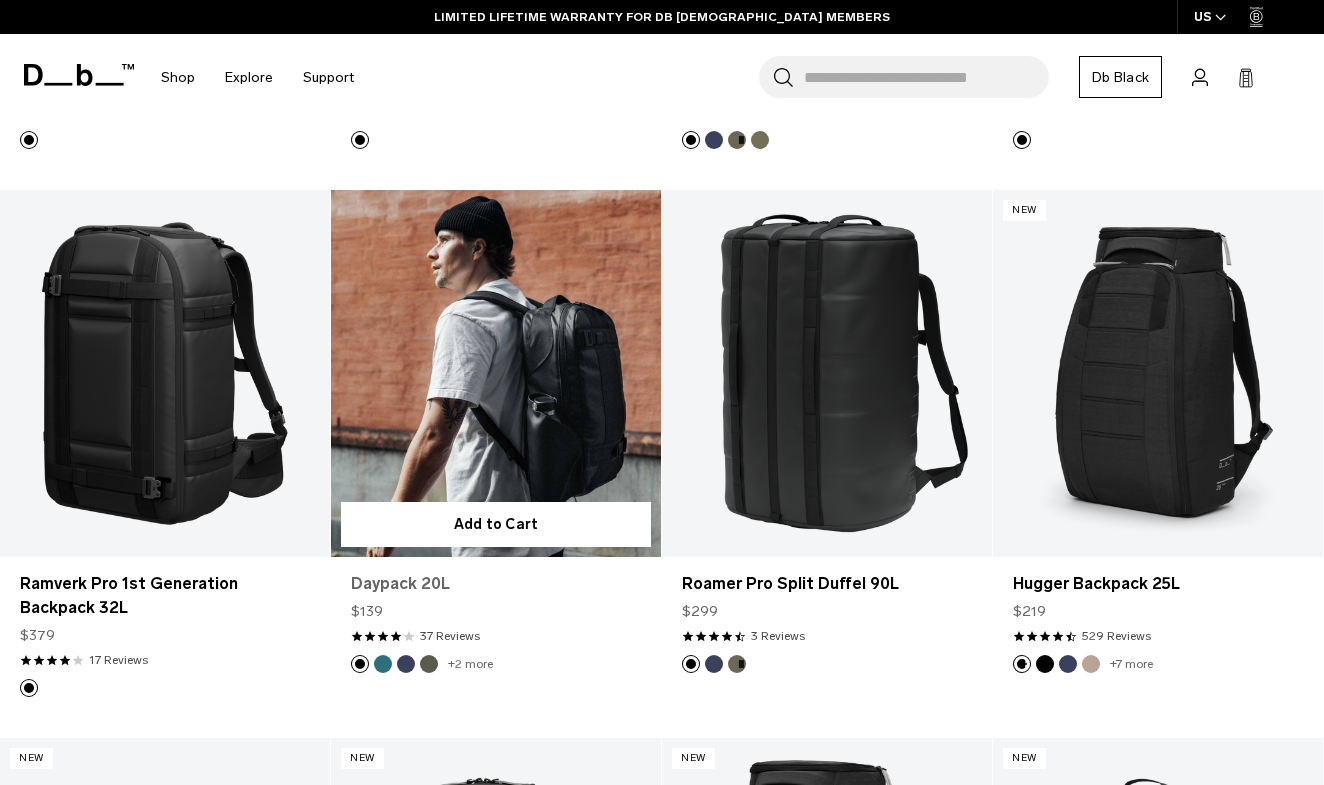 click on "Daypack 20L" at bounding box center (496, 584) 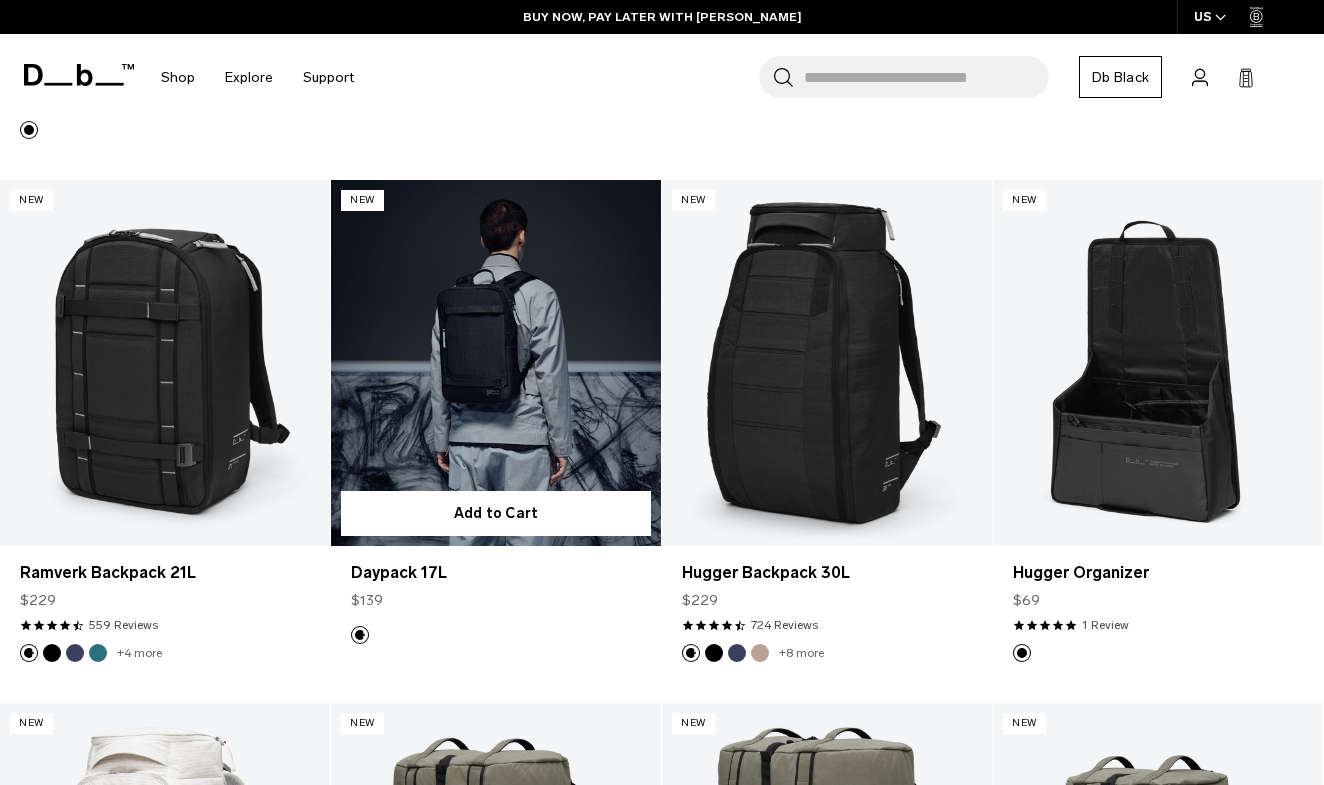 scroll, scrollTop: 1964, scrollLeft: 0, axis: vertical 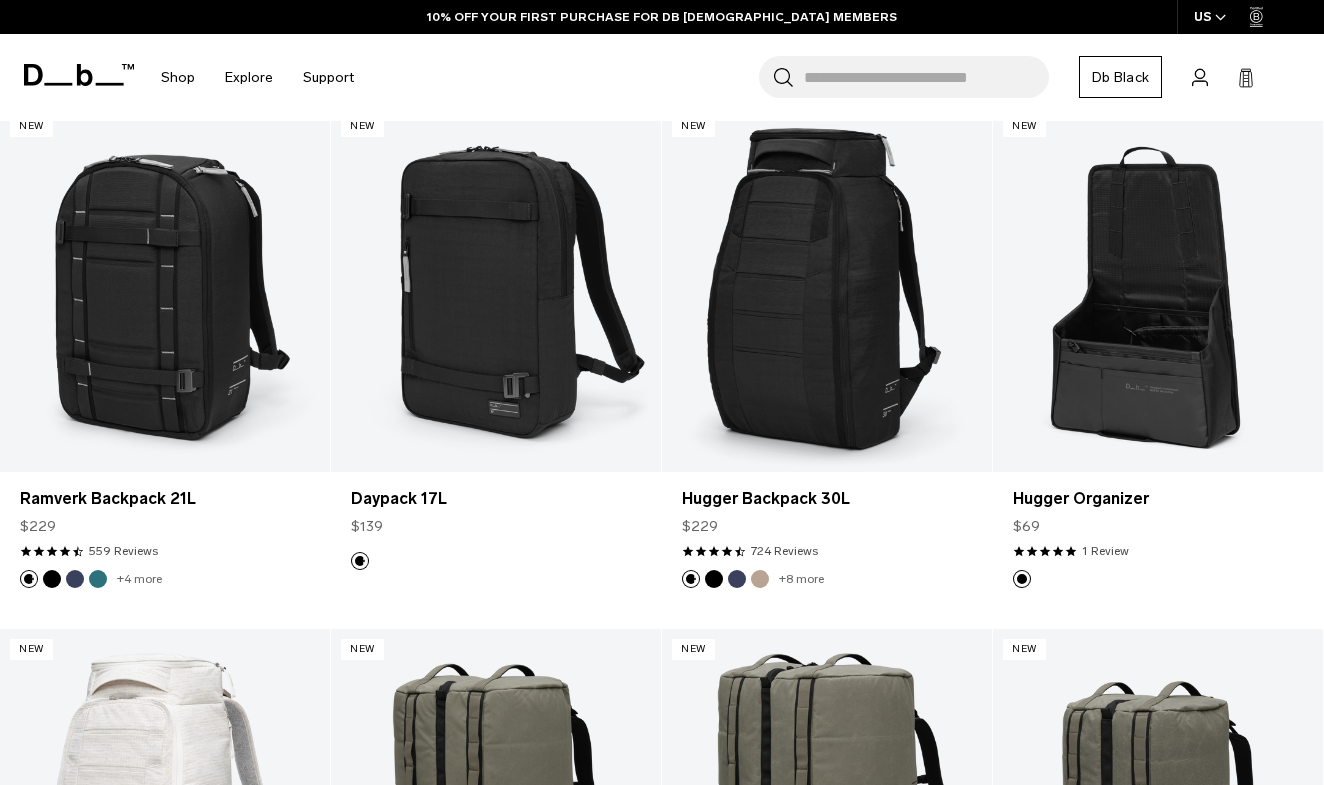 click on "Search for Bags, Luggage...
Search
Close
Trending Products
All Products
Hugger Backpack 30L Black Out
$229
Ramverk Front-access Carry-on Black Out" at bounding box center (838, 77) 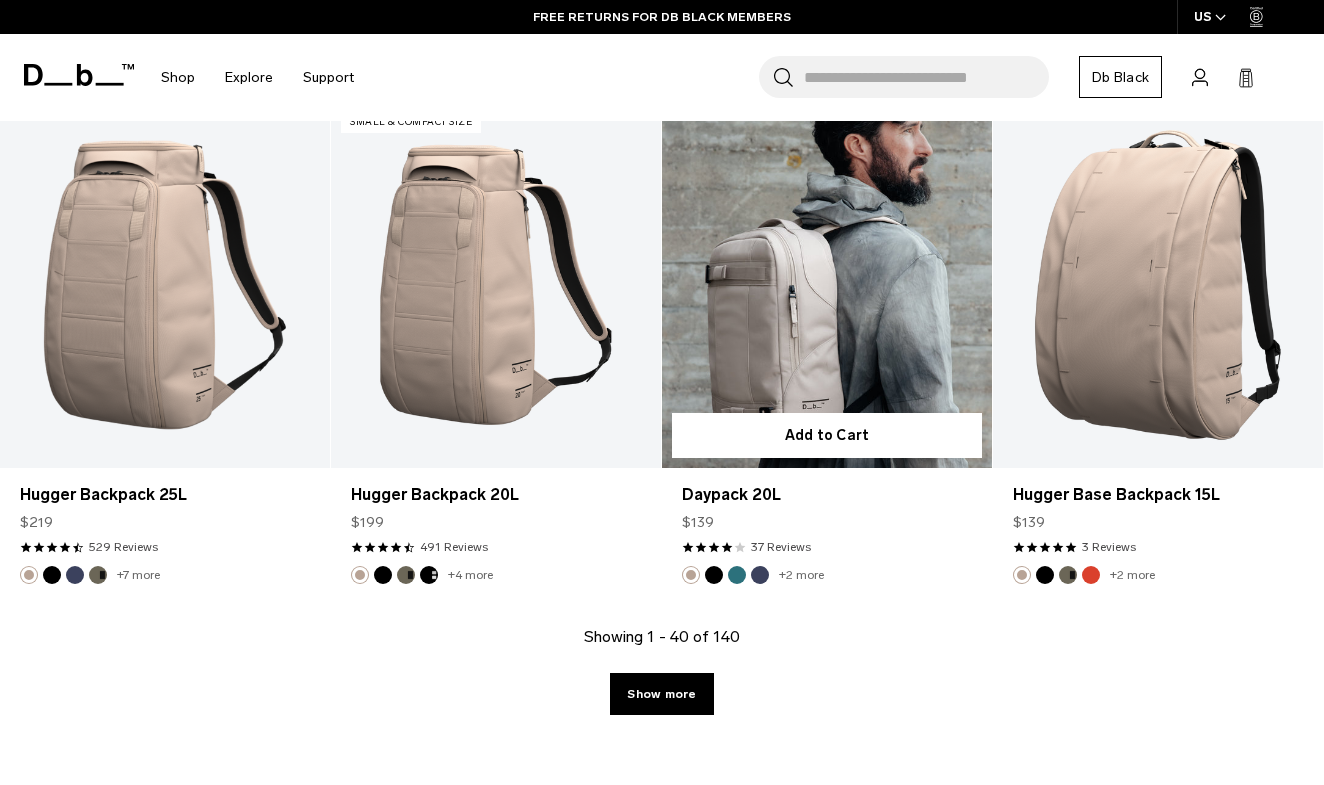 scroll, scrollTop: 5202, scrollLeft: 0, axis: vertical 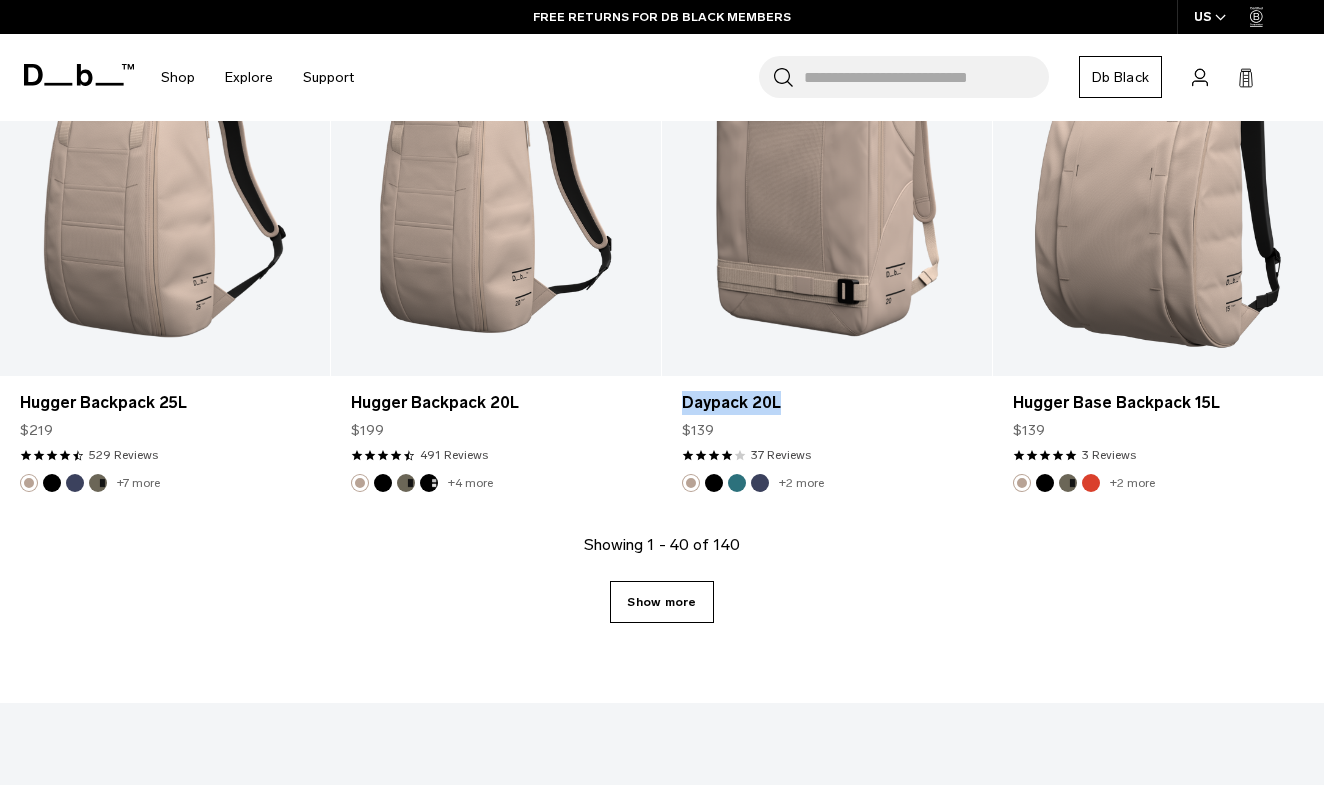 click on "Show more" at bounding box center (661, 602) 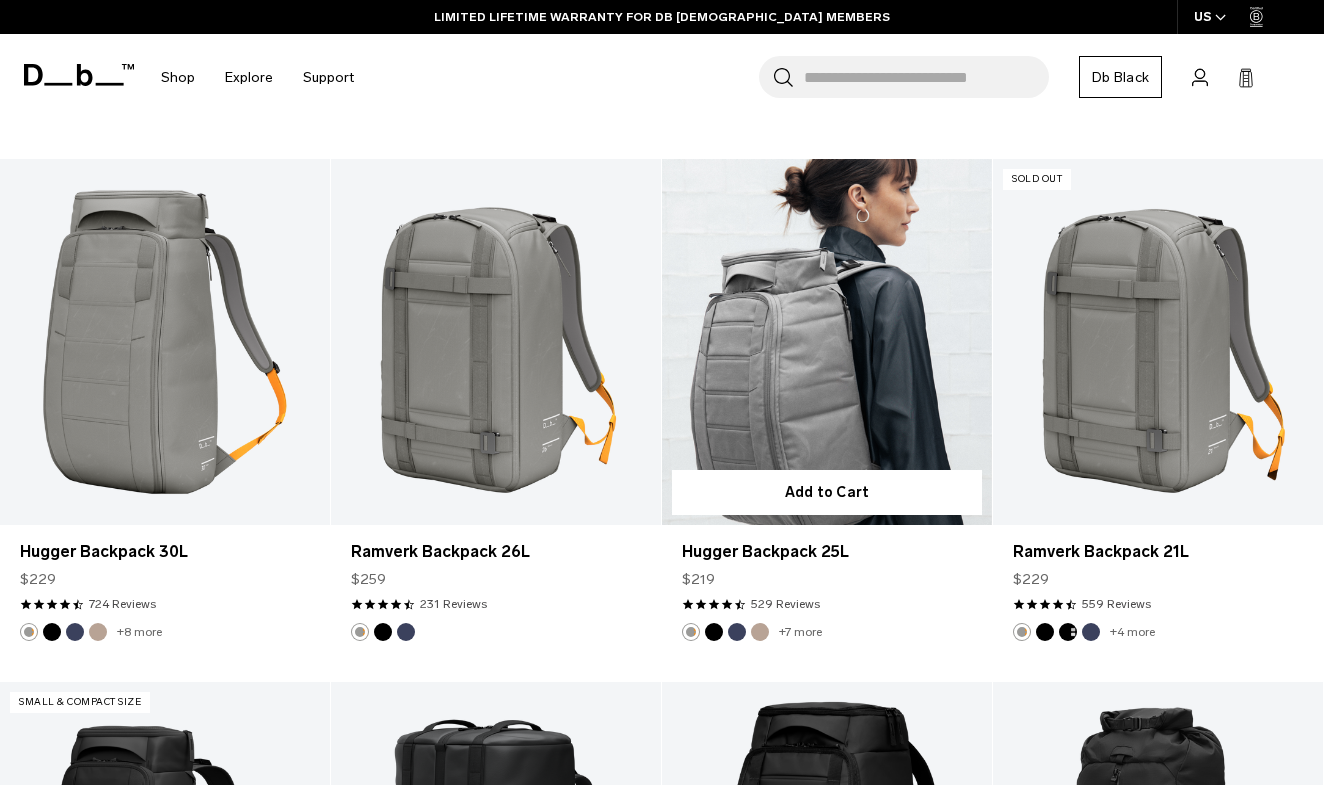 scroll, scrollTop: 6139, scrollLeft: 0, axis: vertical 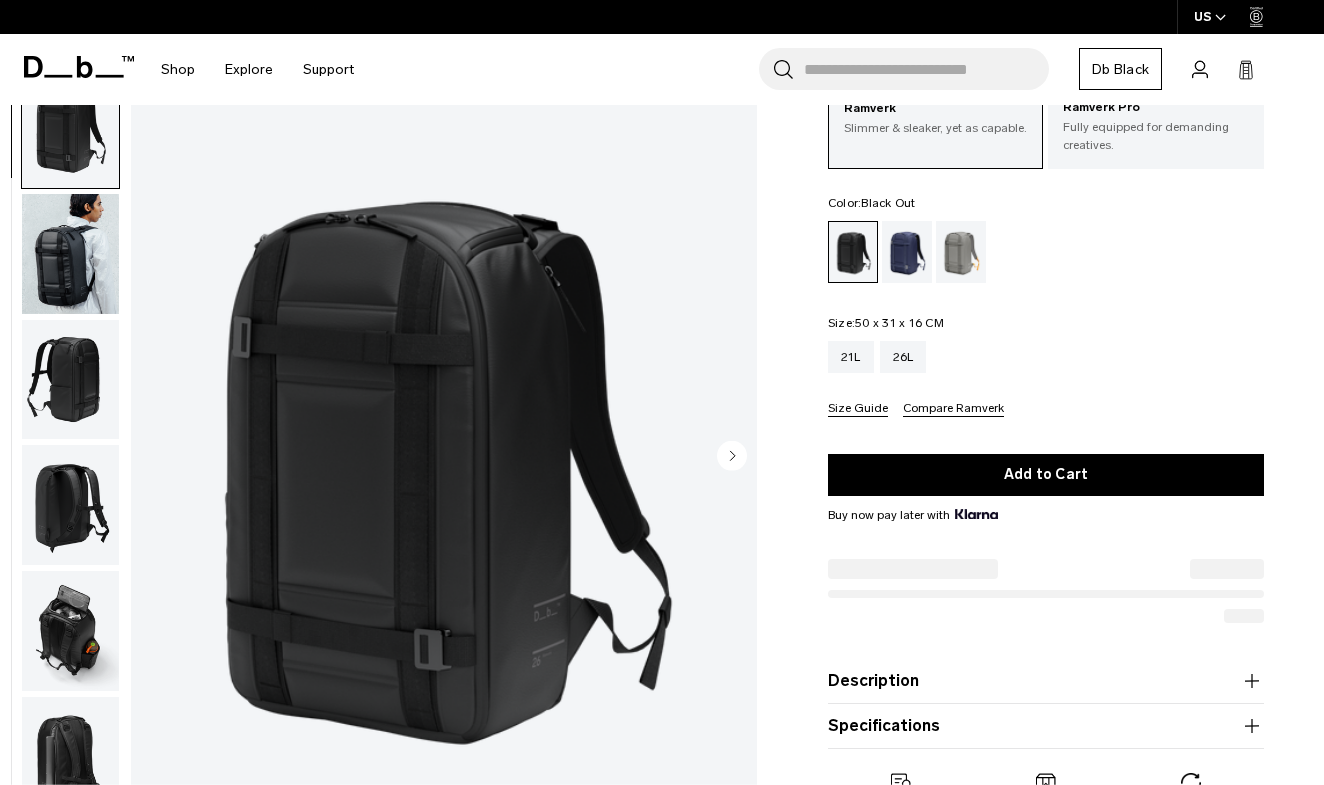 click at bounding box center [444, 458] 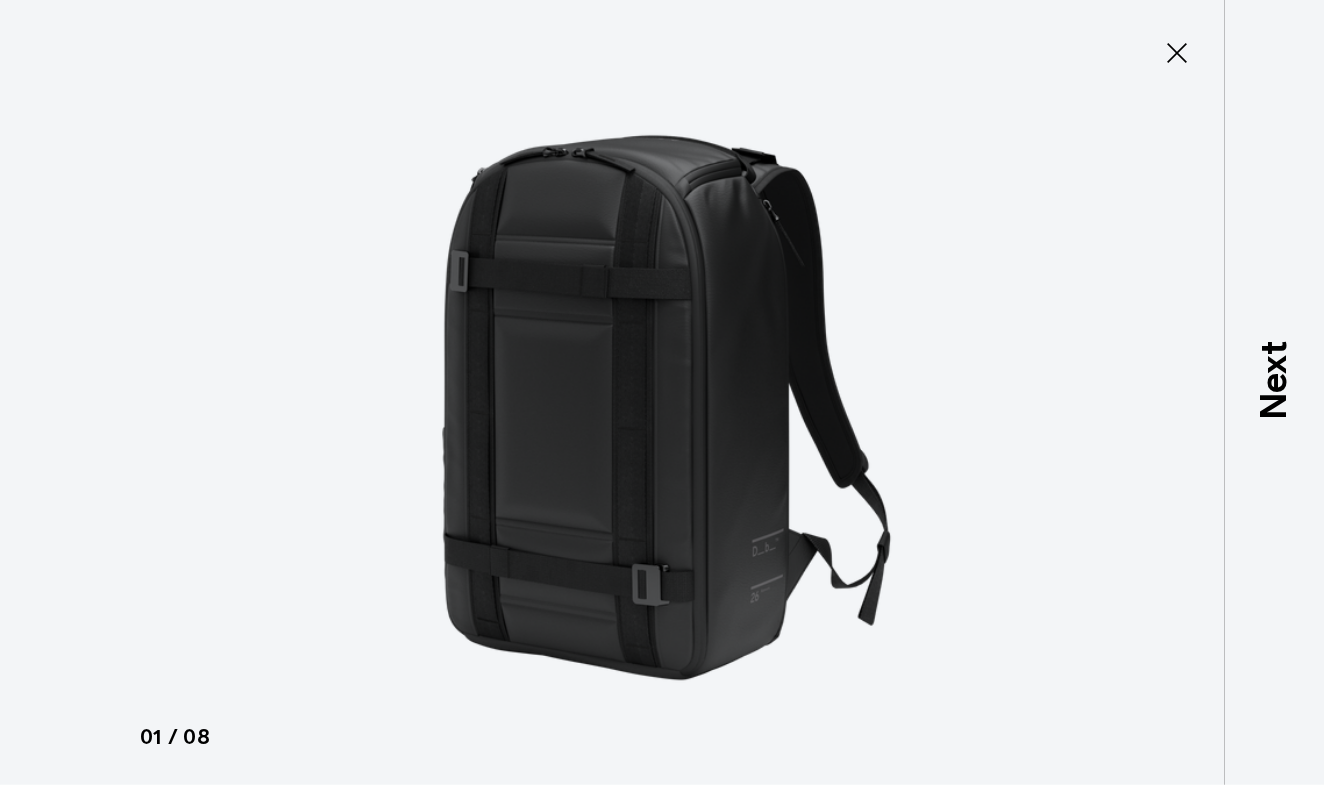 type on "Close" 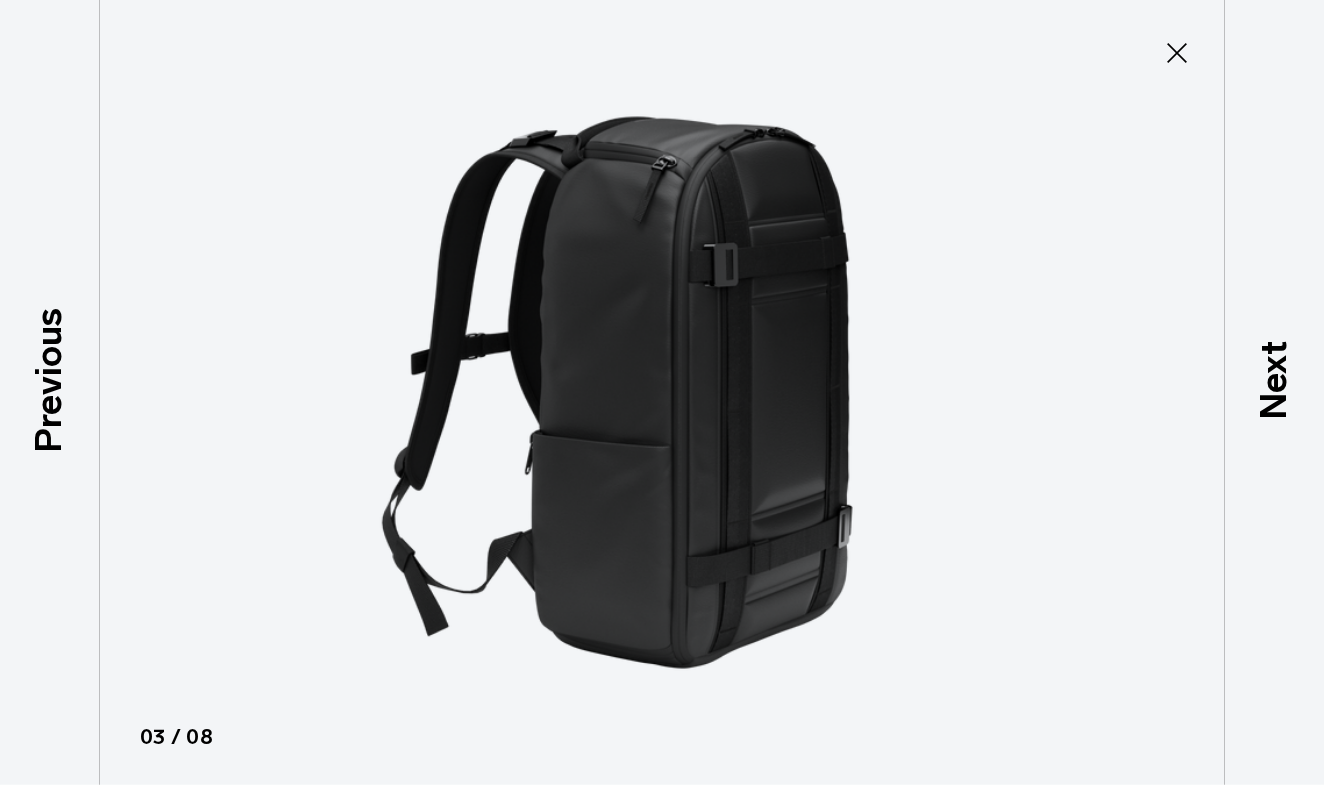 scroll, scrollTop: 232, scrollLeft: 0, axis: vertical 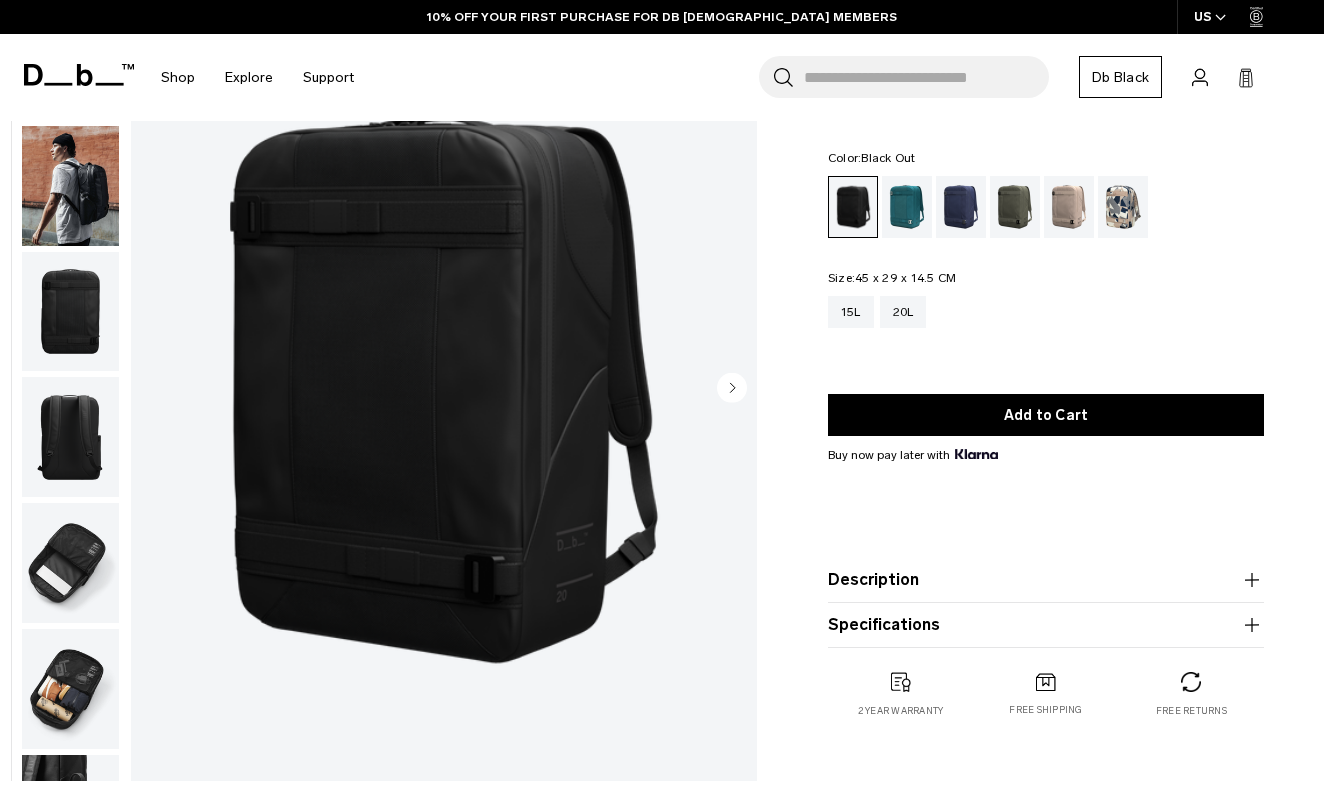 click 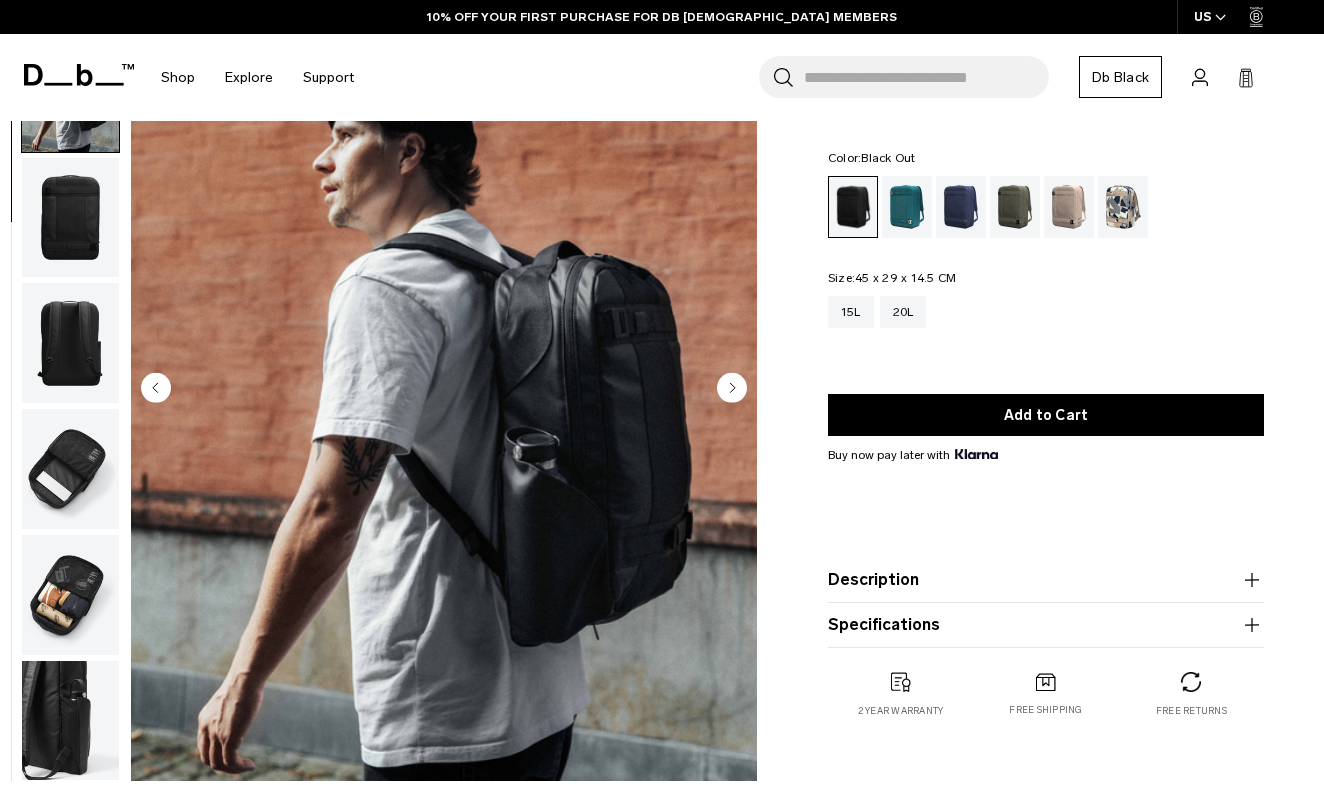 click 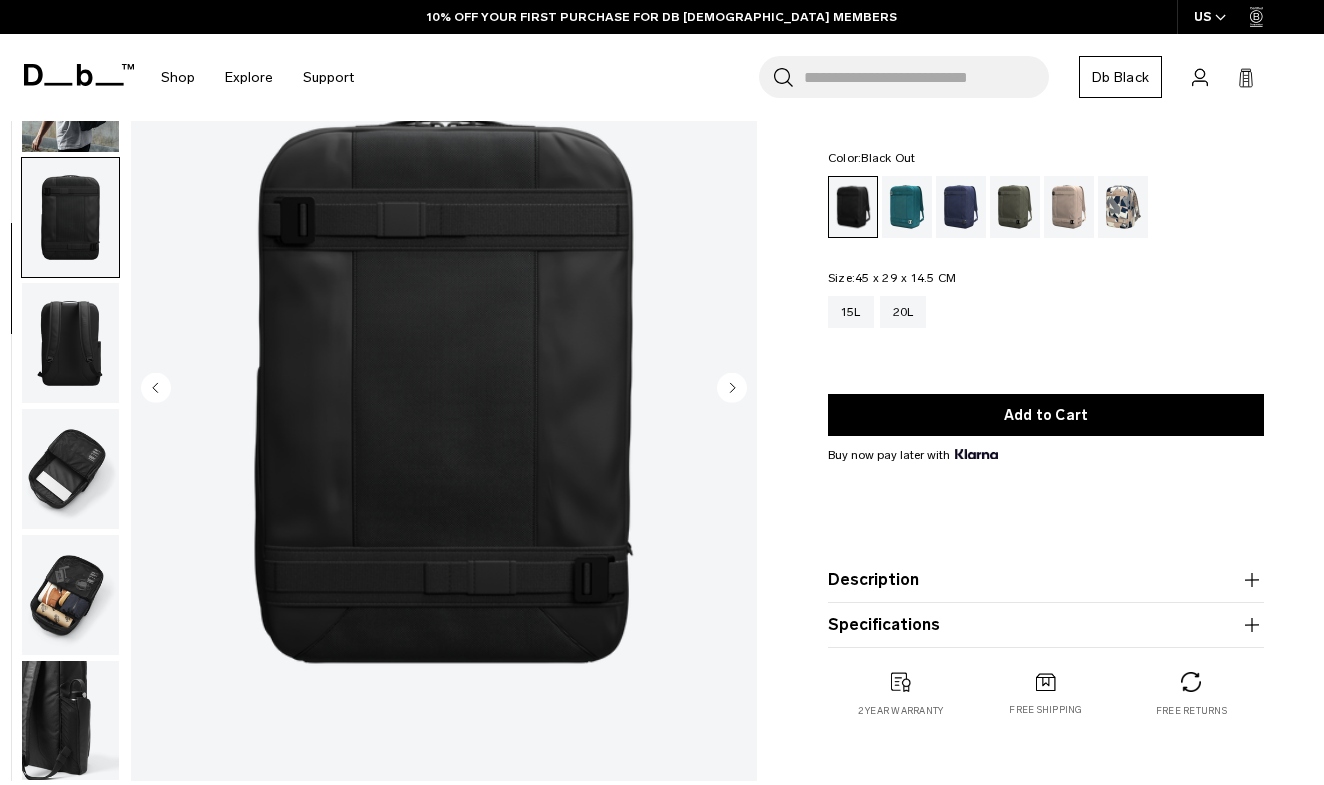 click 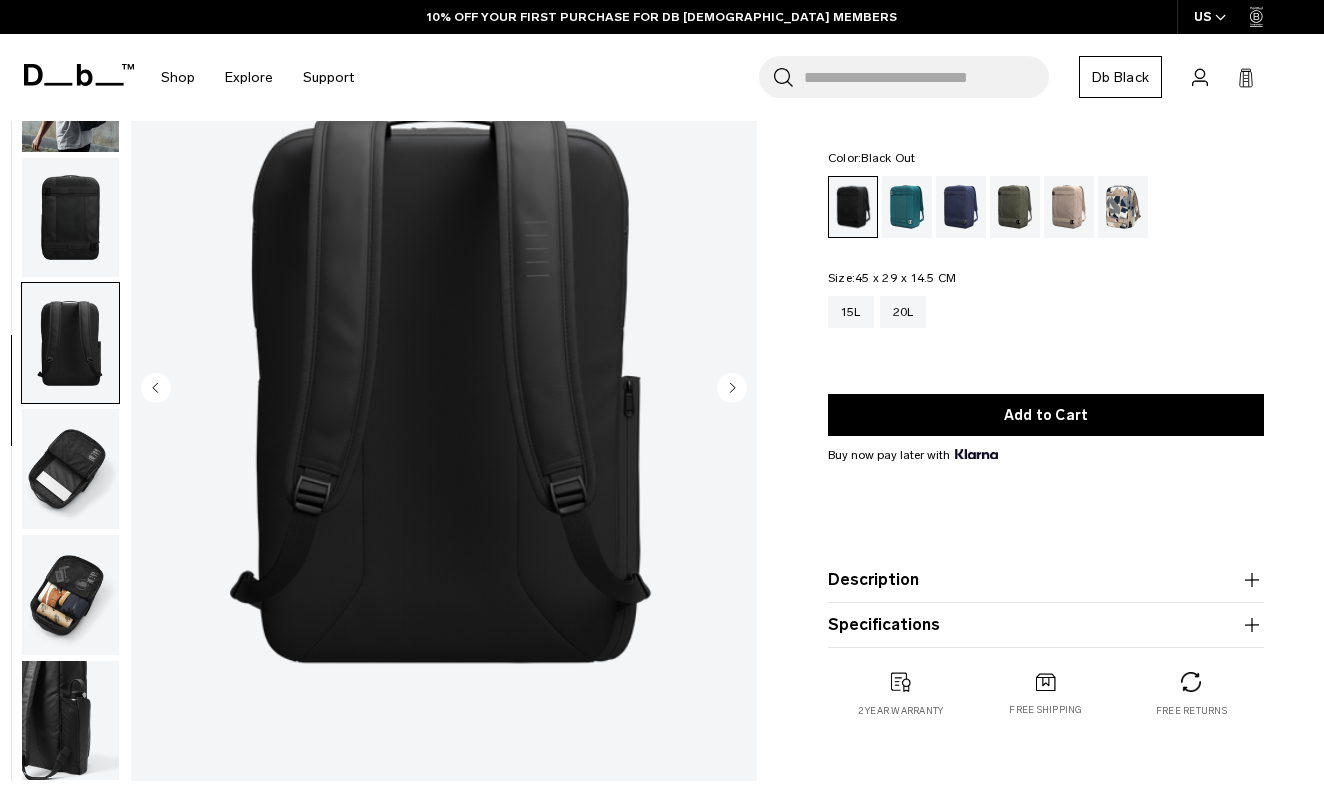 click 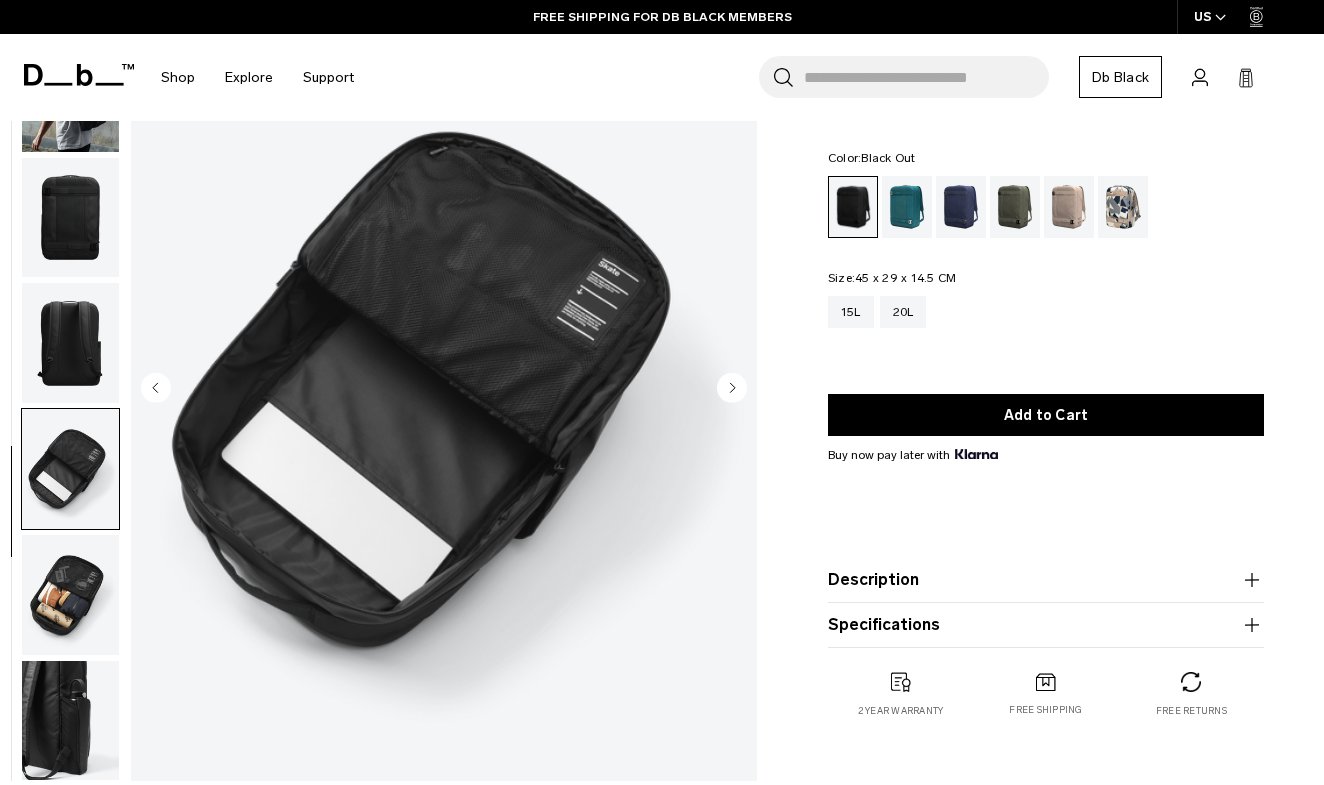 click 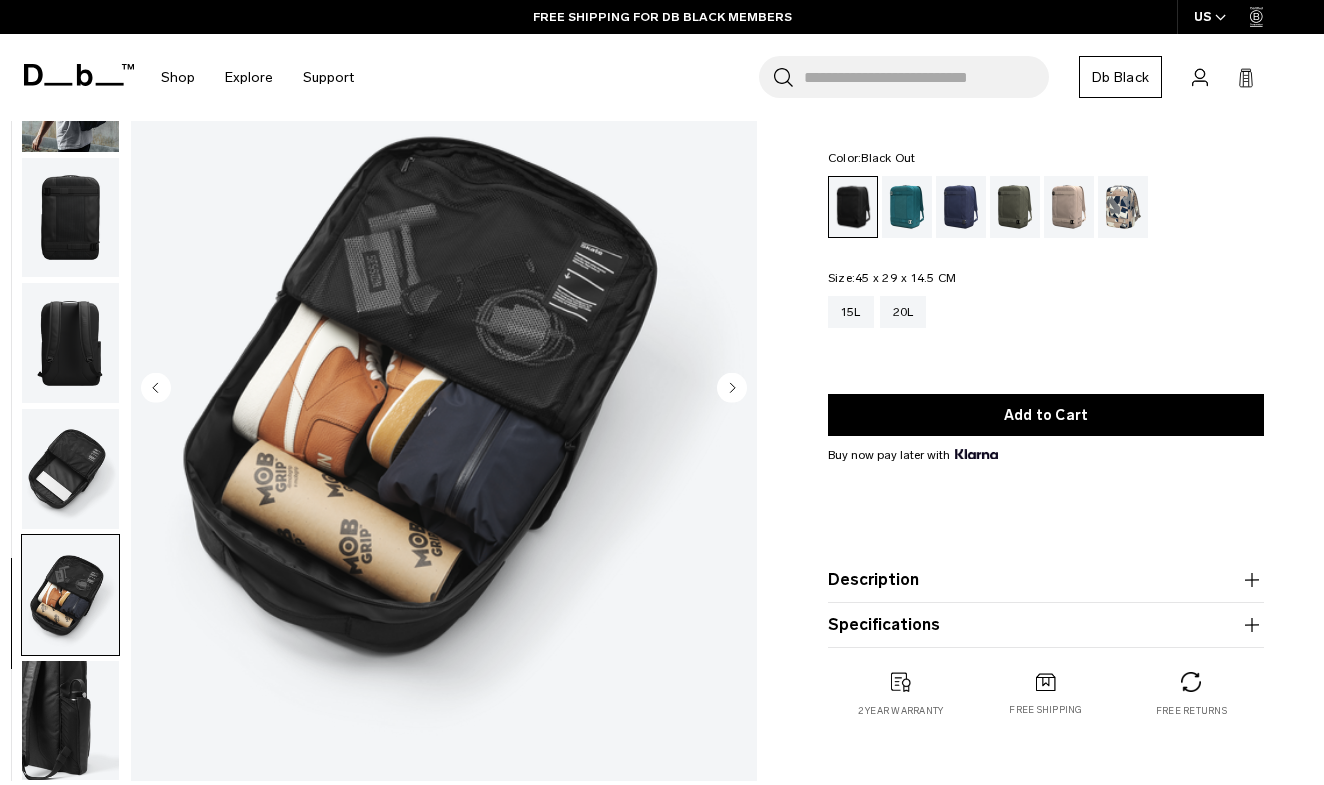click 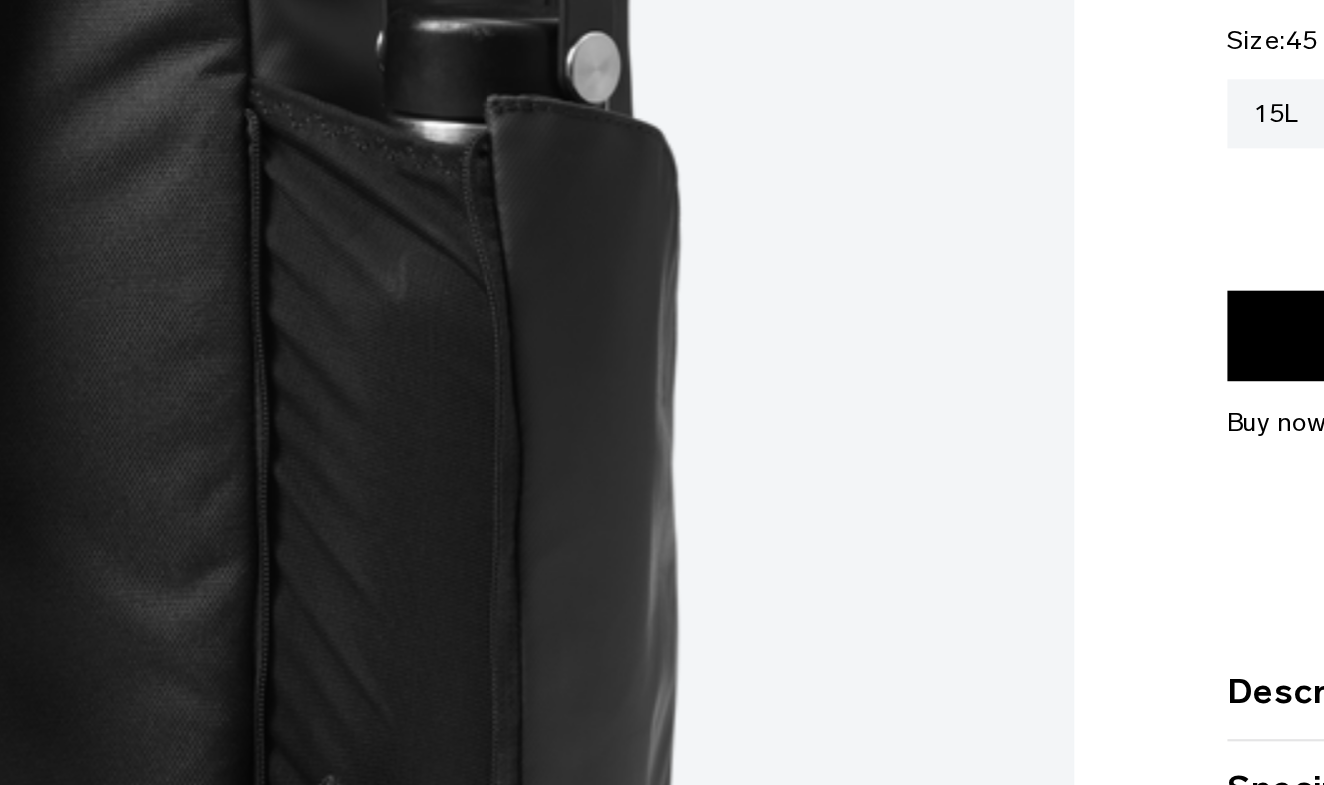 scroll, scrollTop: 67, scrollLeft: 0, axis: vertical 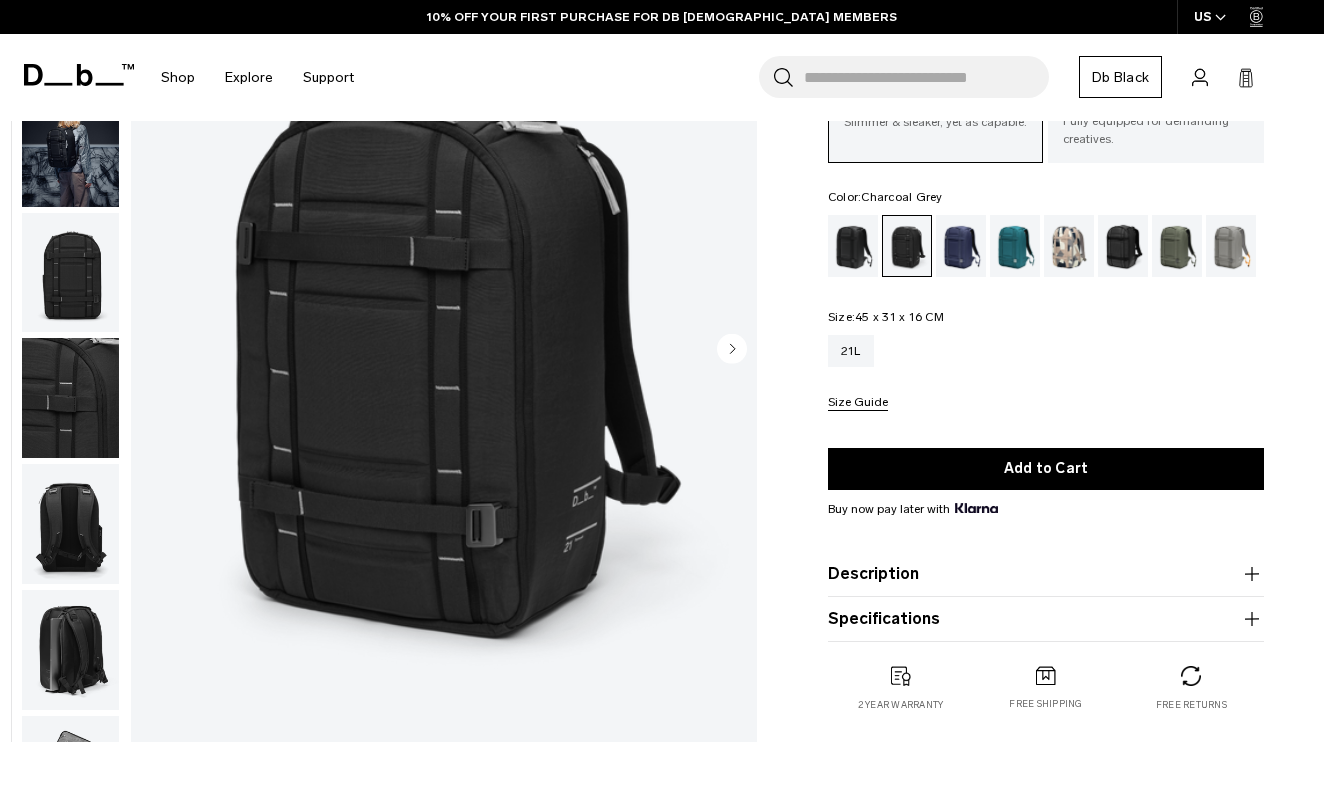 click 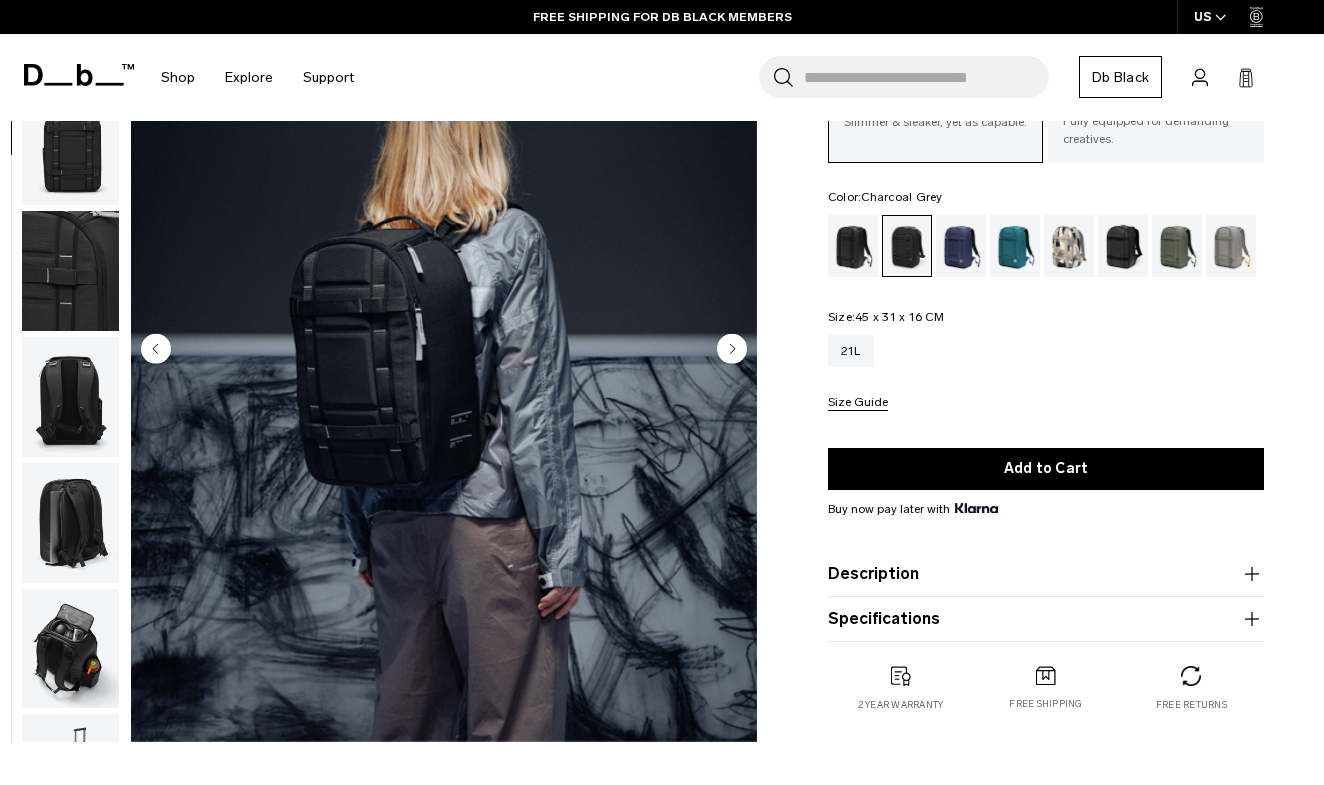 click 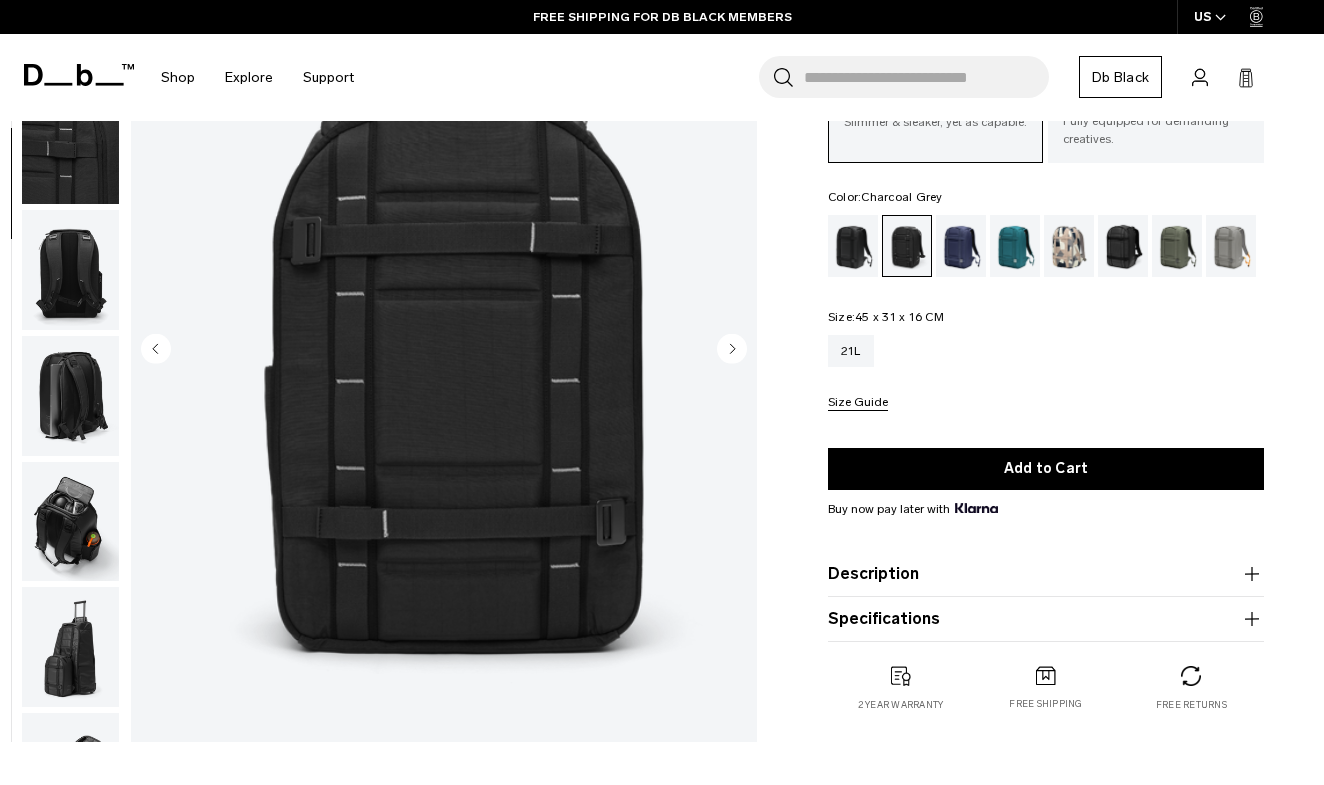 click 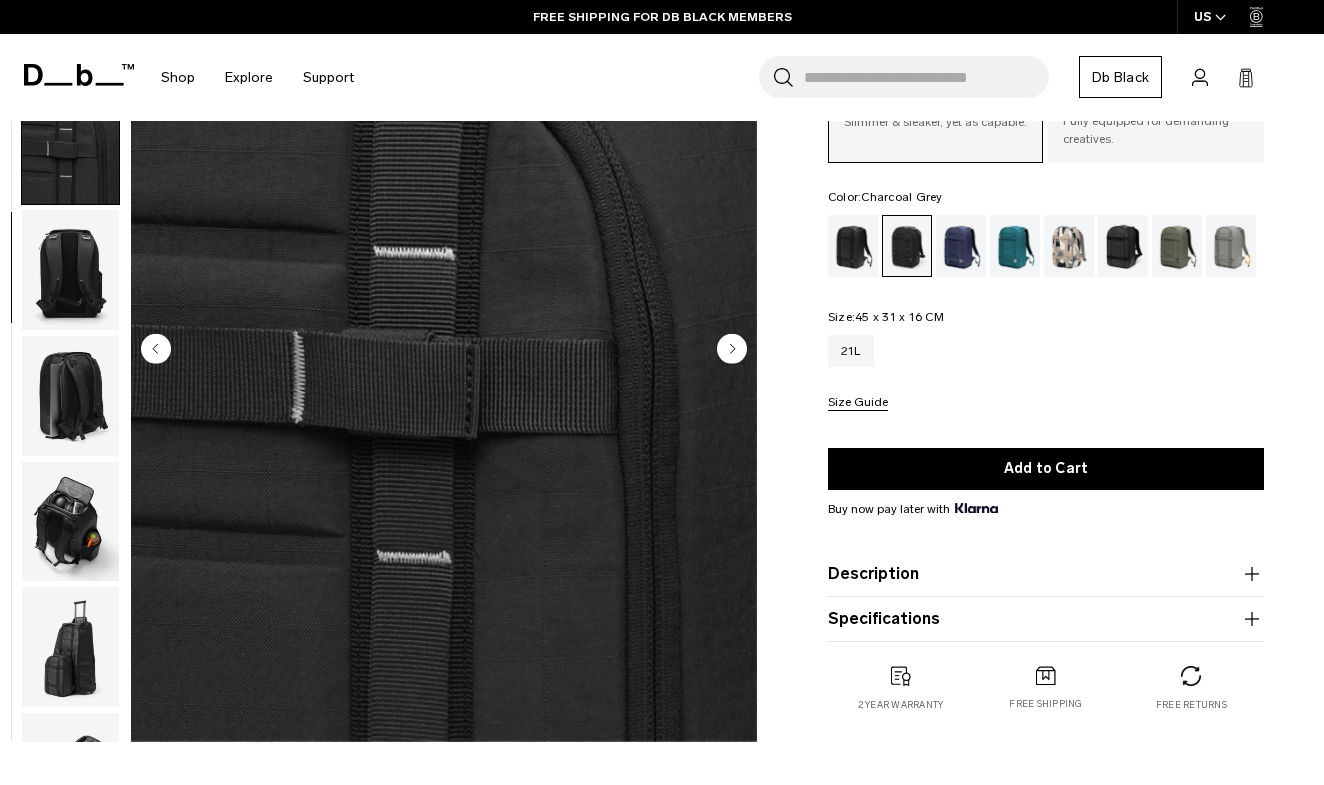 scroll, scrollTop: 359, scrollLeft: 0, axis: vertical 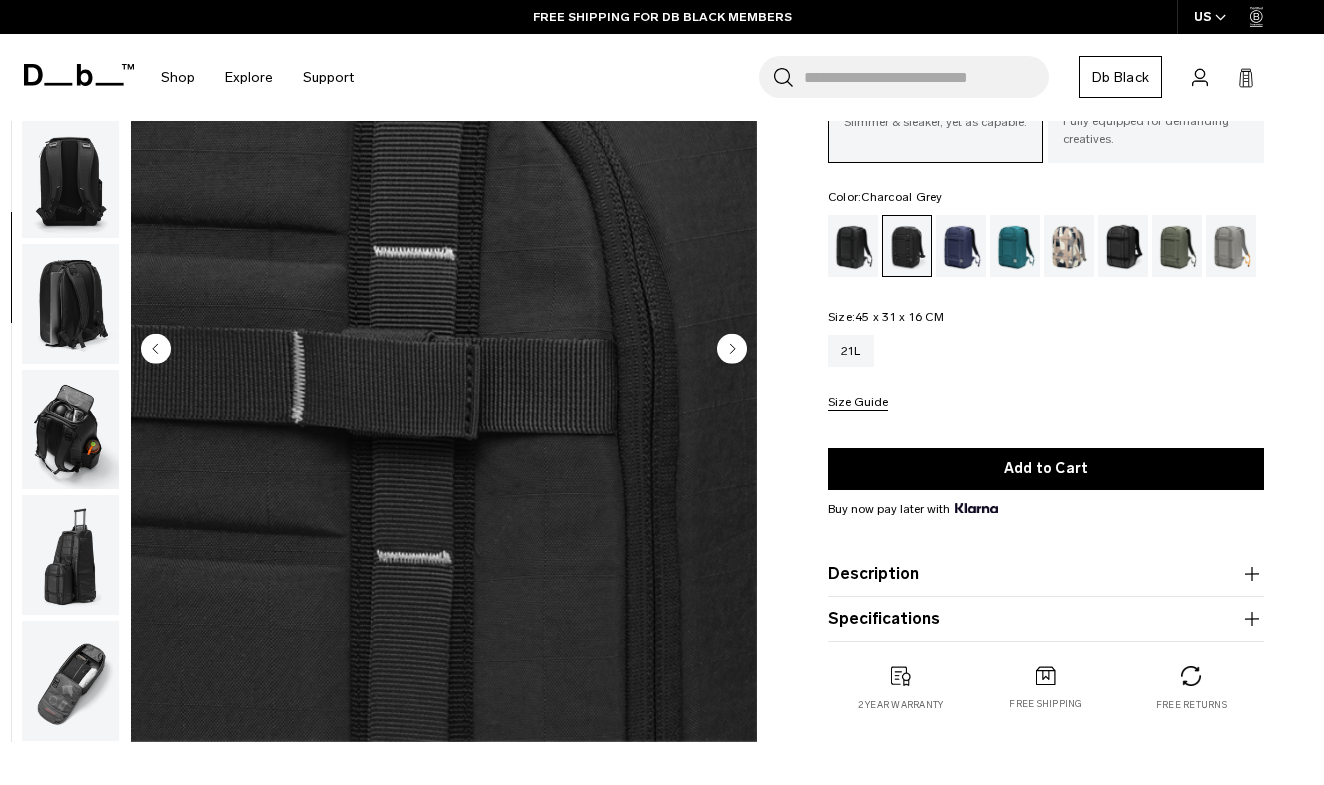 click 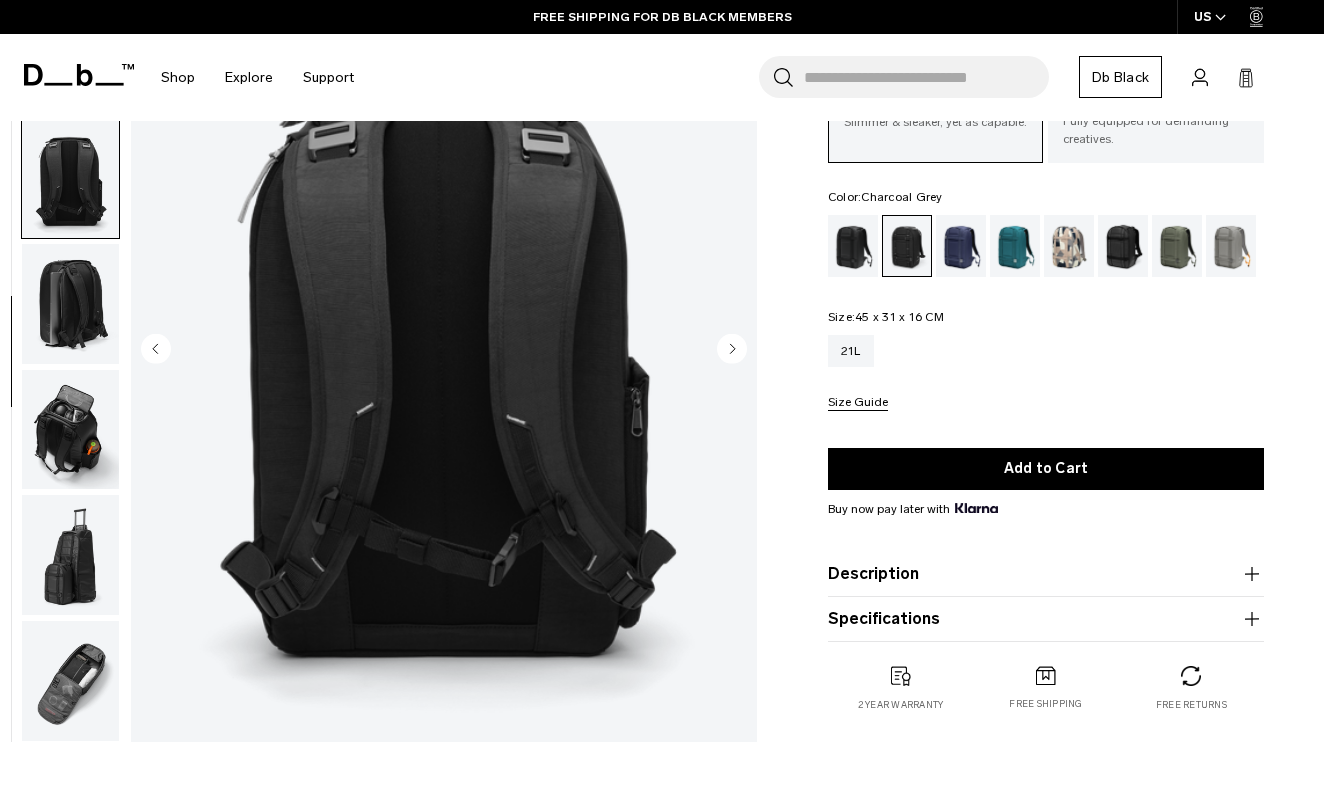 click 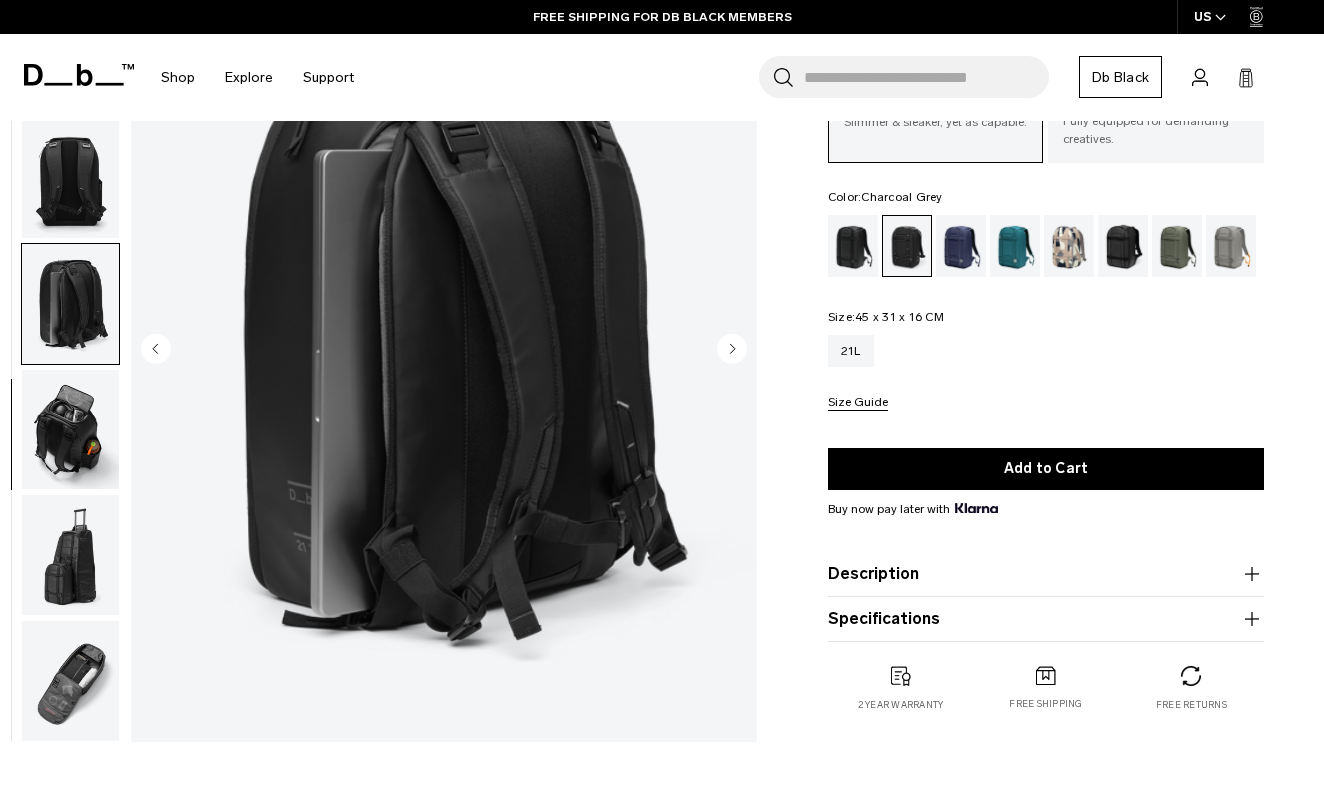click 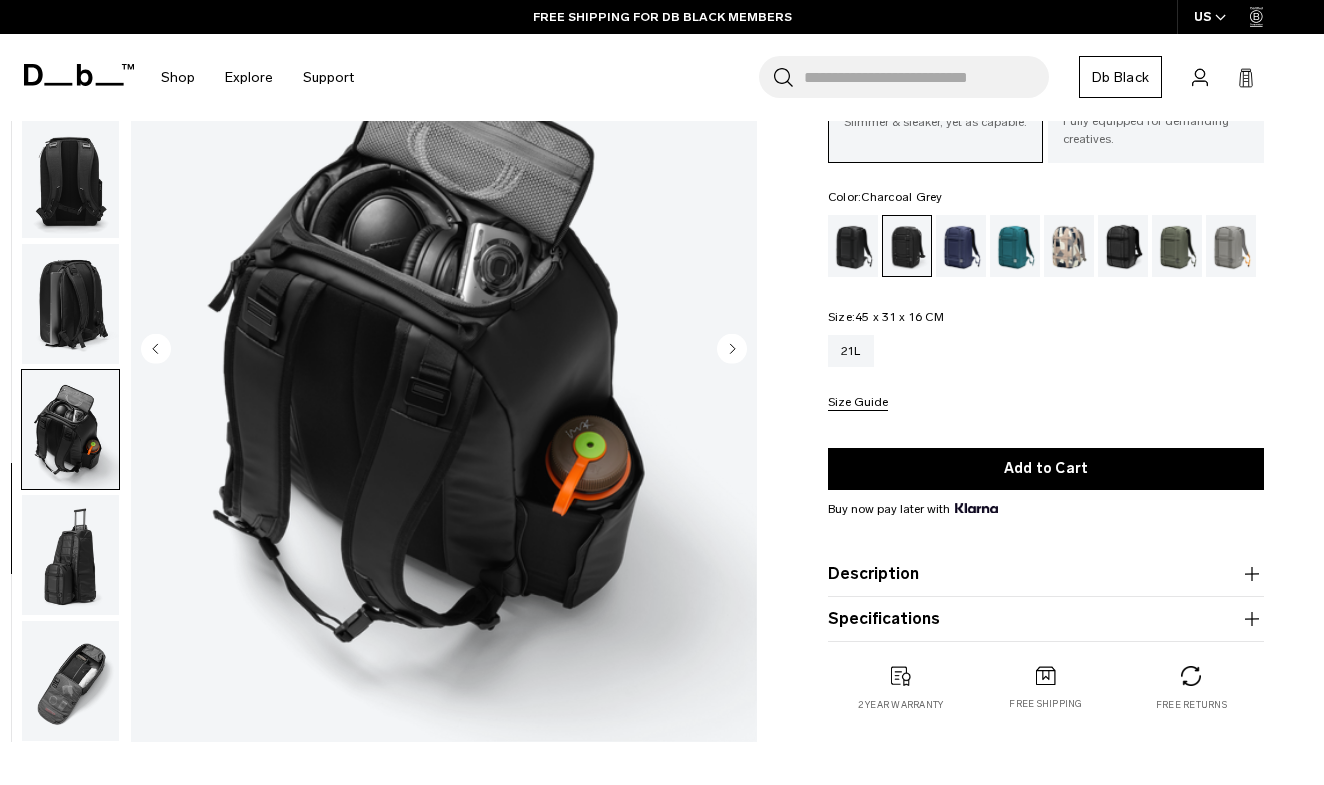 click 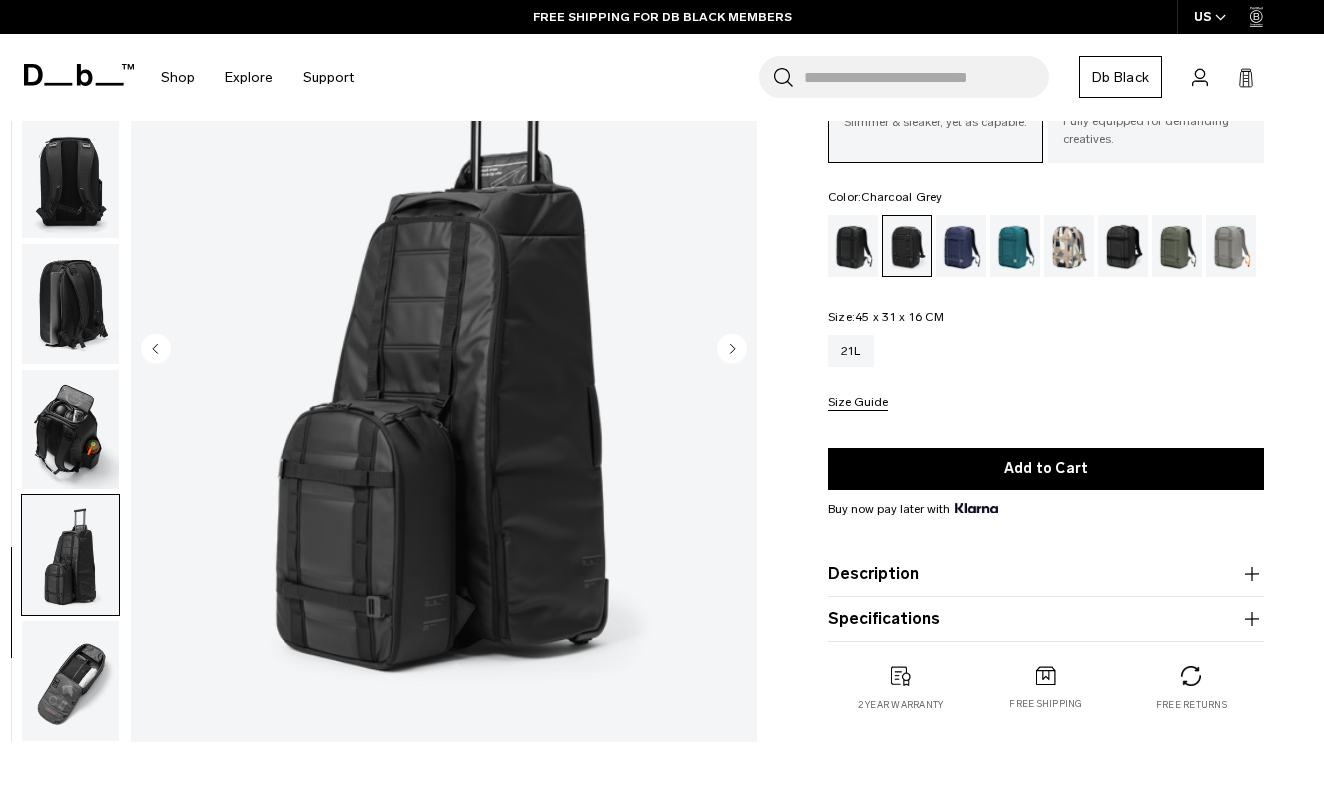 click 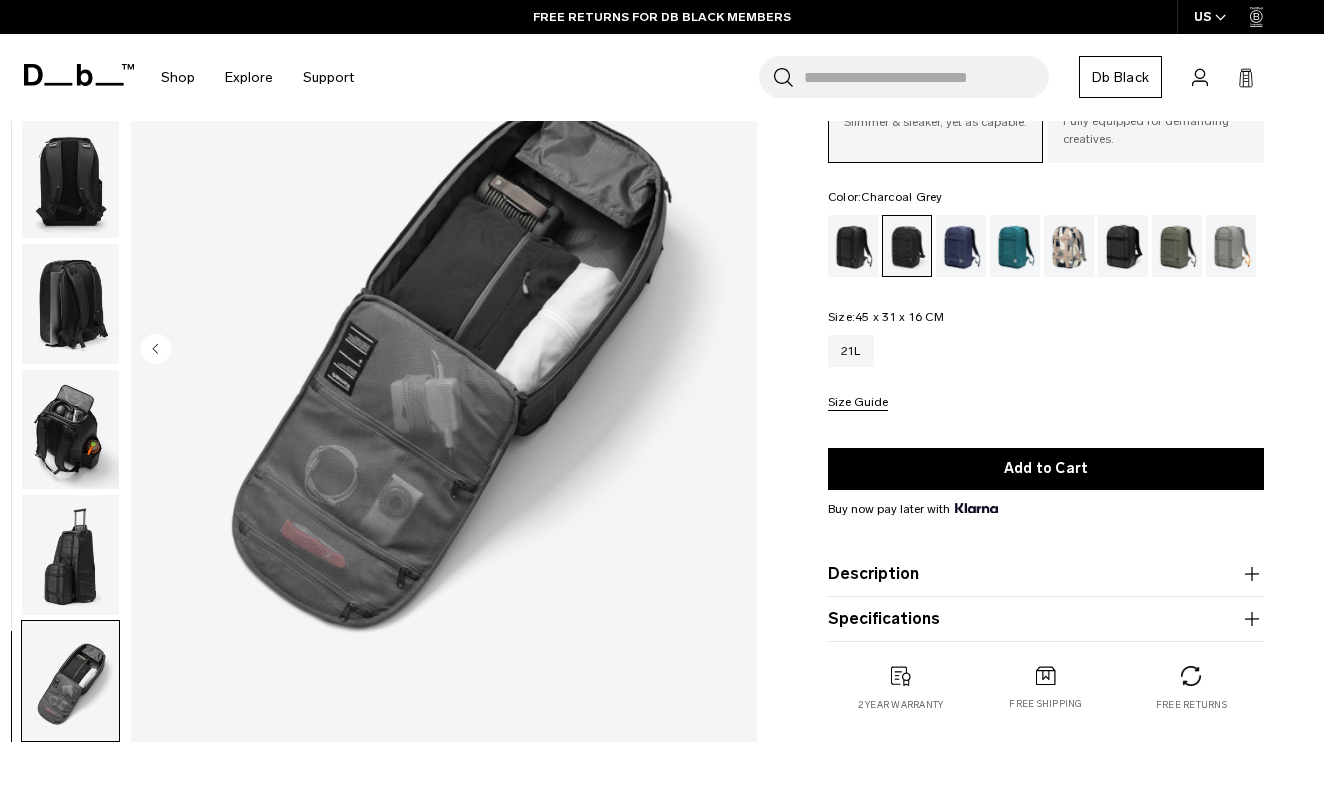 click at bounding box center [444, 351] 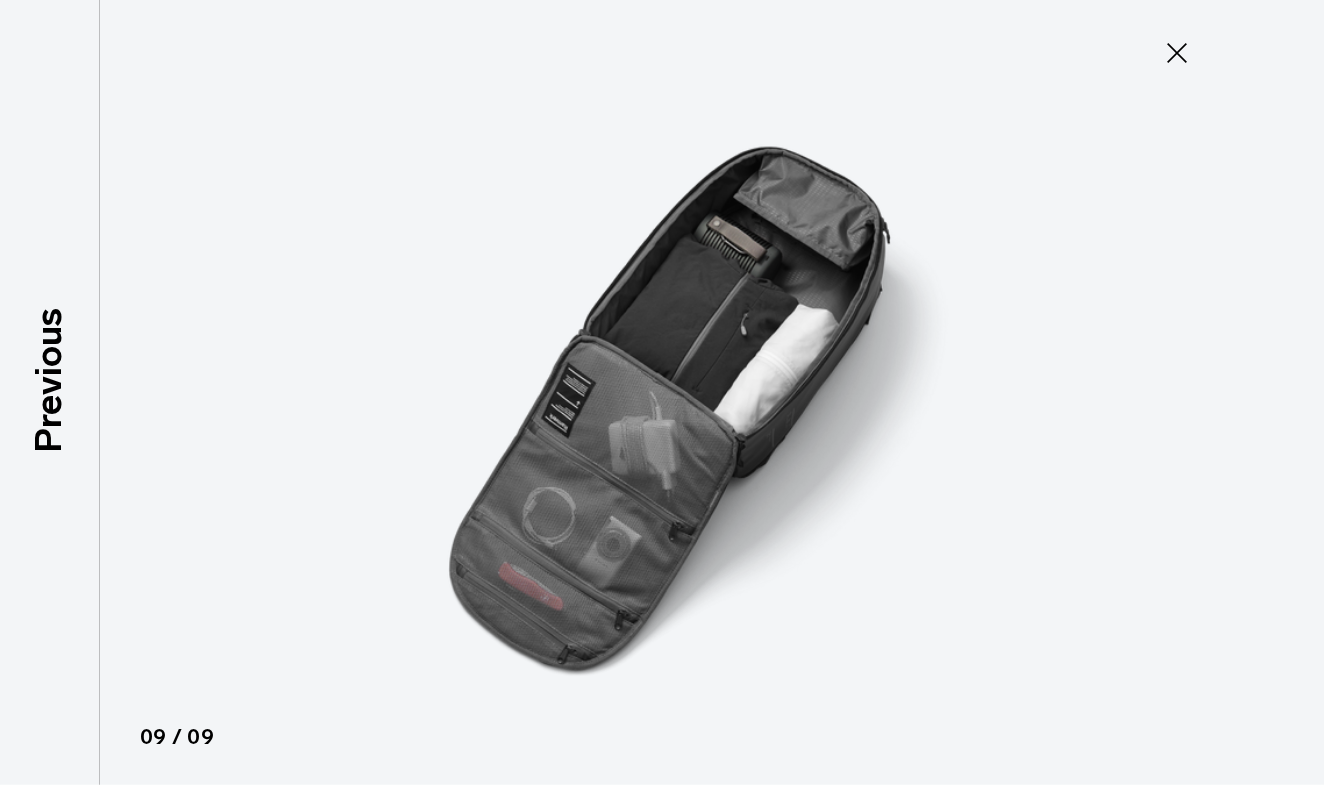 click 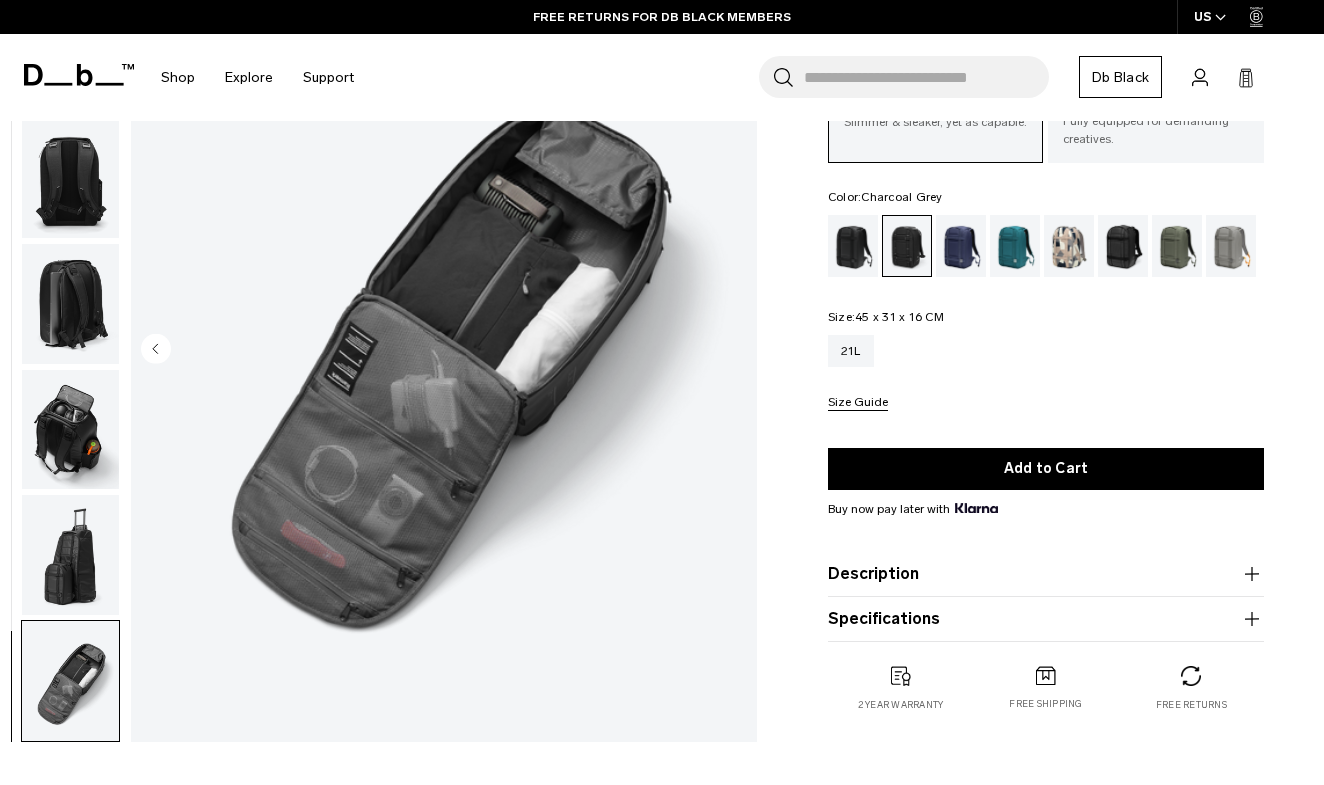 click 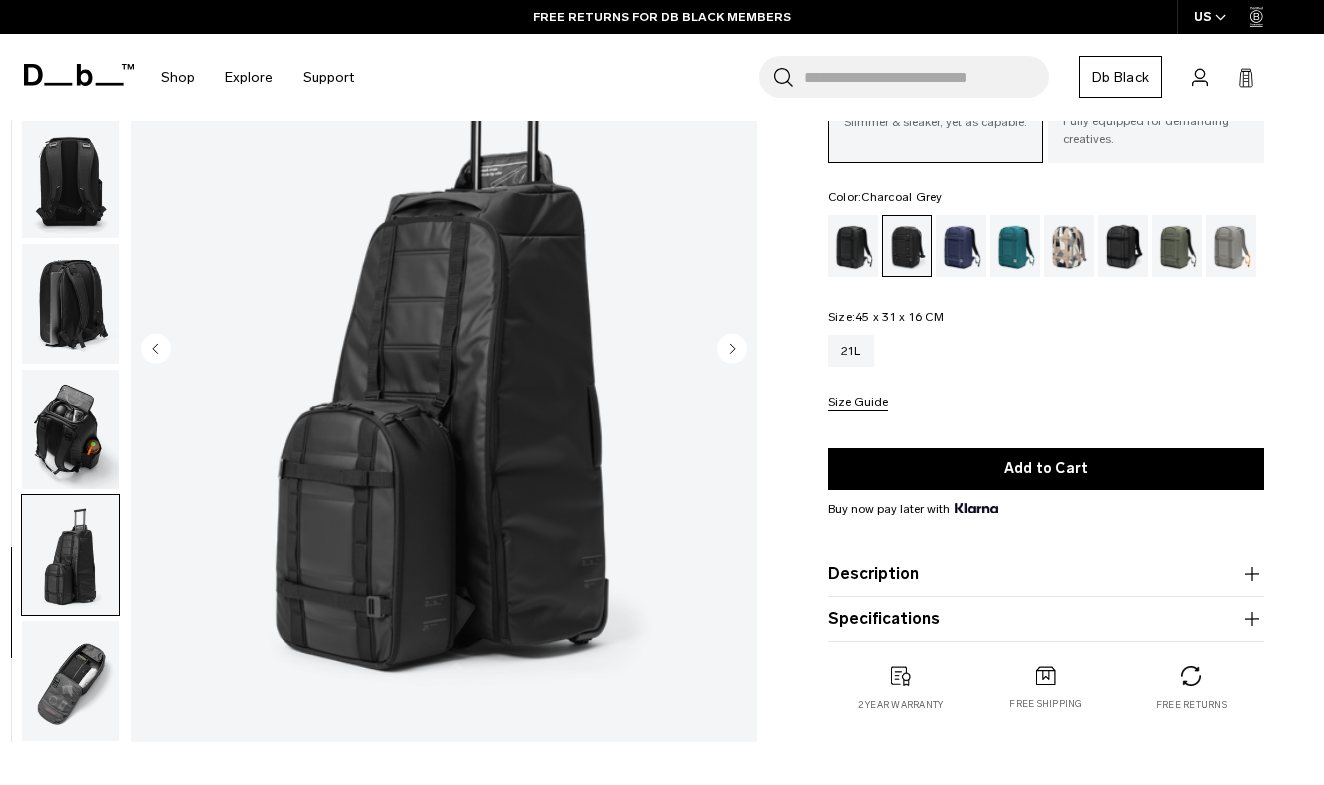 click 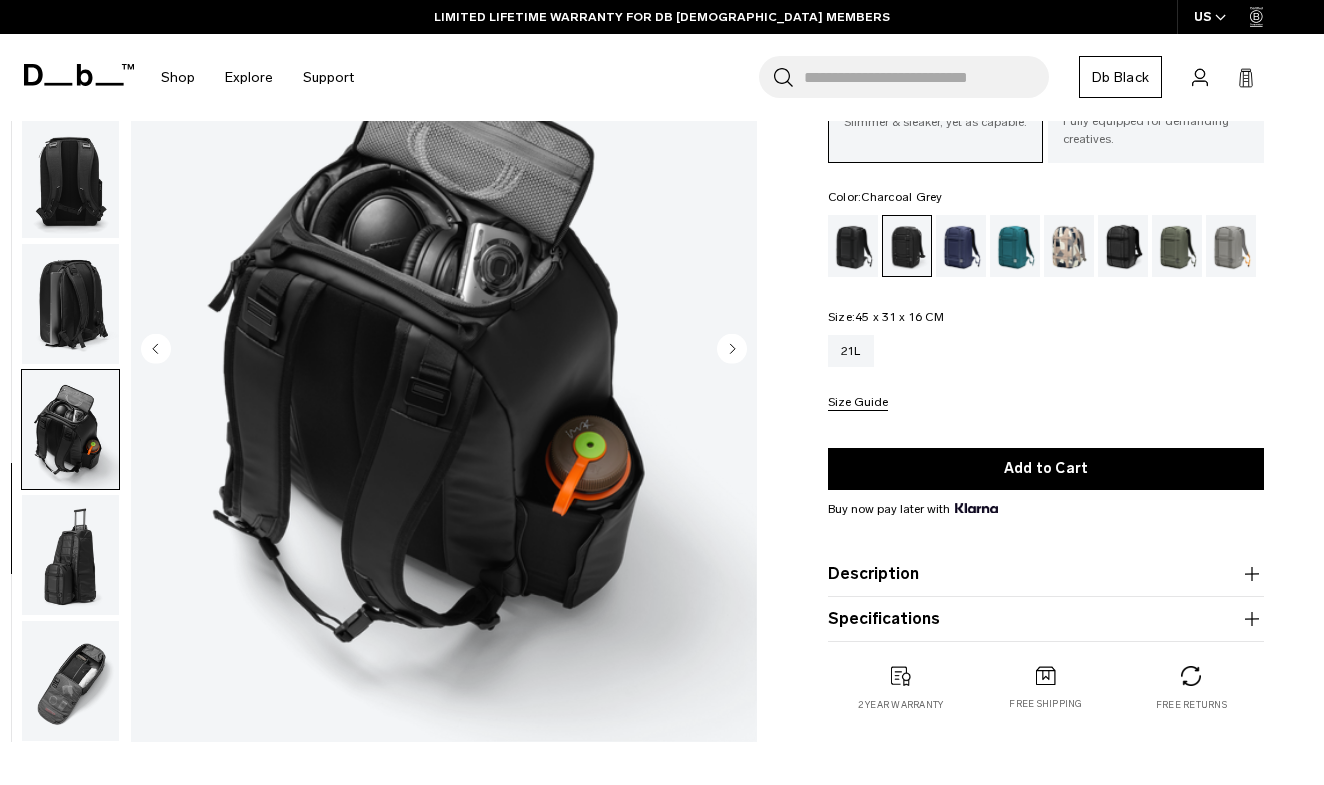 click 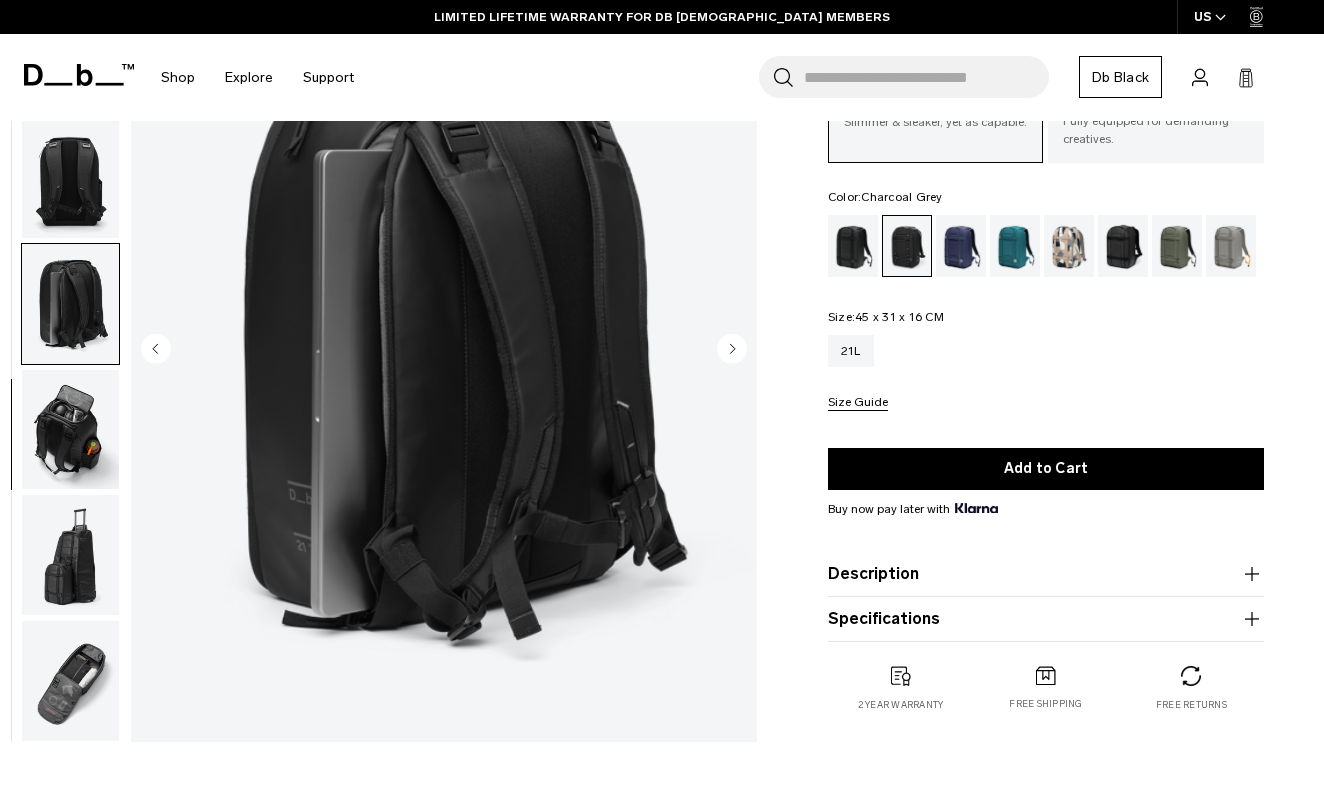 click 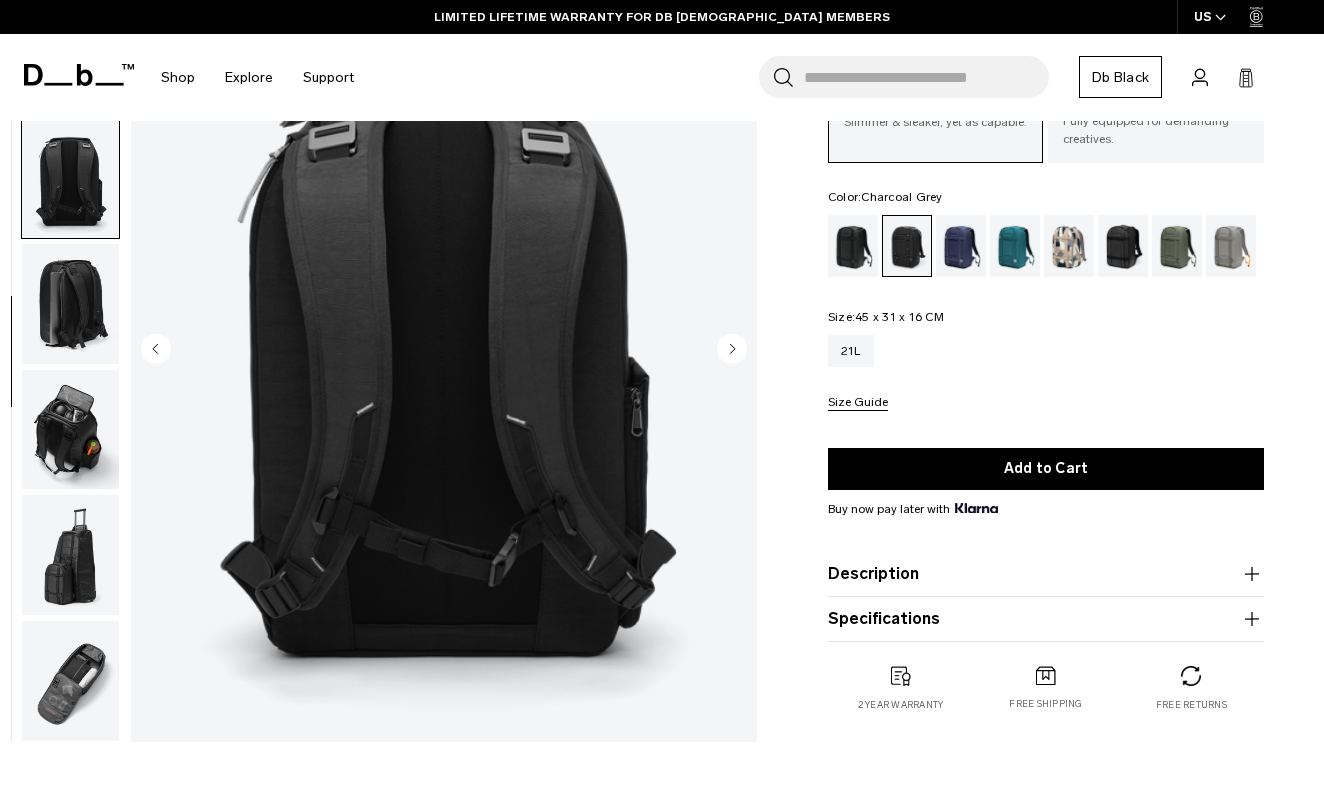 click 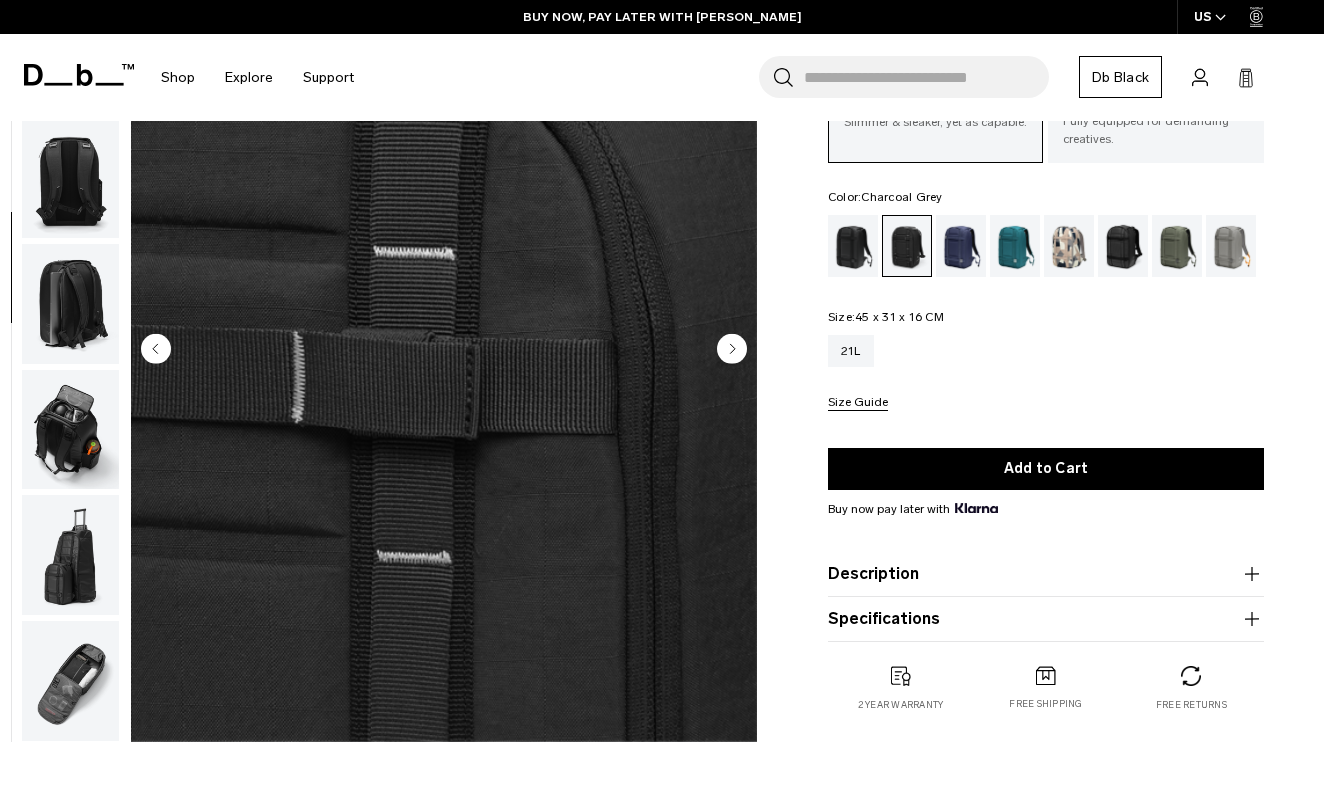 click 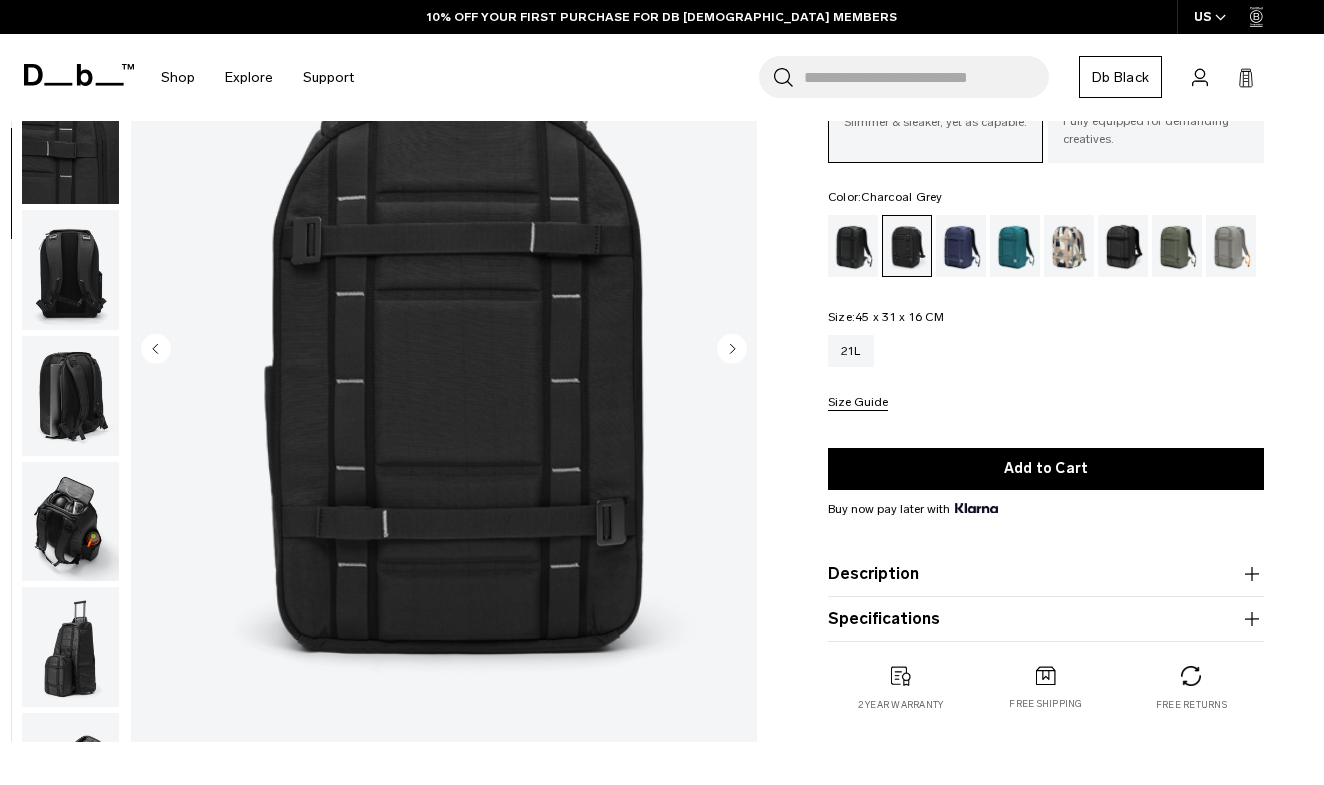 type 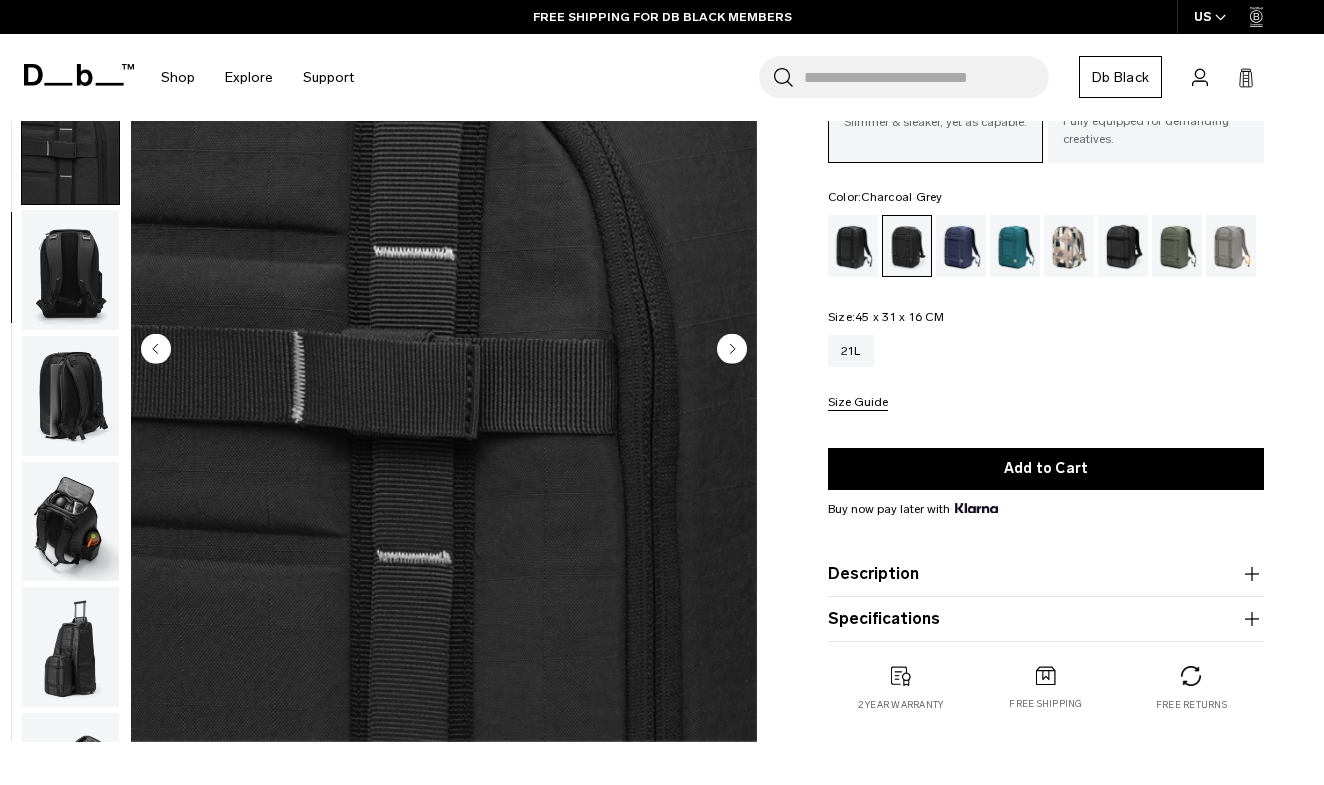 scroll, scrollTop: 359, scrollLeft: 0, axis: vertical 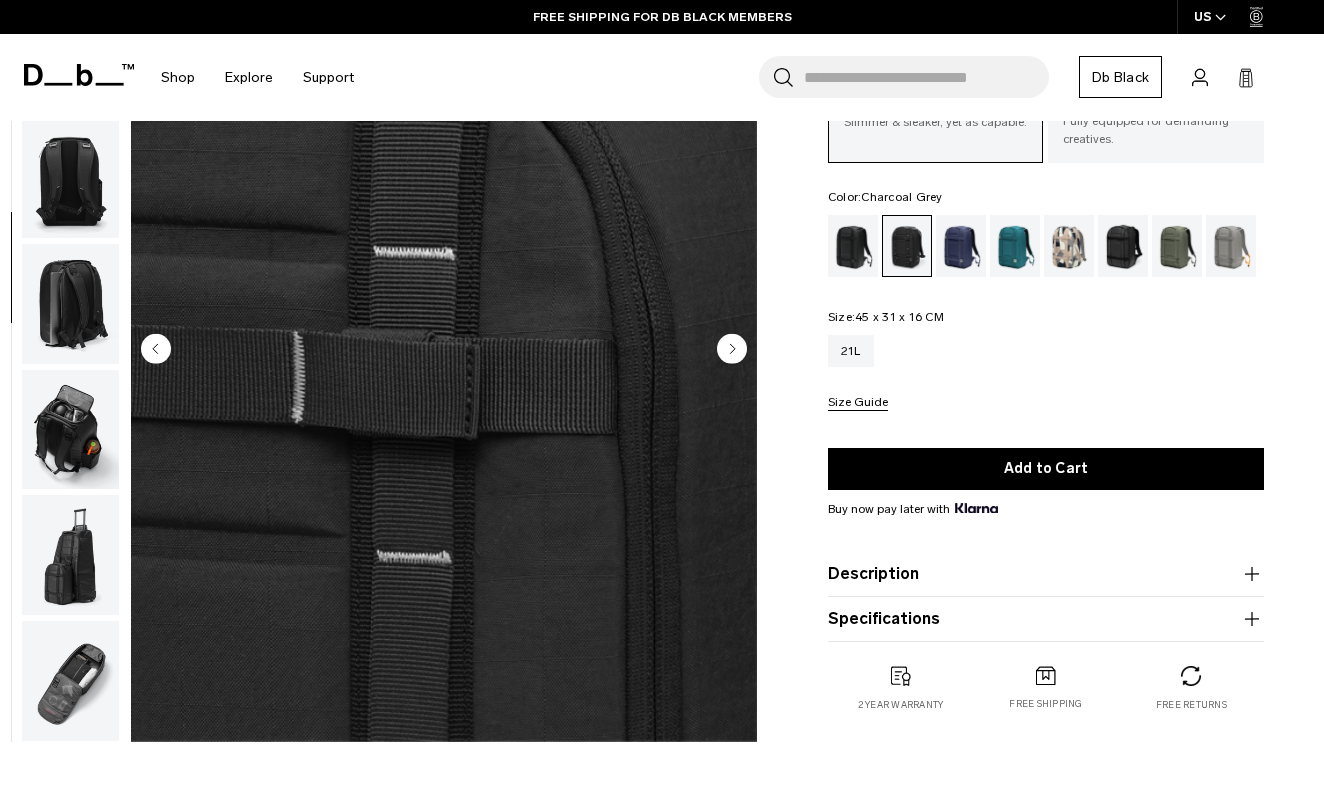 click 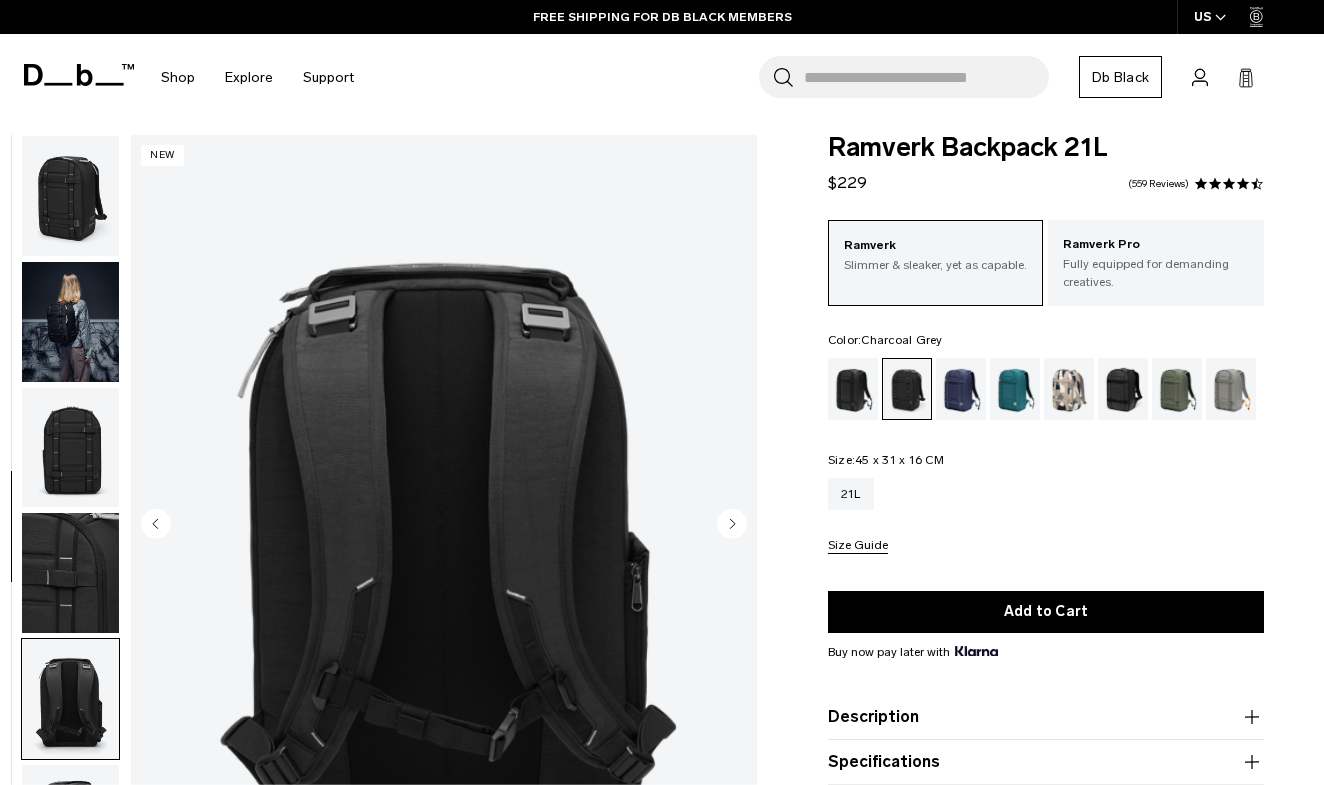 scroll, scrollTop: 172, scrollLeft: -2, axis: both 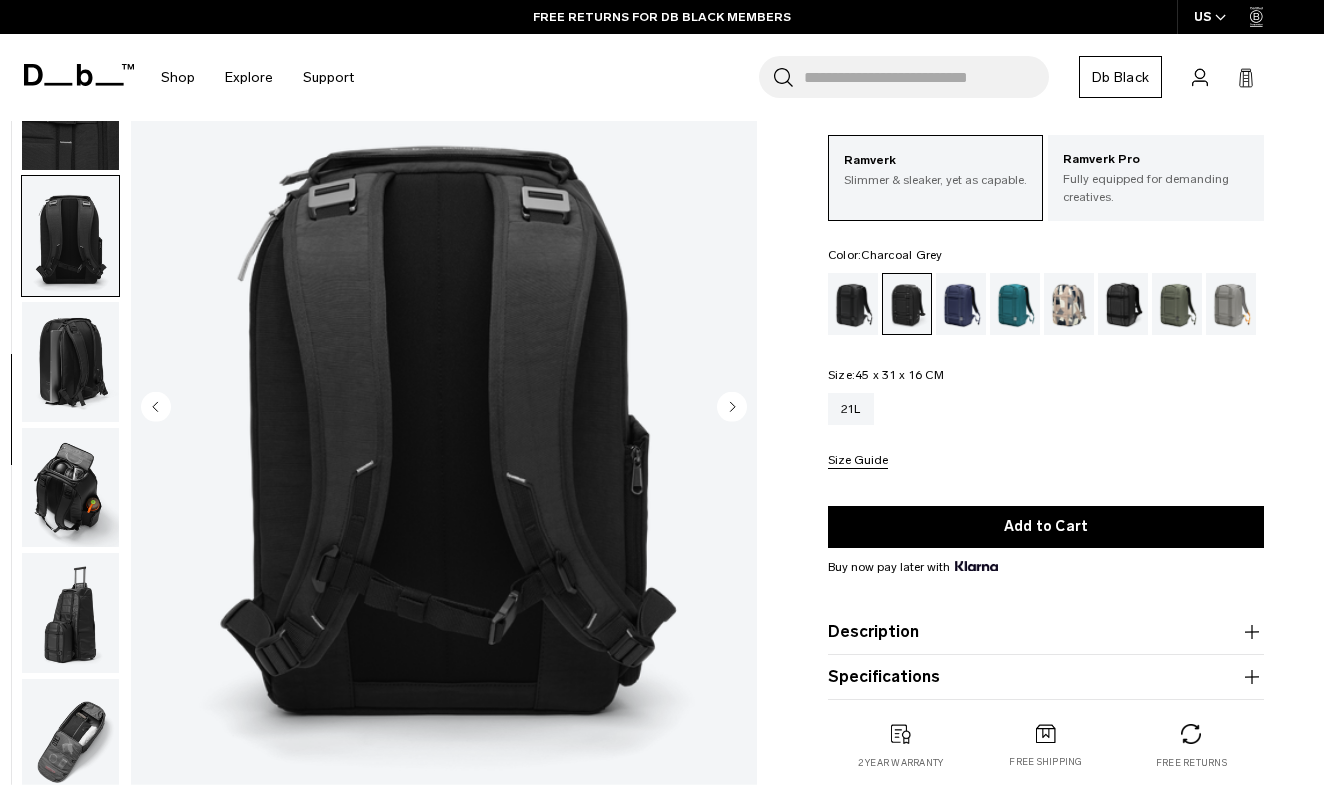 click 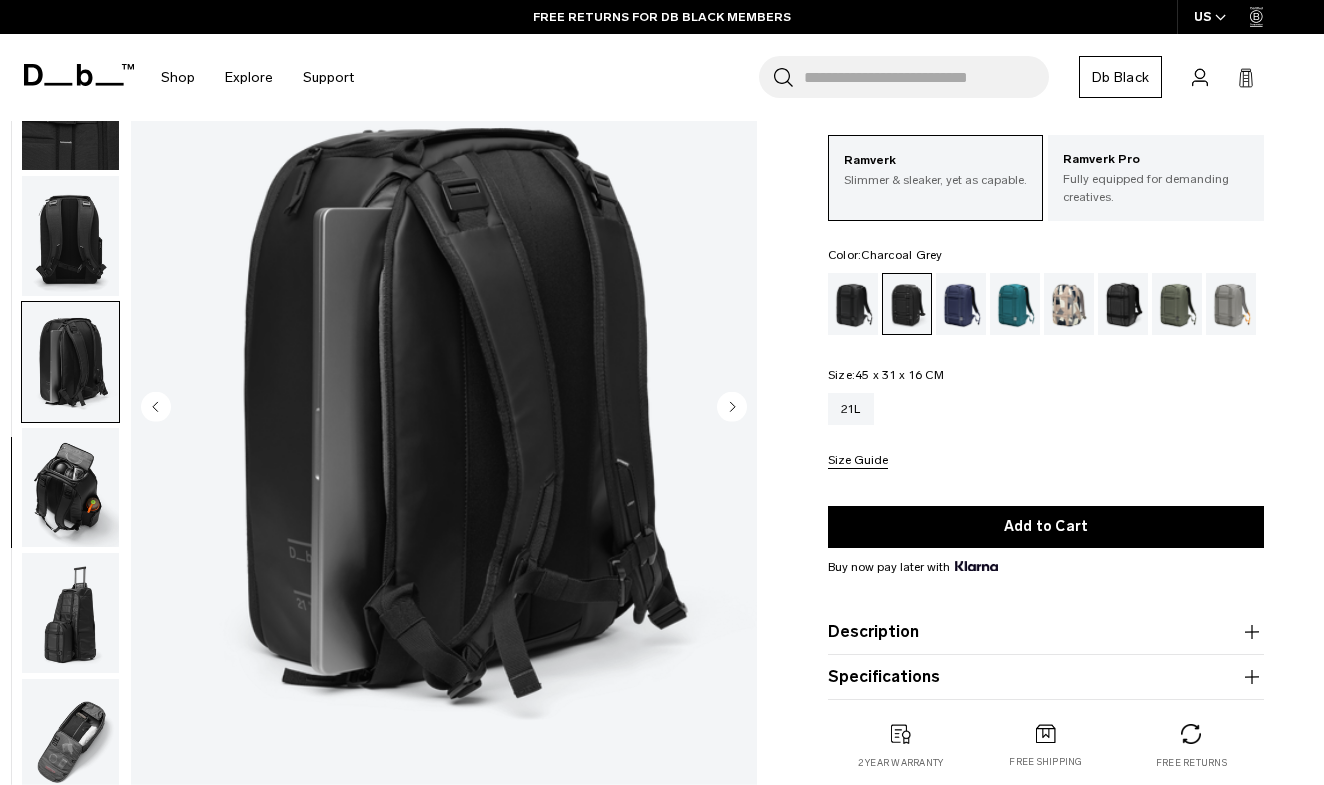 click 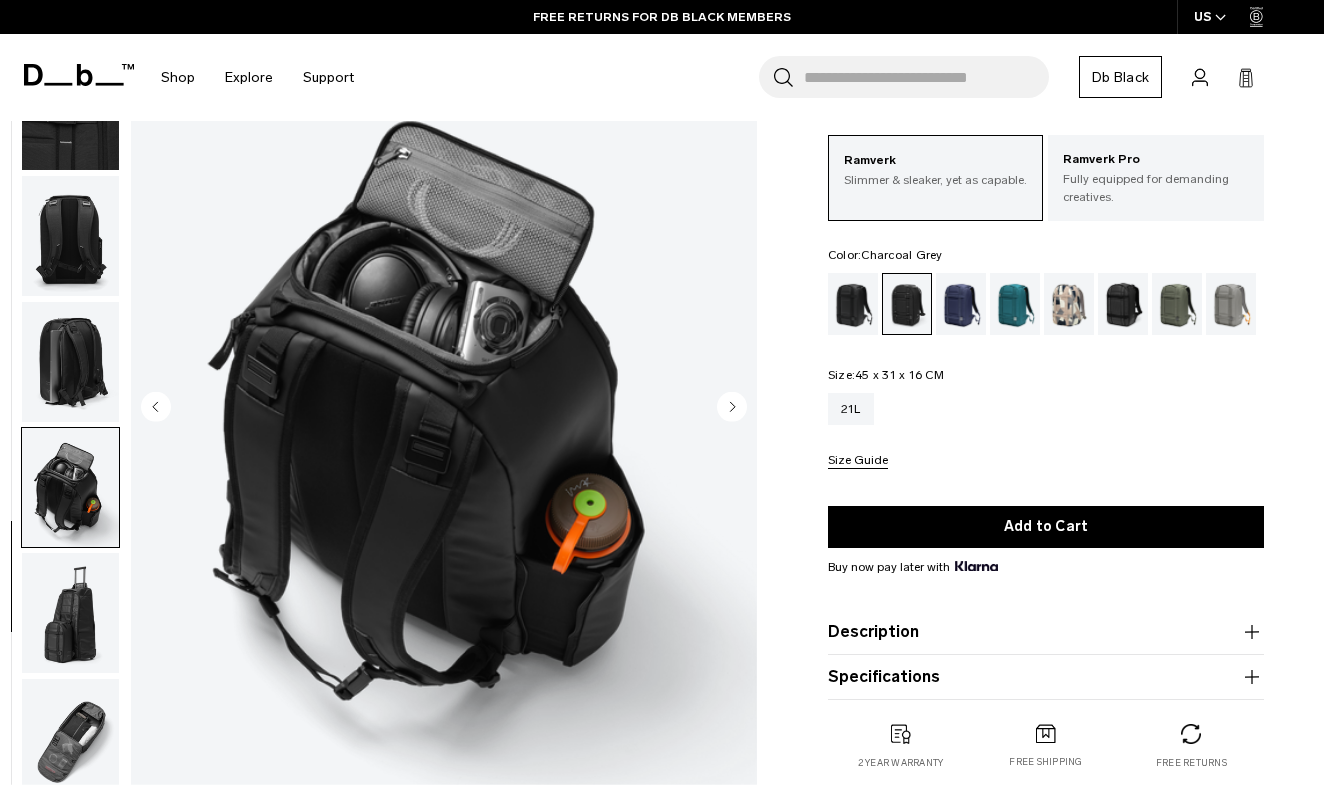 click 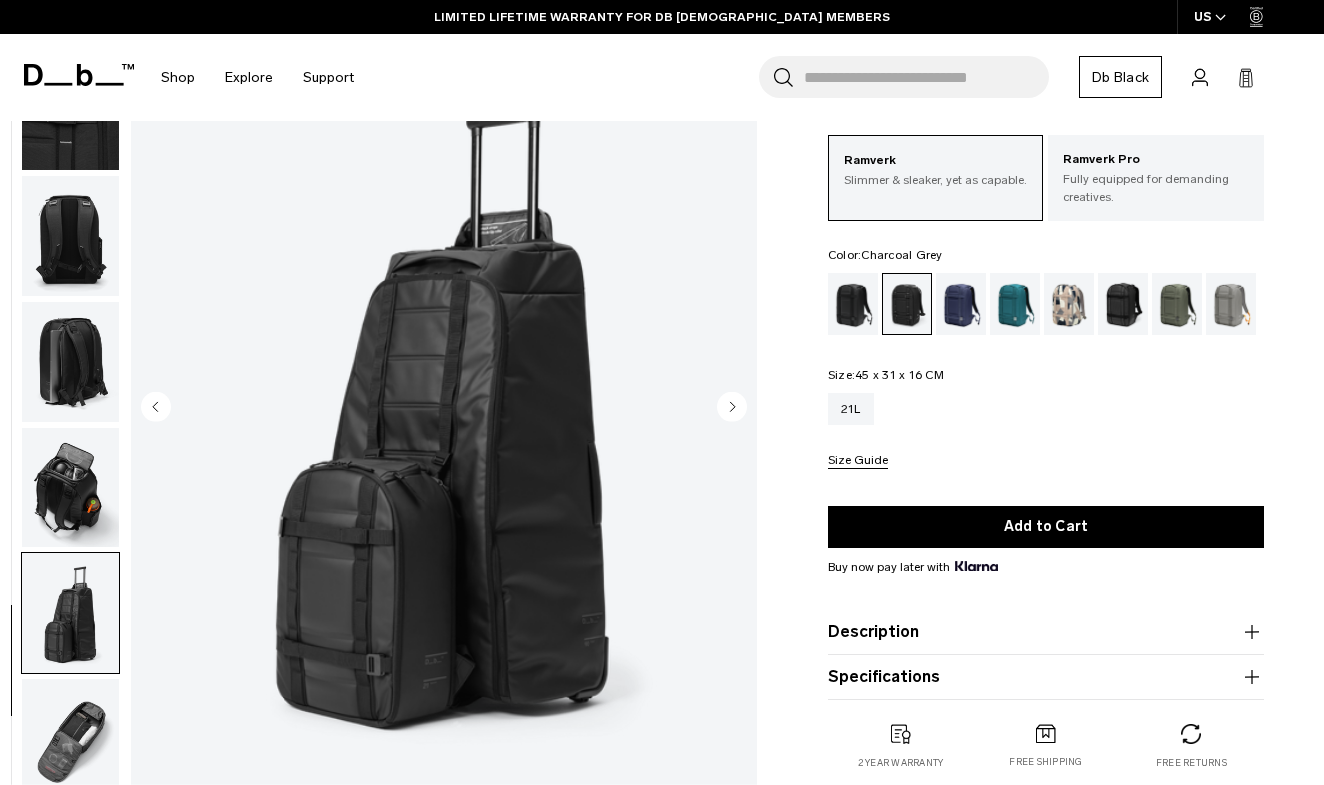 click 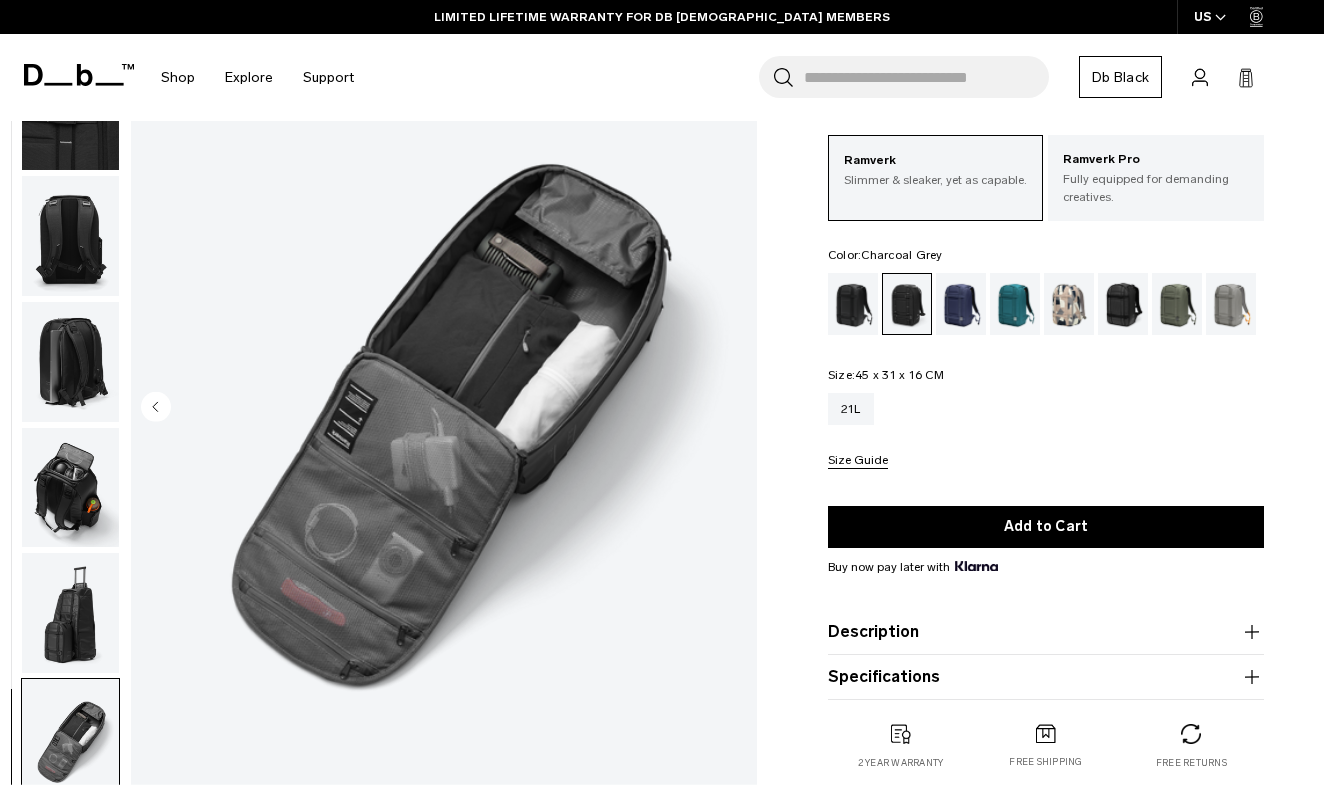 click at bounding box center [444, 409] 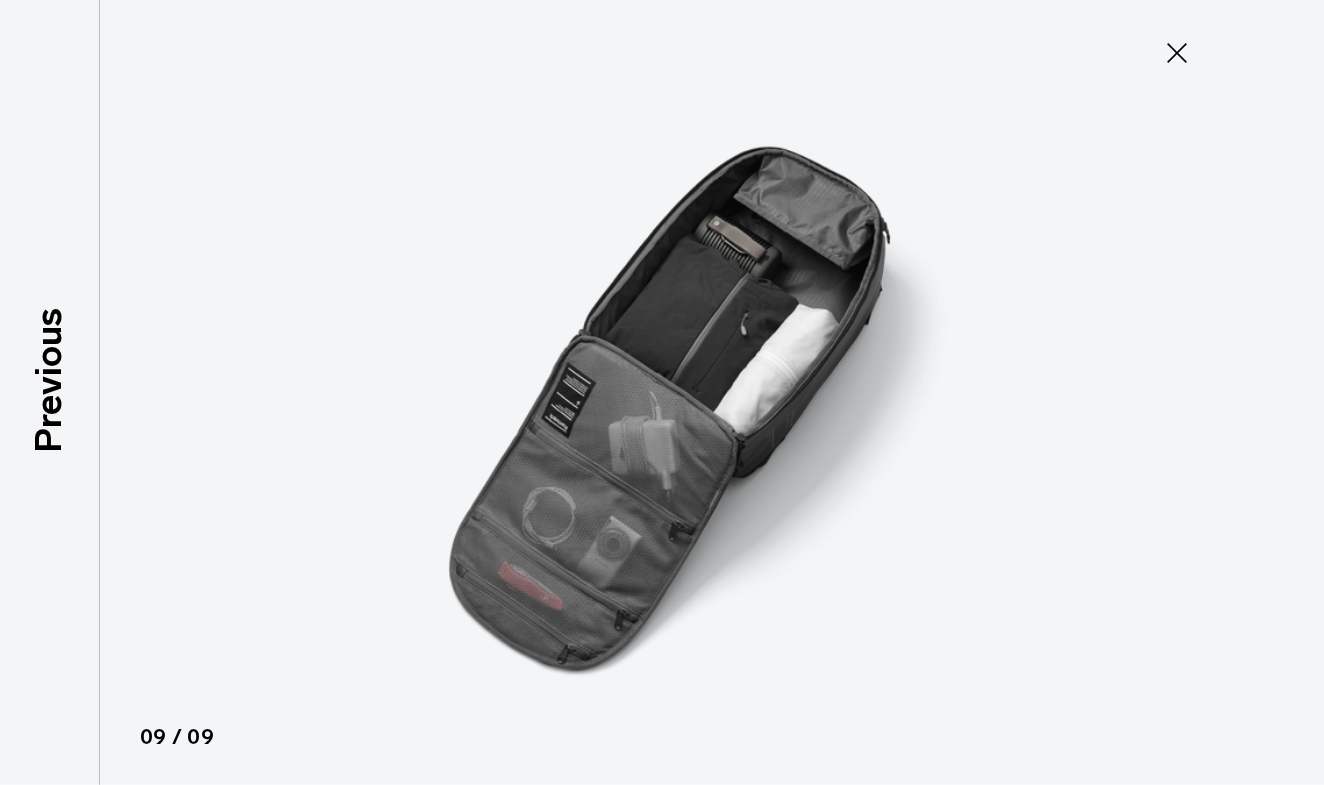 click 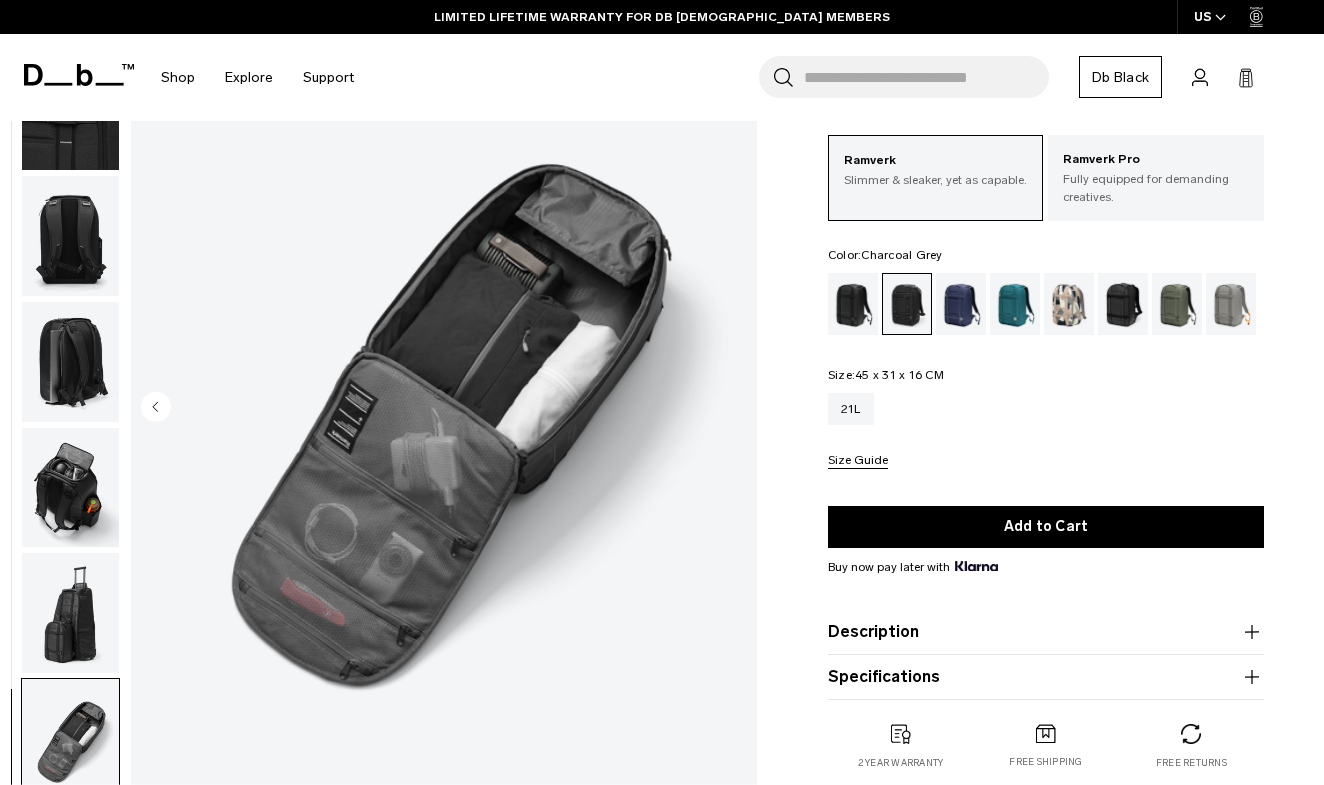 click 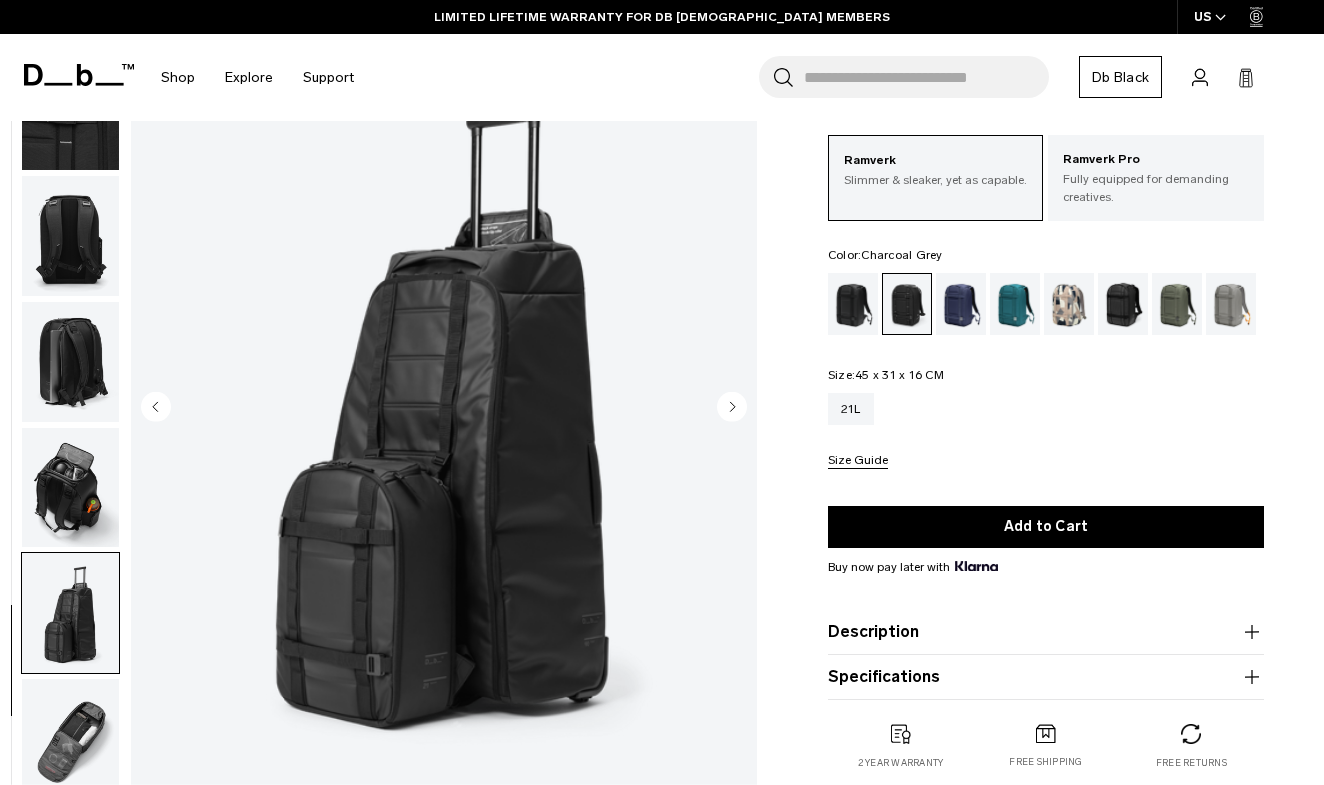 click 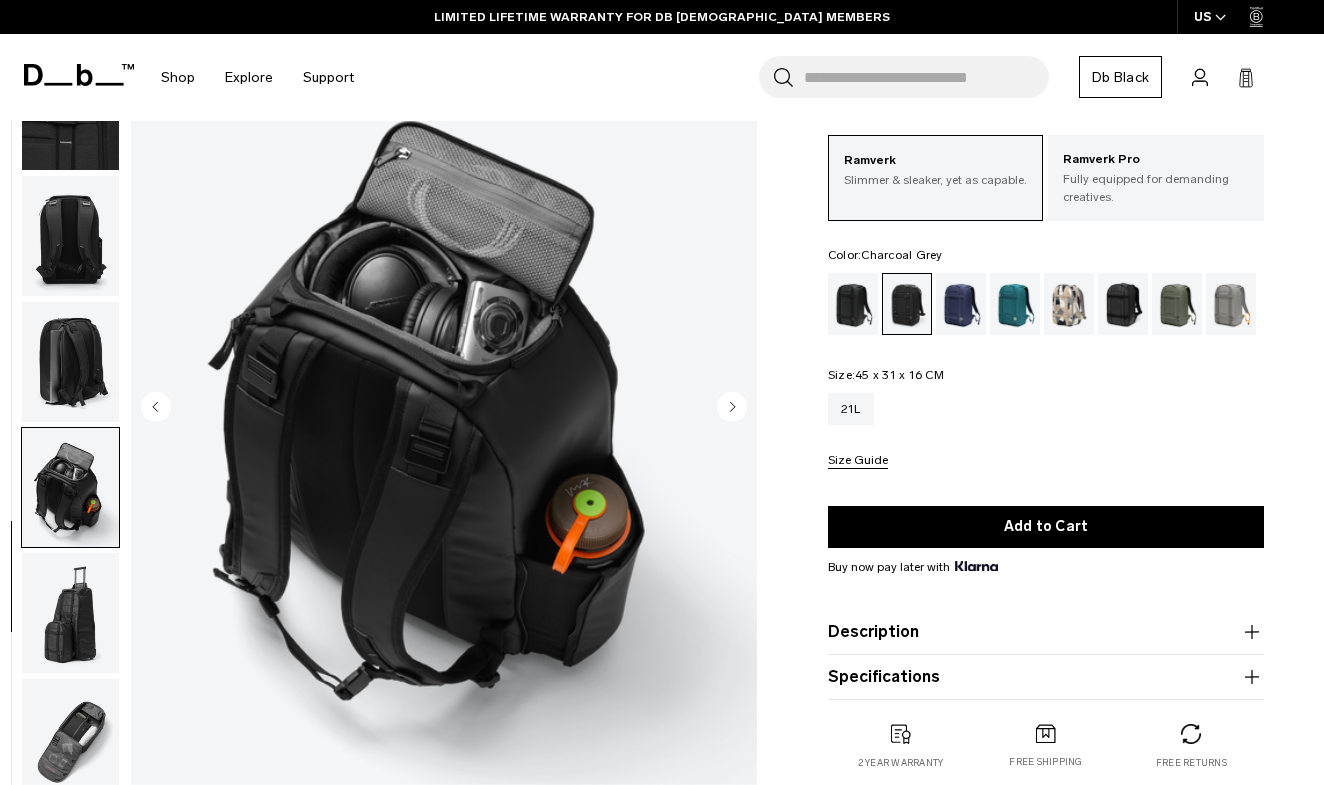 click 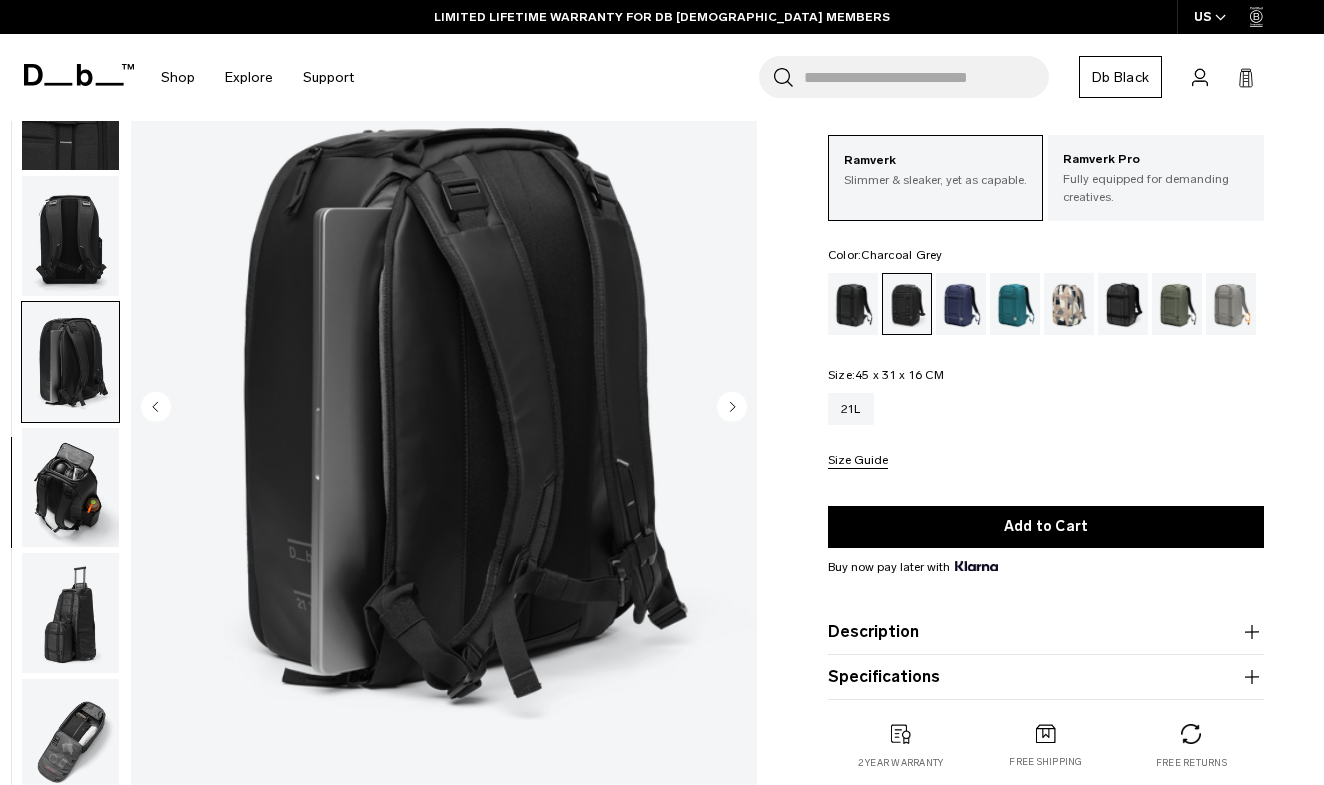 click 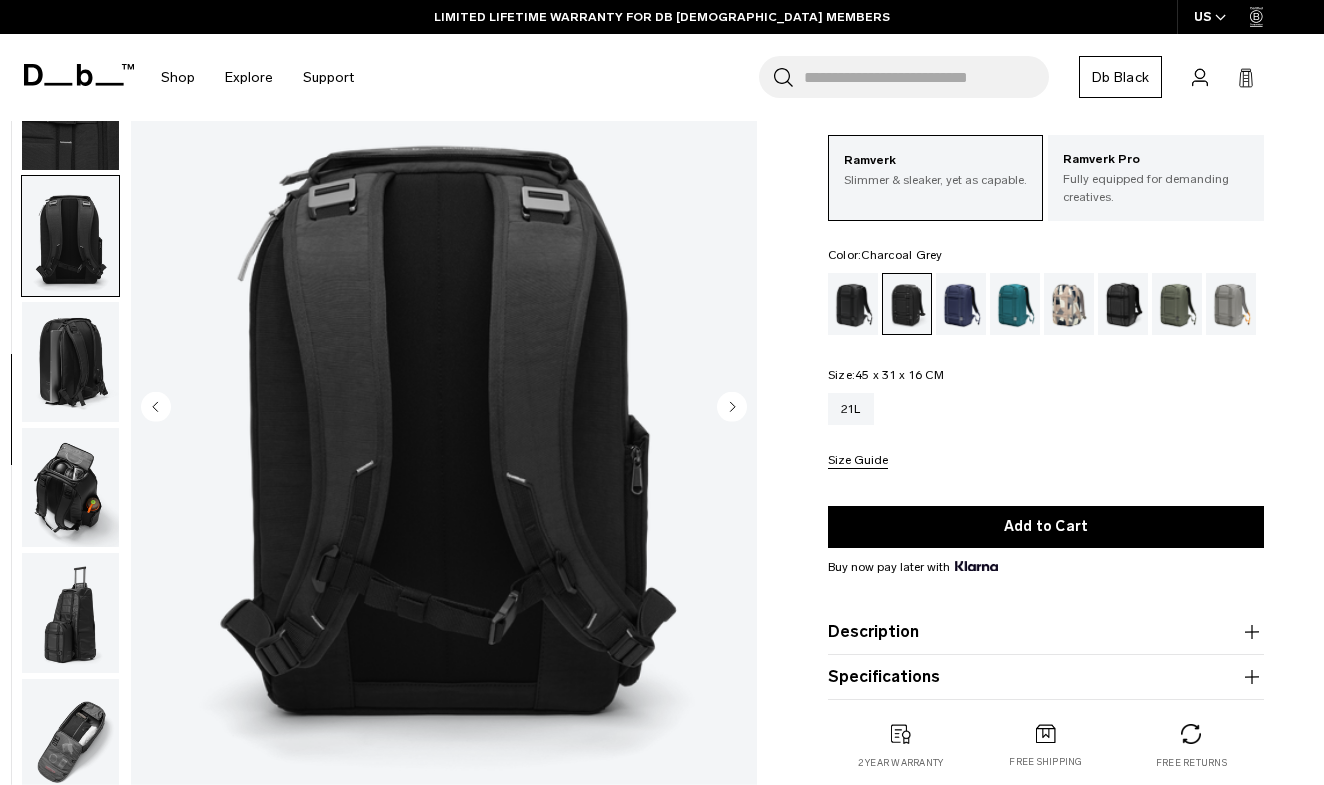click 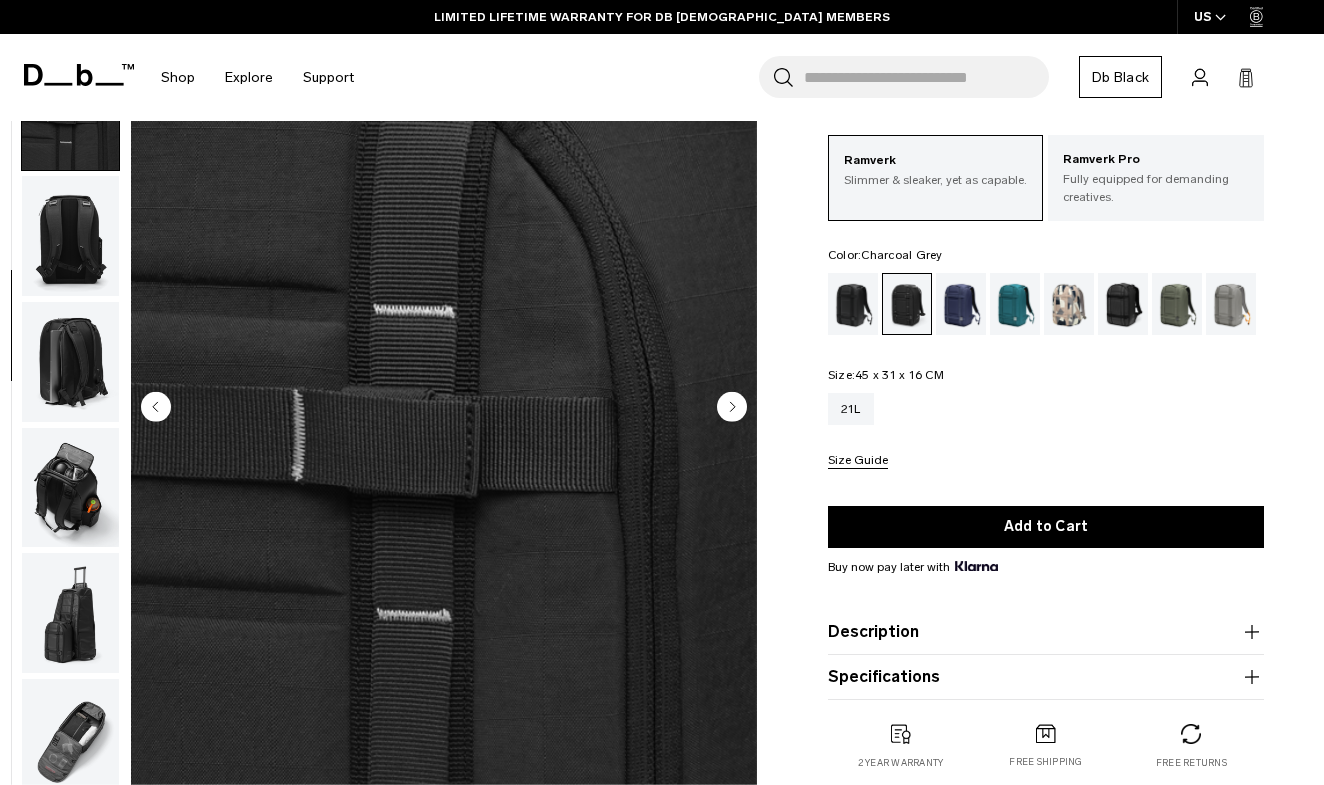 click 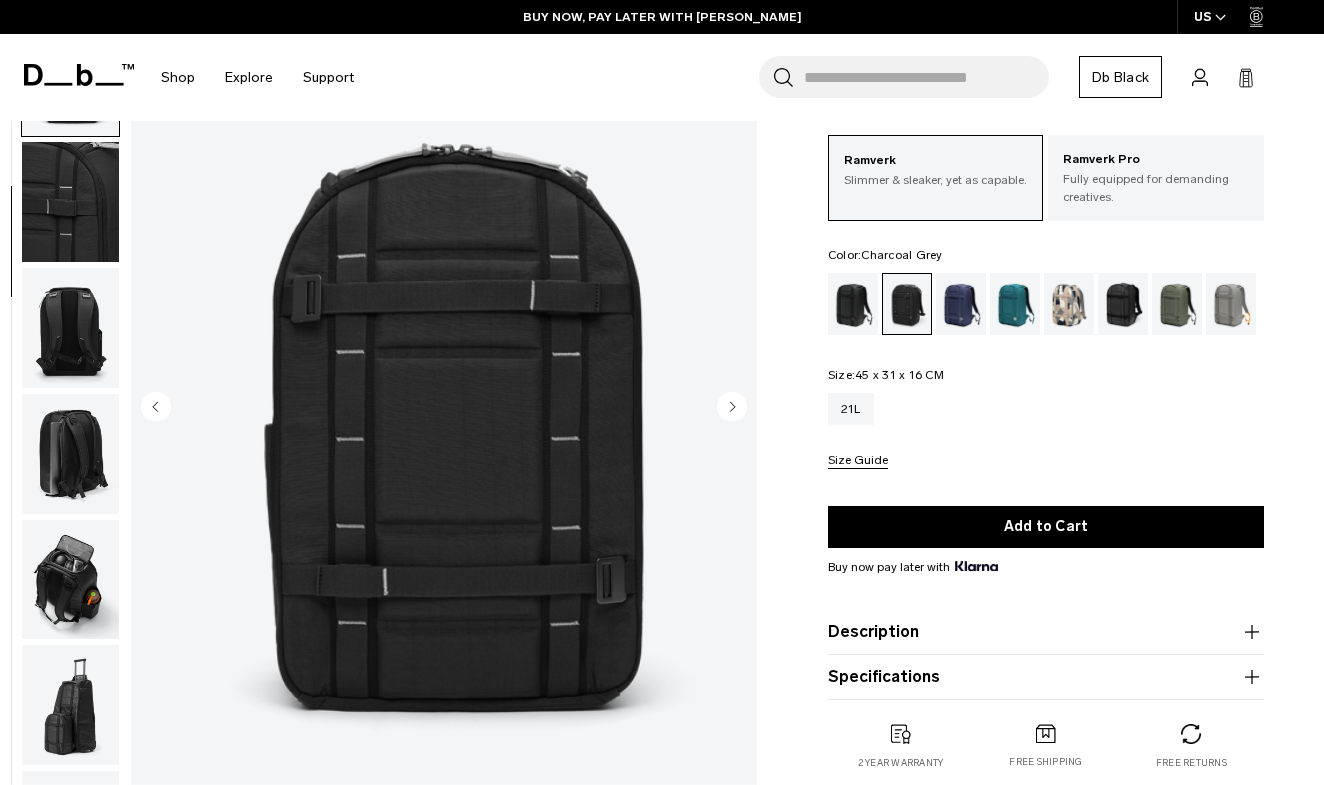 click 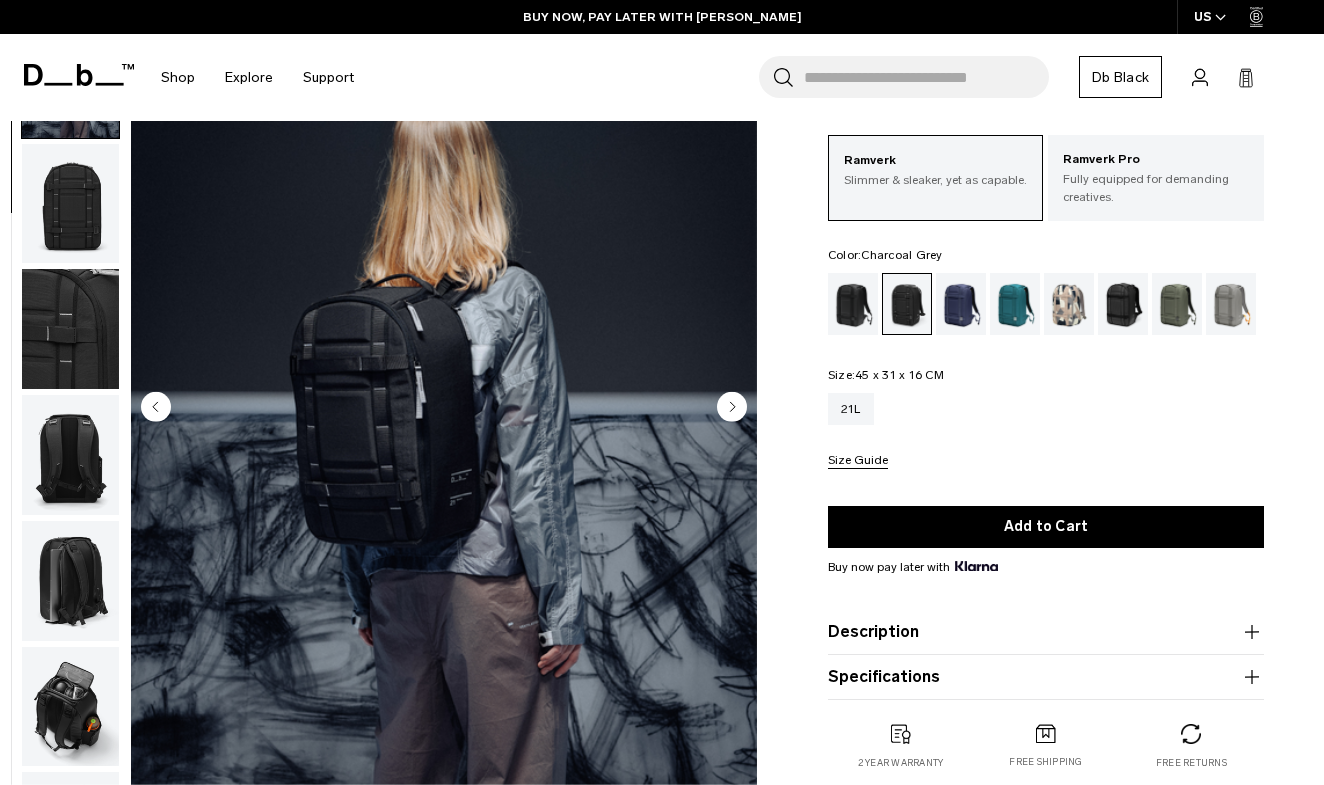 click 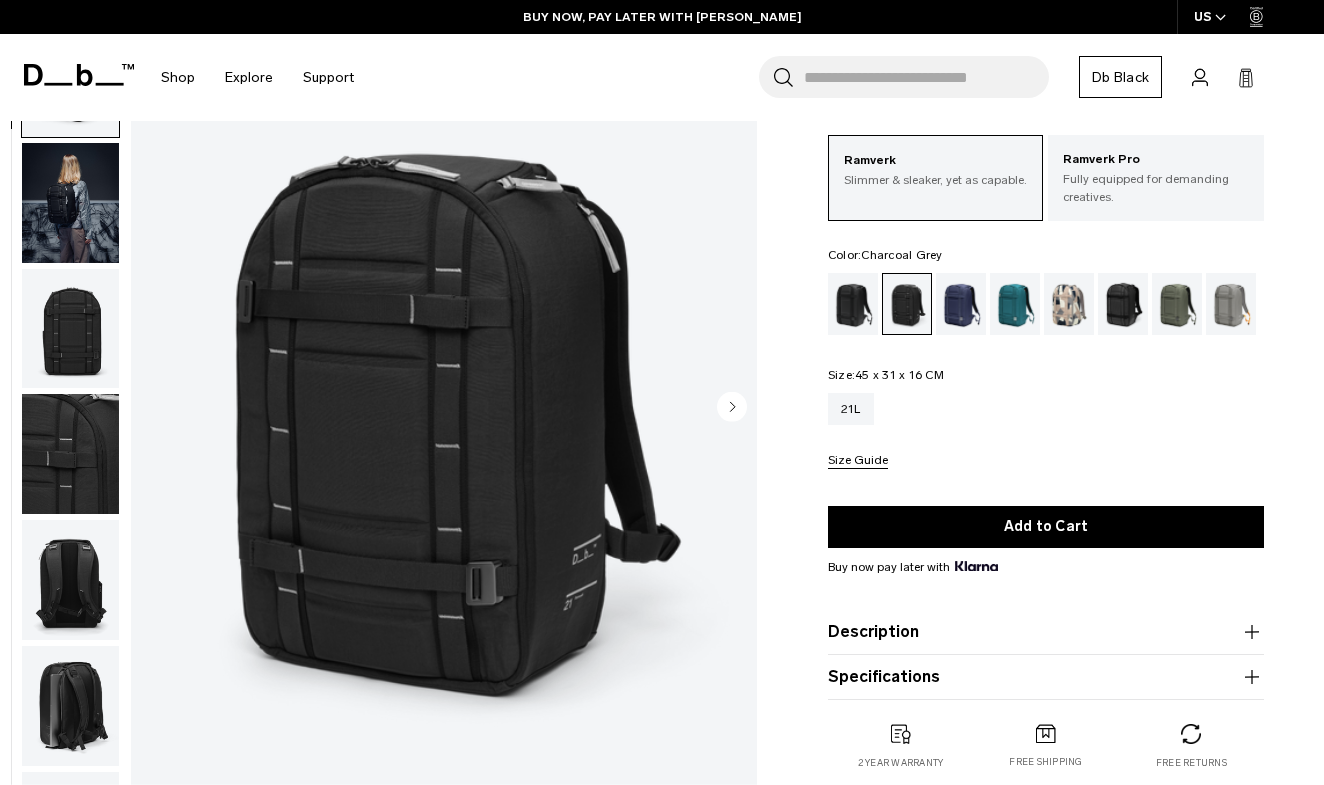 scroll, scrollTop: 0, scrollLeft: 0, axis: both 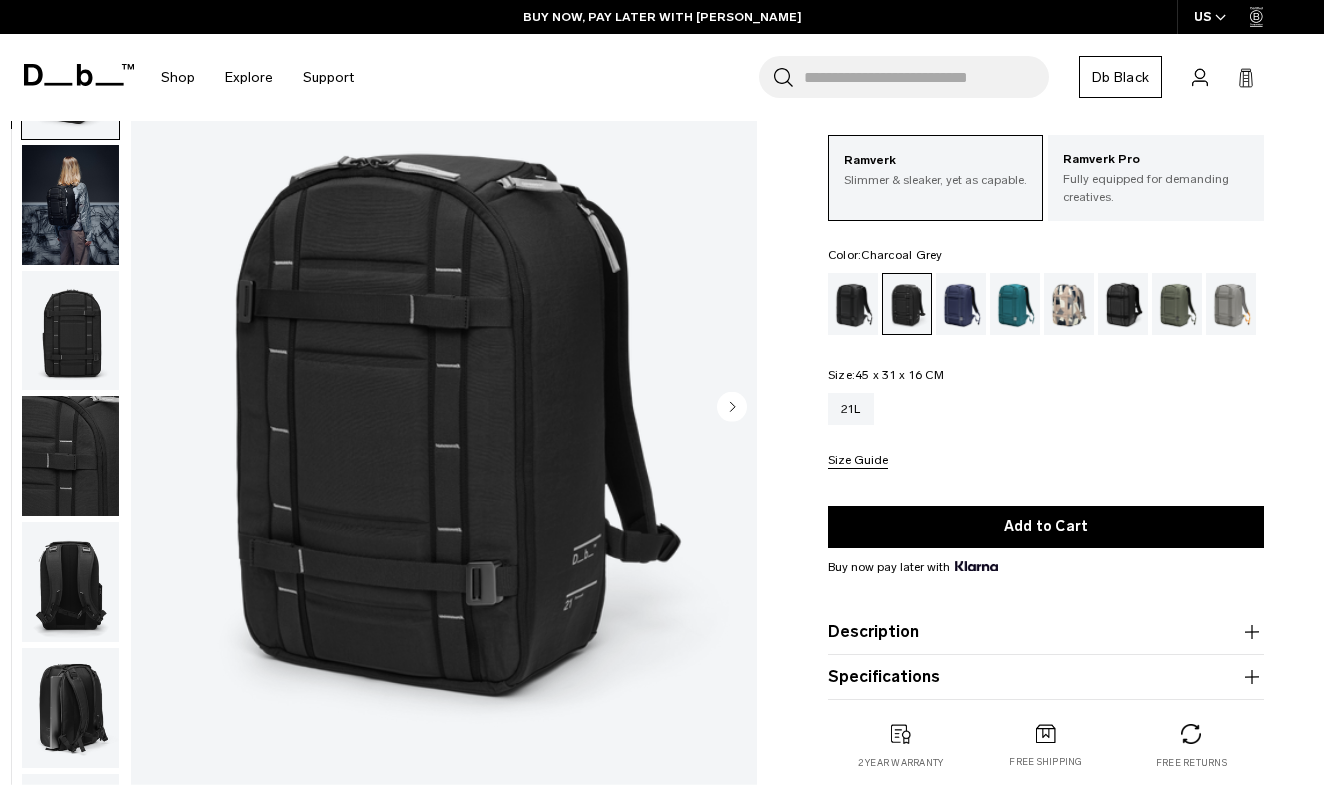 click at bounding box center [444, 409] 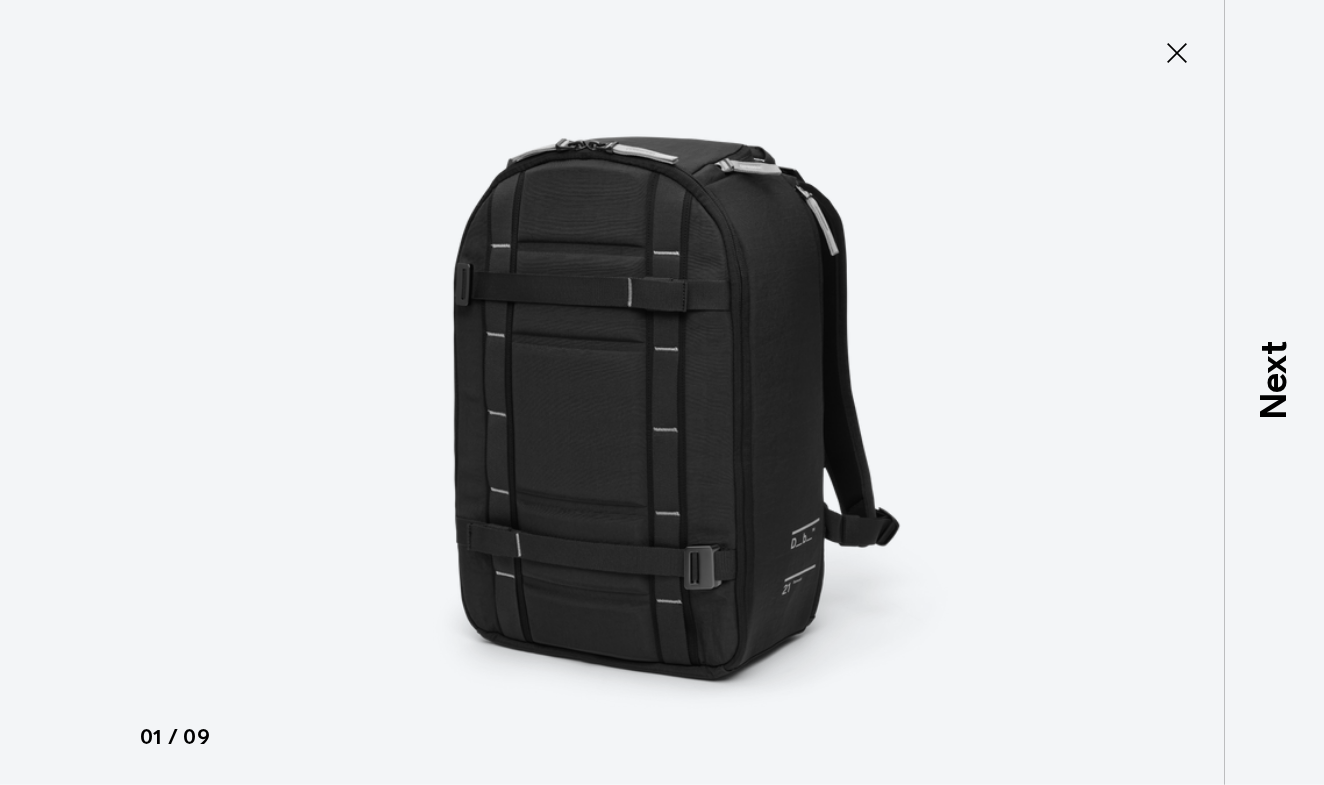 click on "Close" at bounding box center [1177, 53] 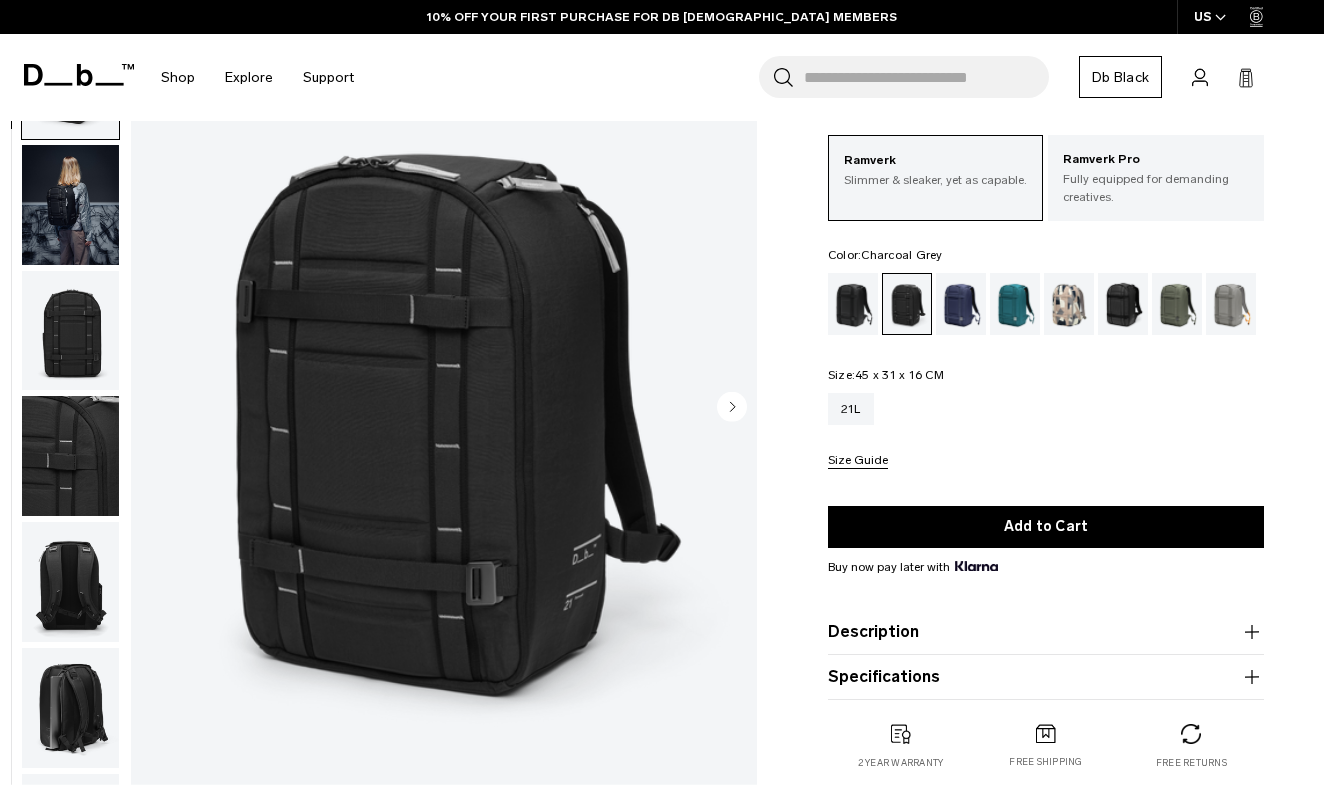 click 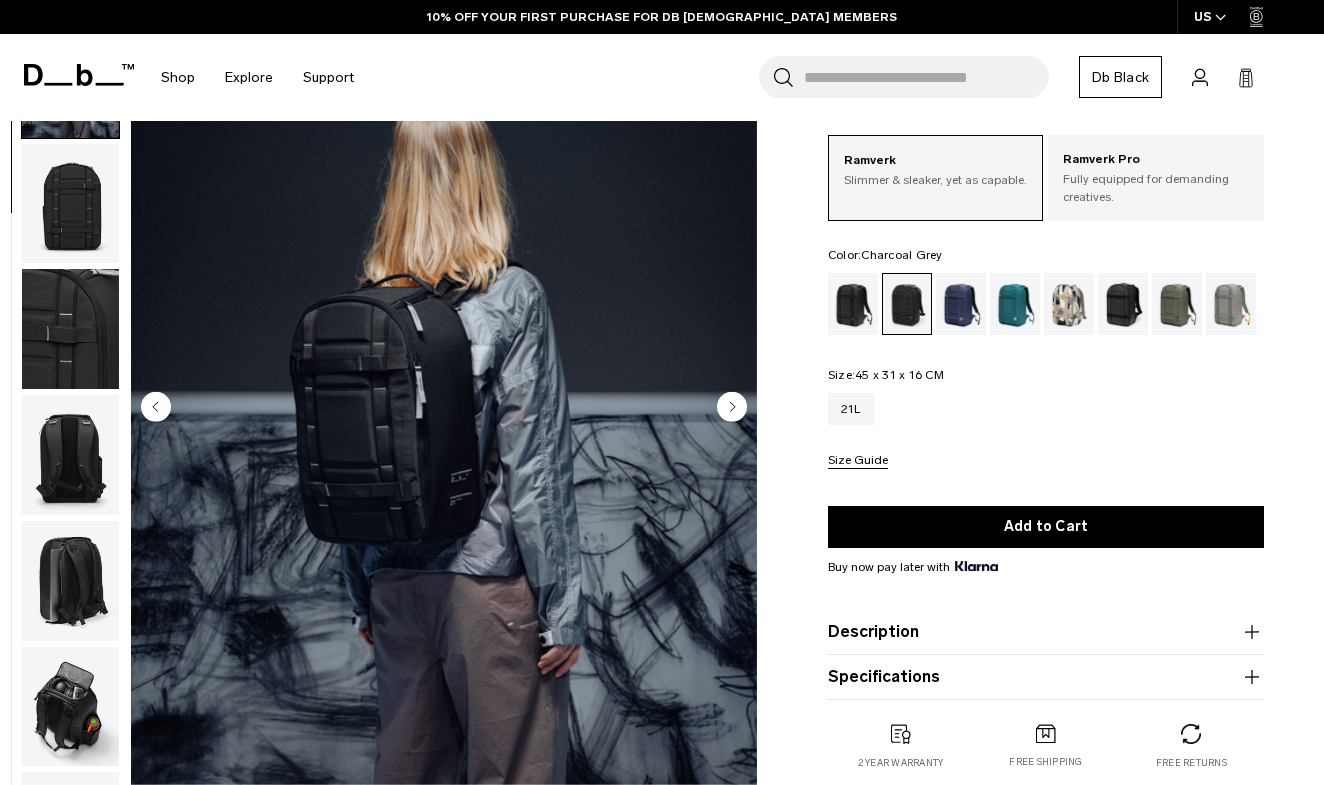 click 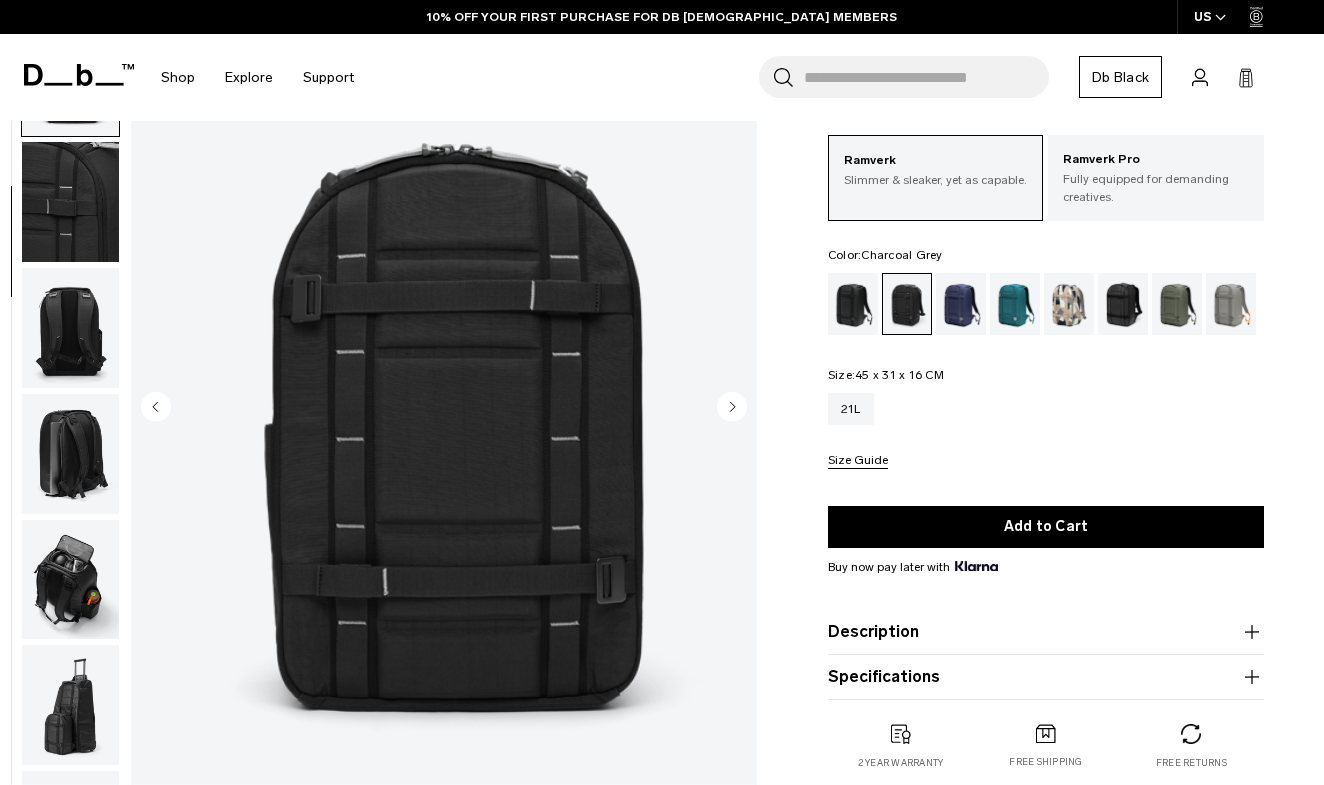 click 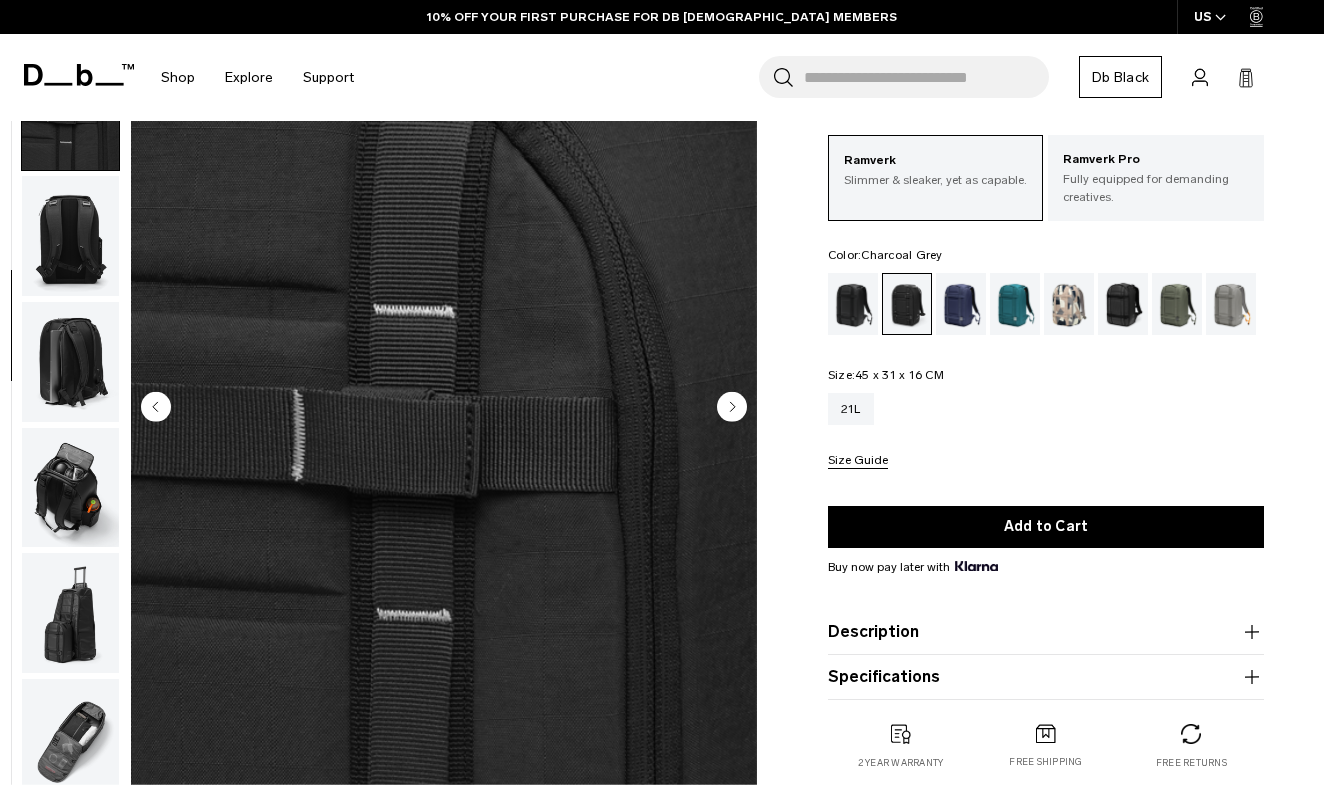 click 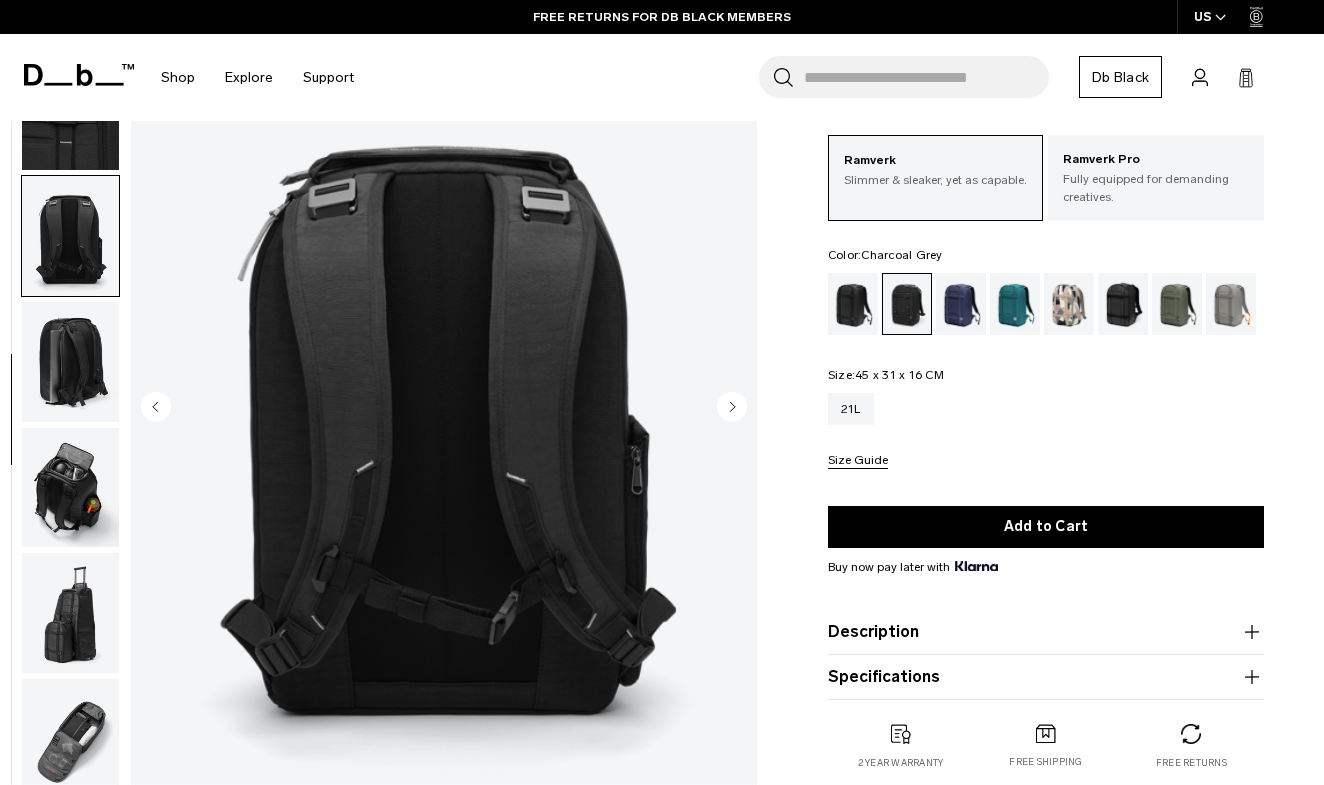 click at bounding box center [444, 409] 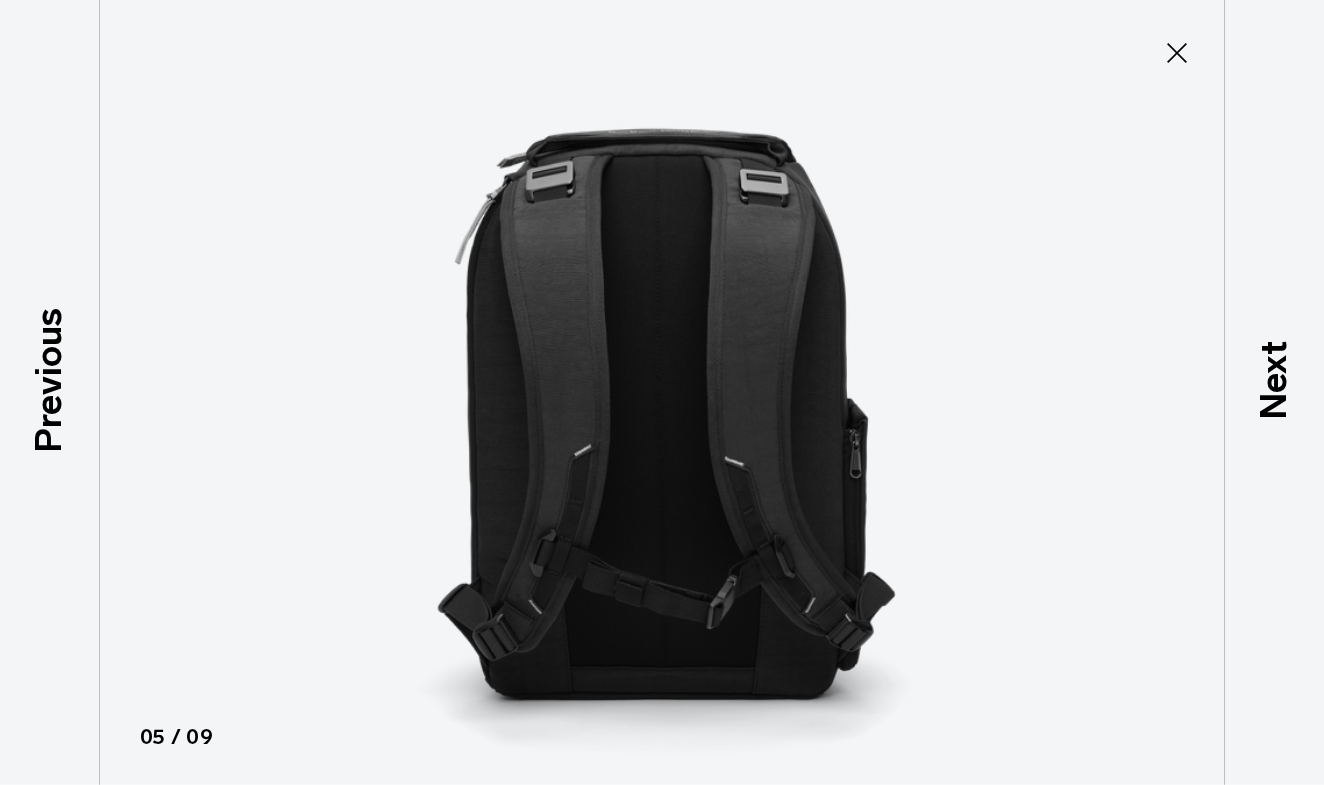 click 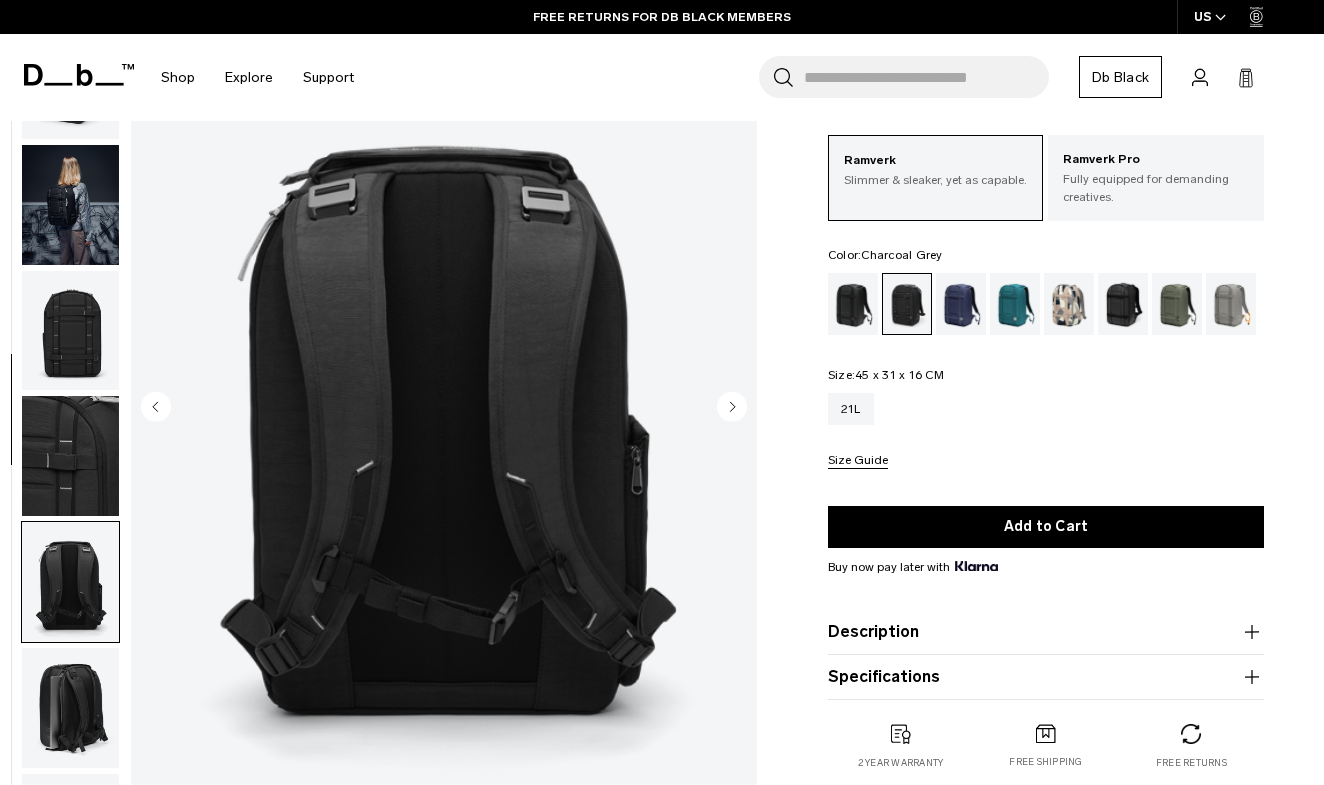 click at bounding box center [70, 205] 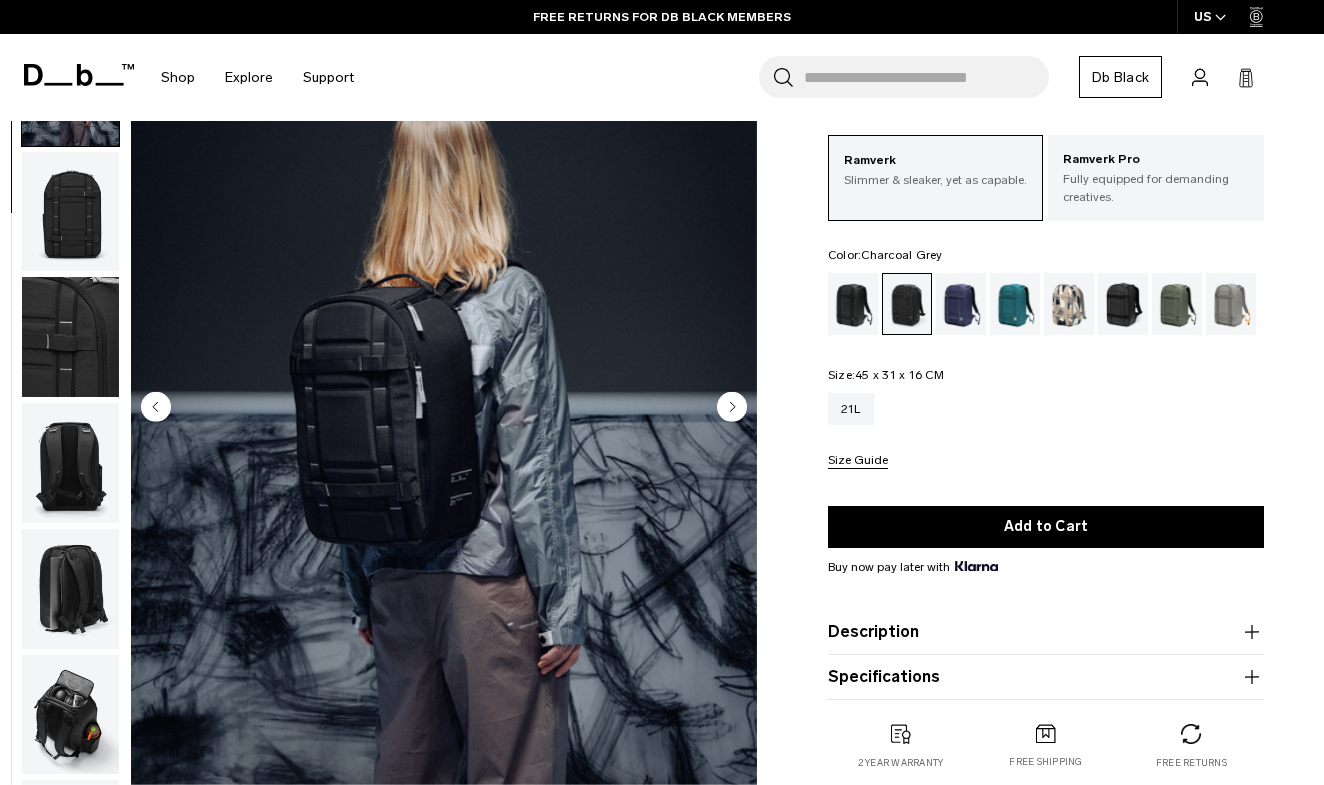 scroll, scrollTop: 127, scrollLeft: 0, axis: vertical 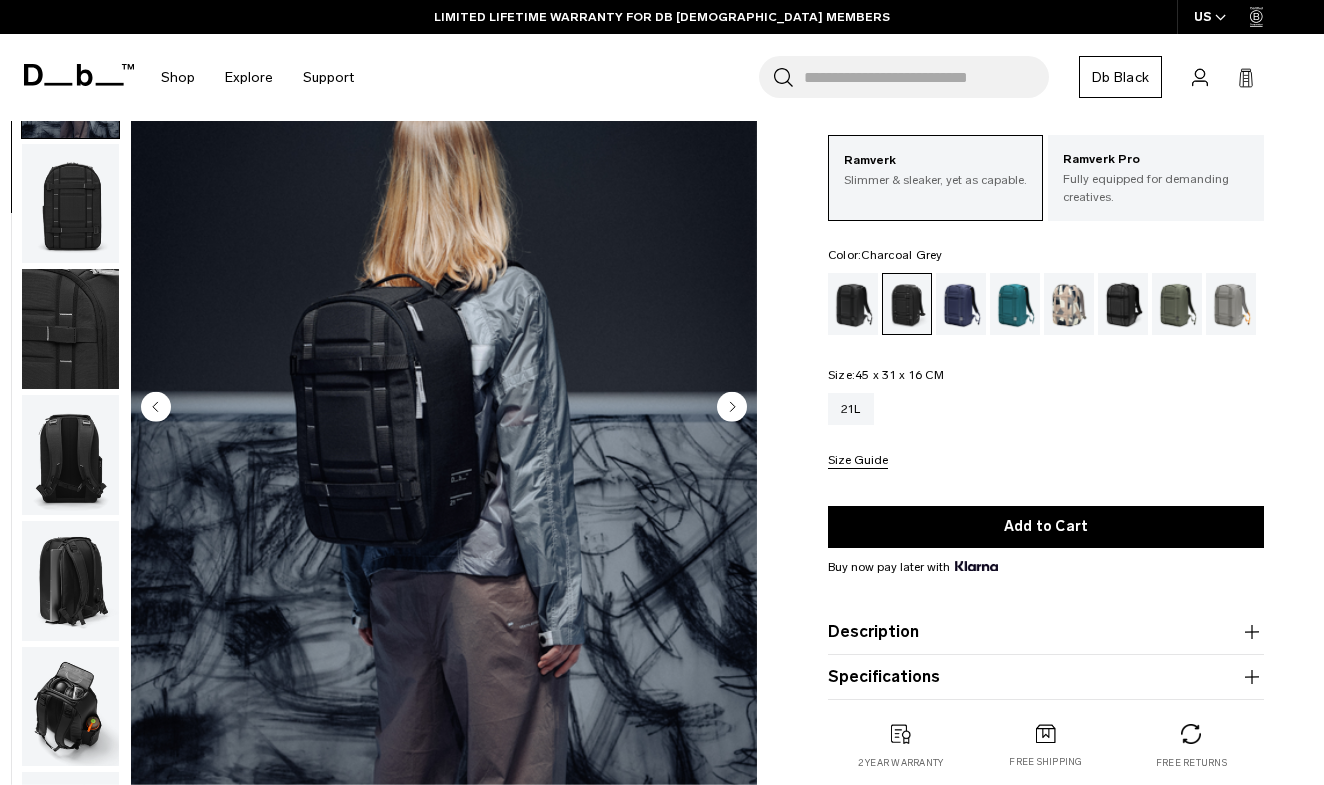 click 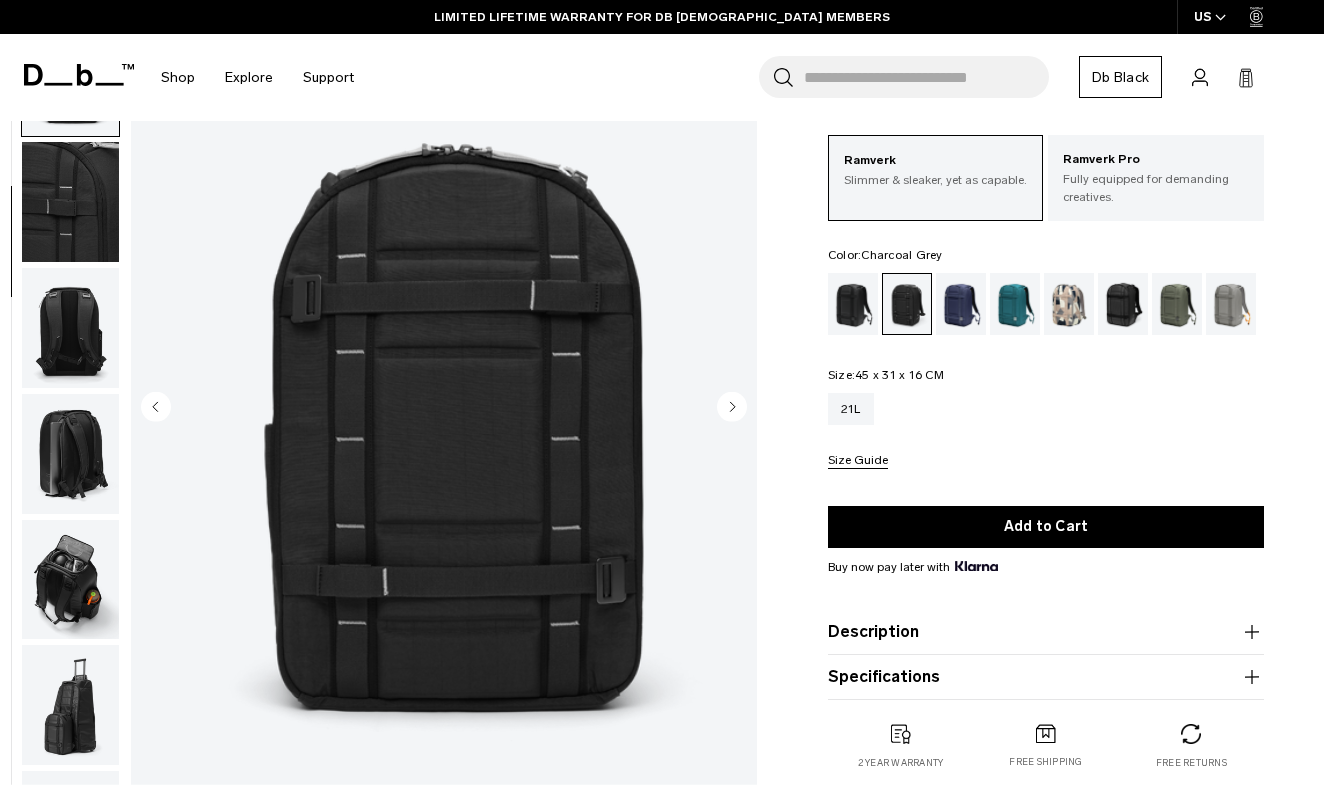 click 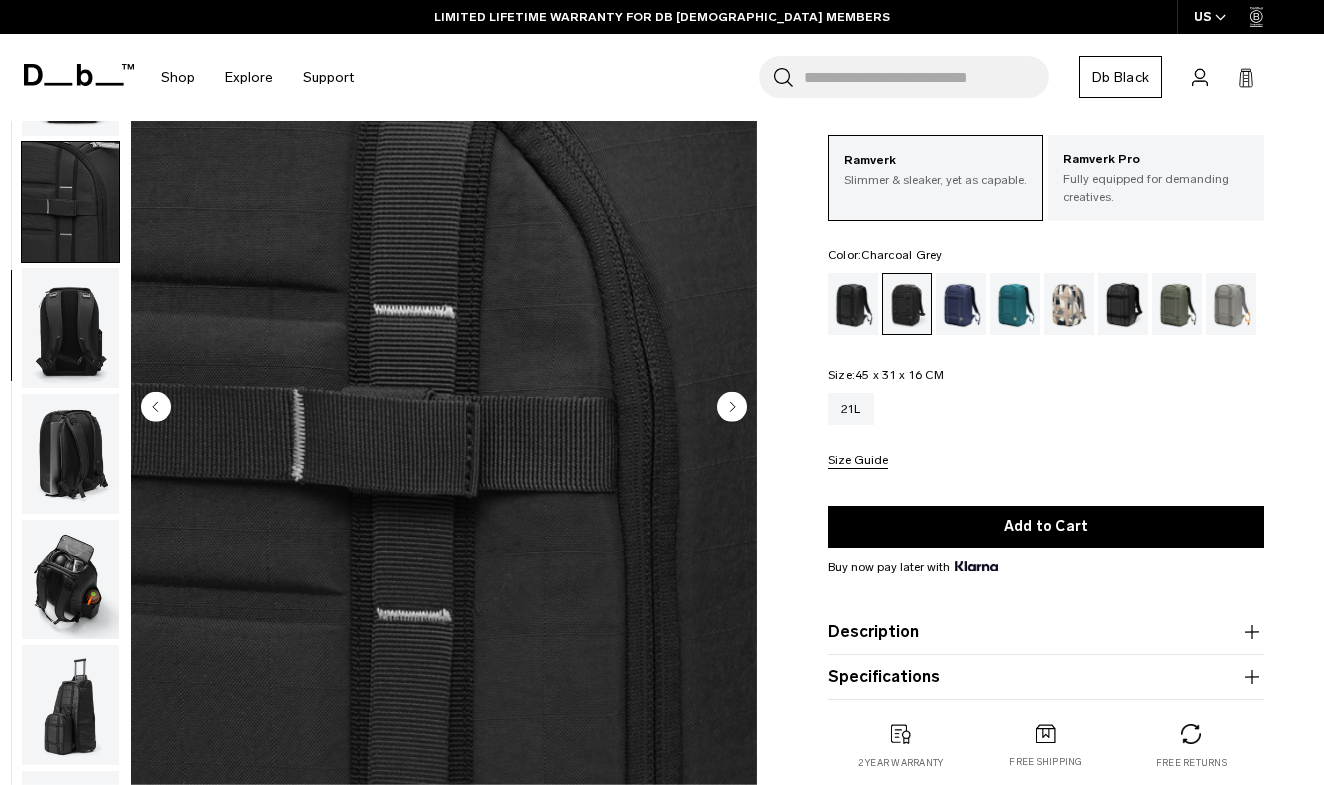 scroll, scrollTop: 359, scrollLeft: 0, axis: vertical 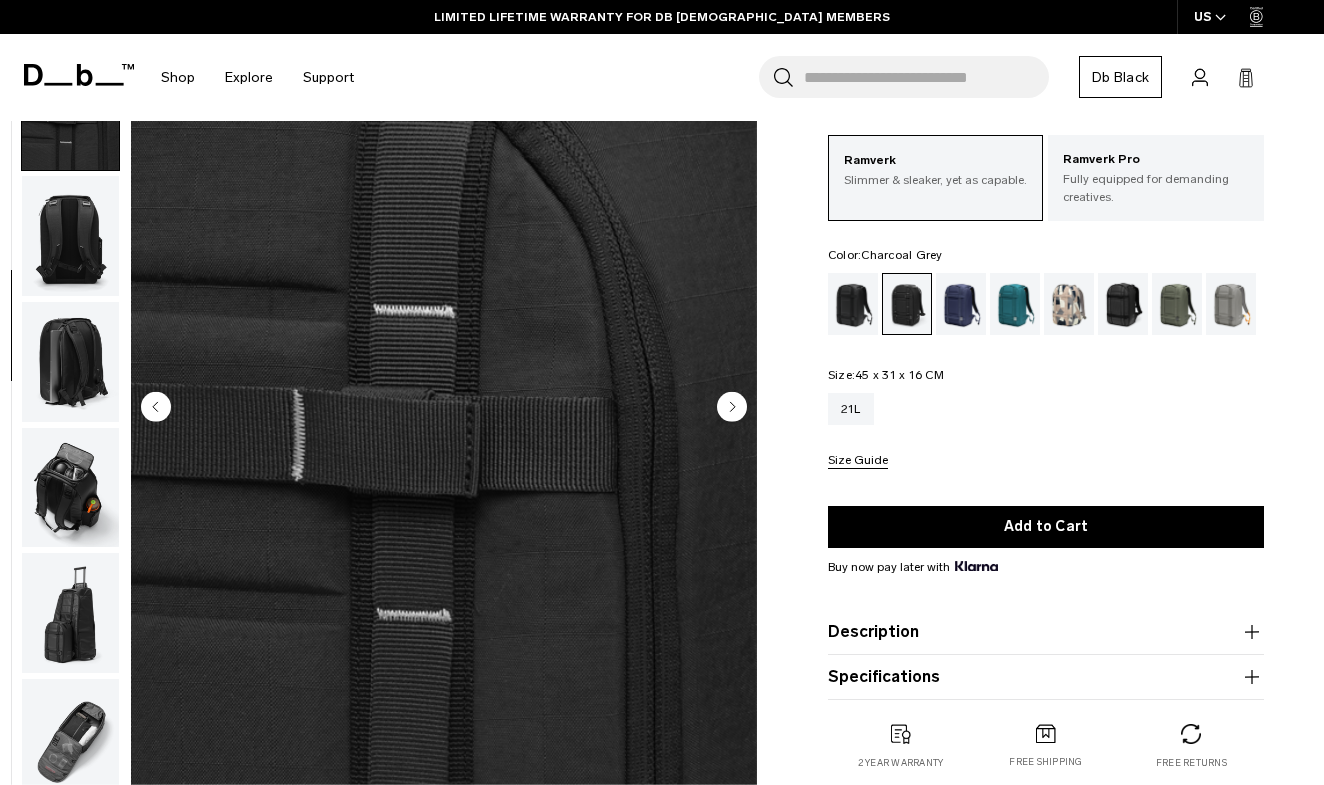 click 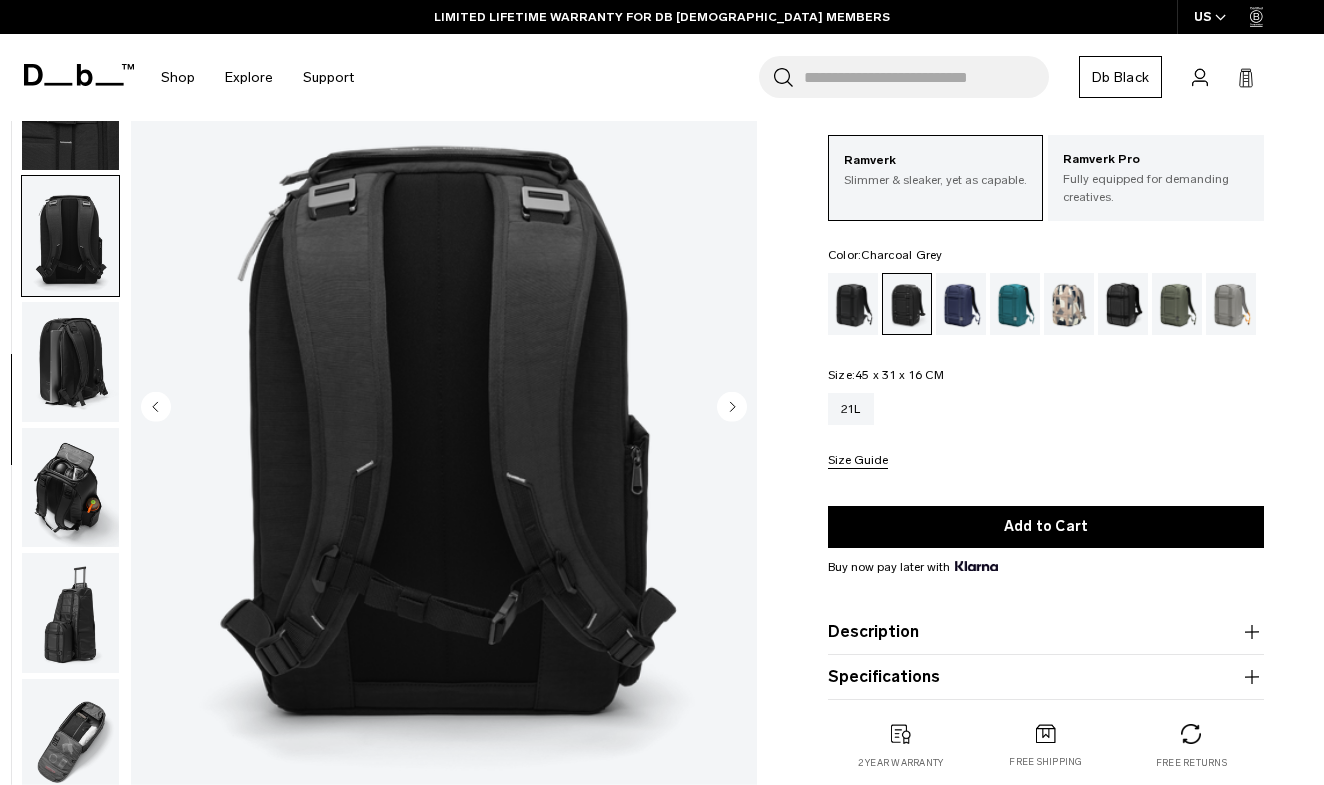 click 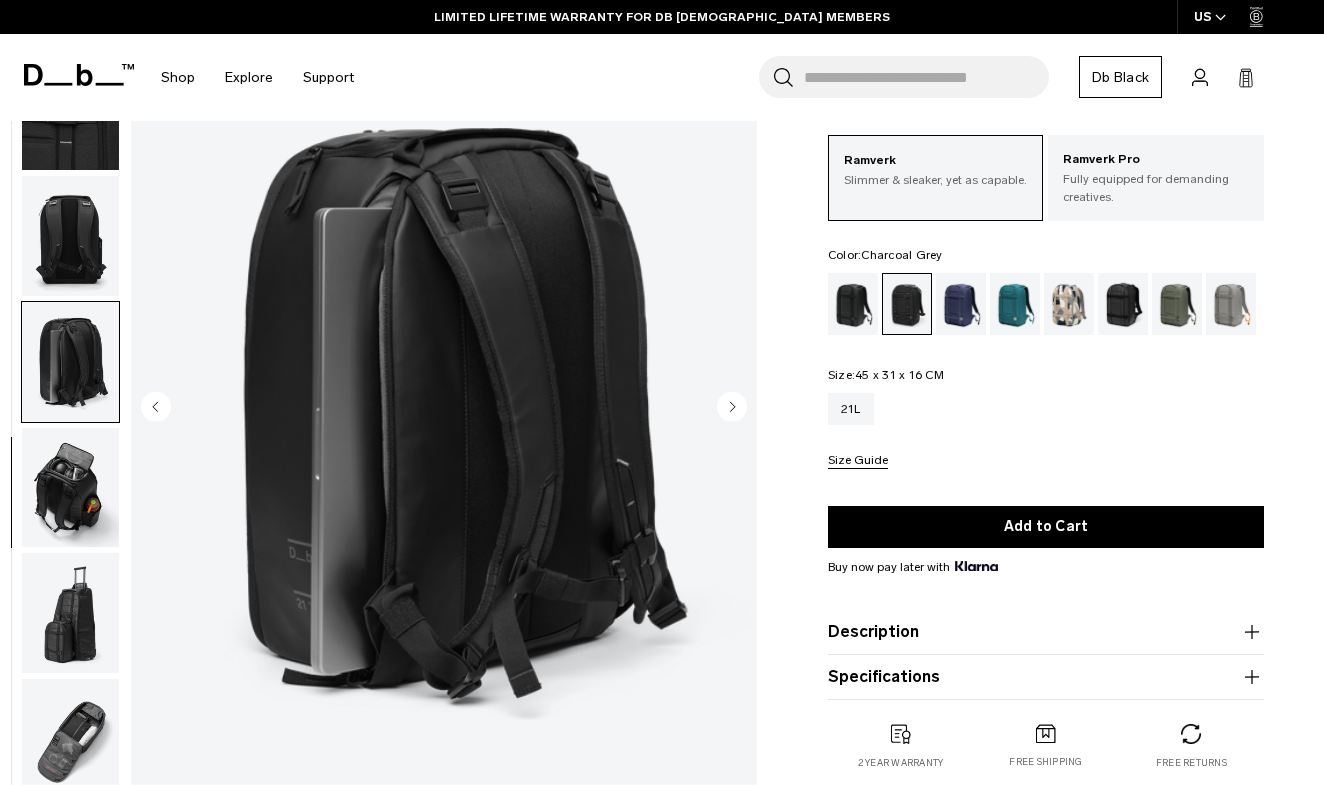 click 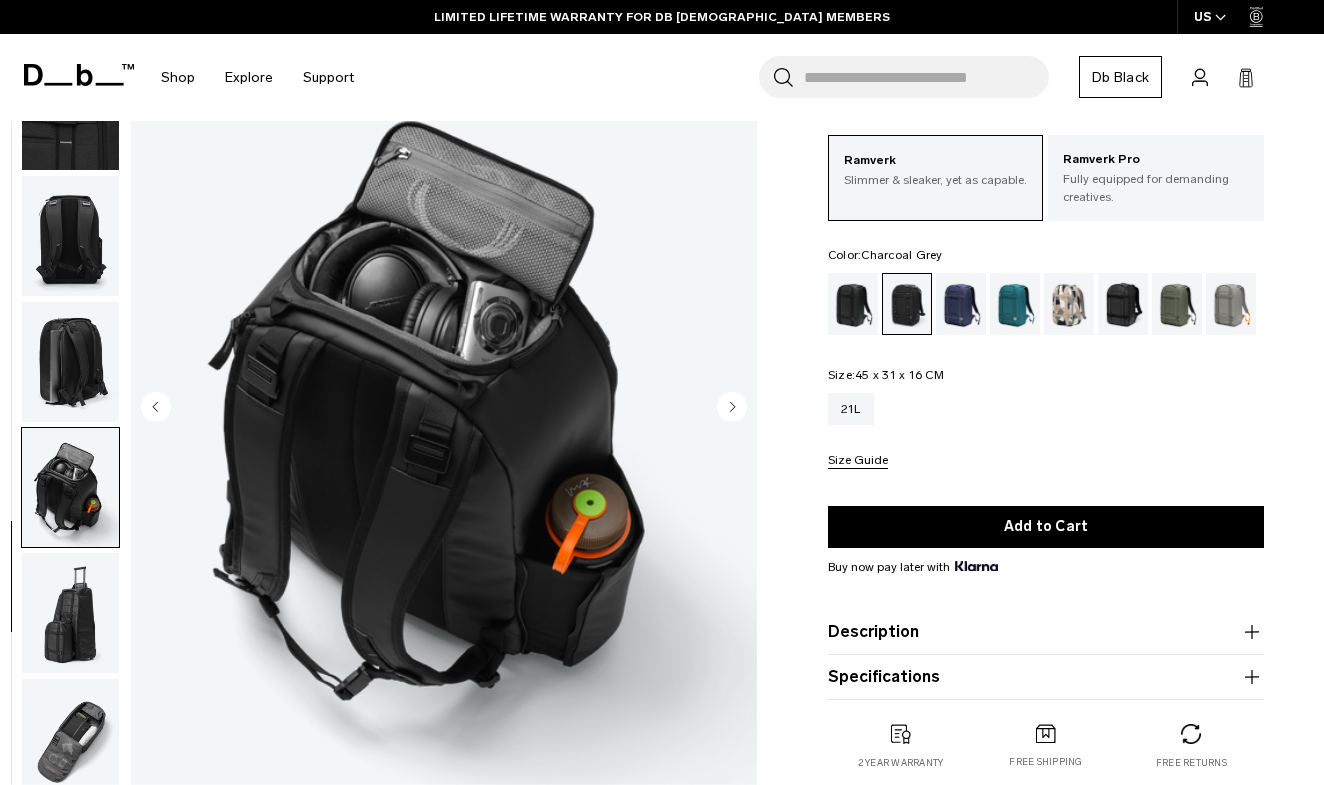 click 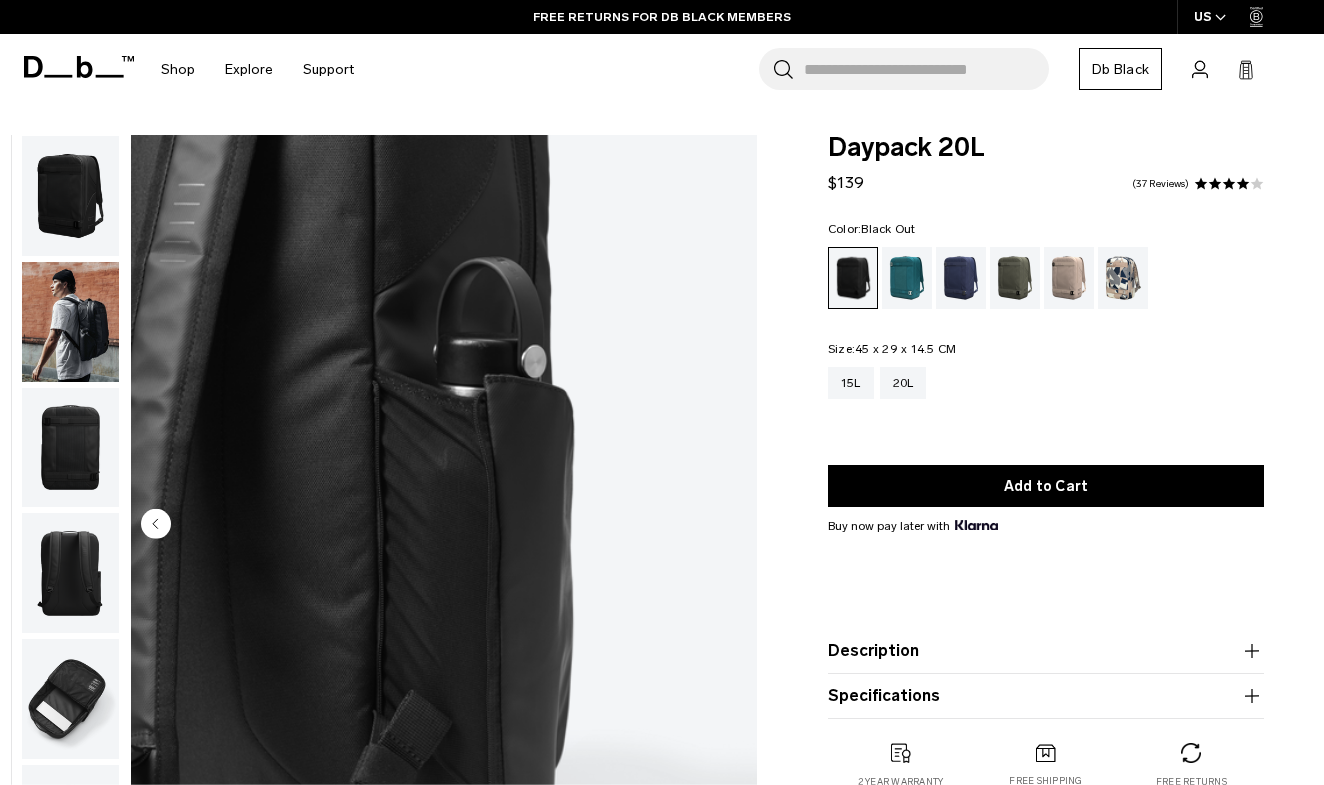 scroll, scrollTop: 67, scrollLeft: 0, axis: vertical 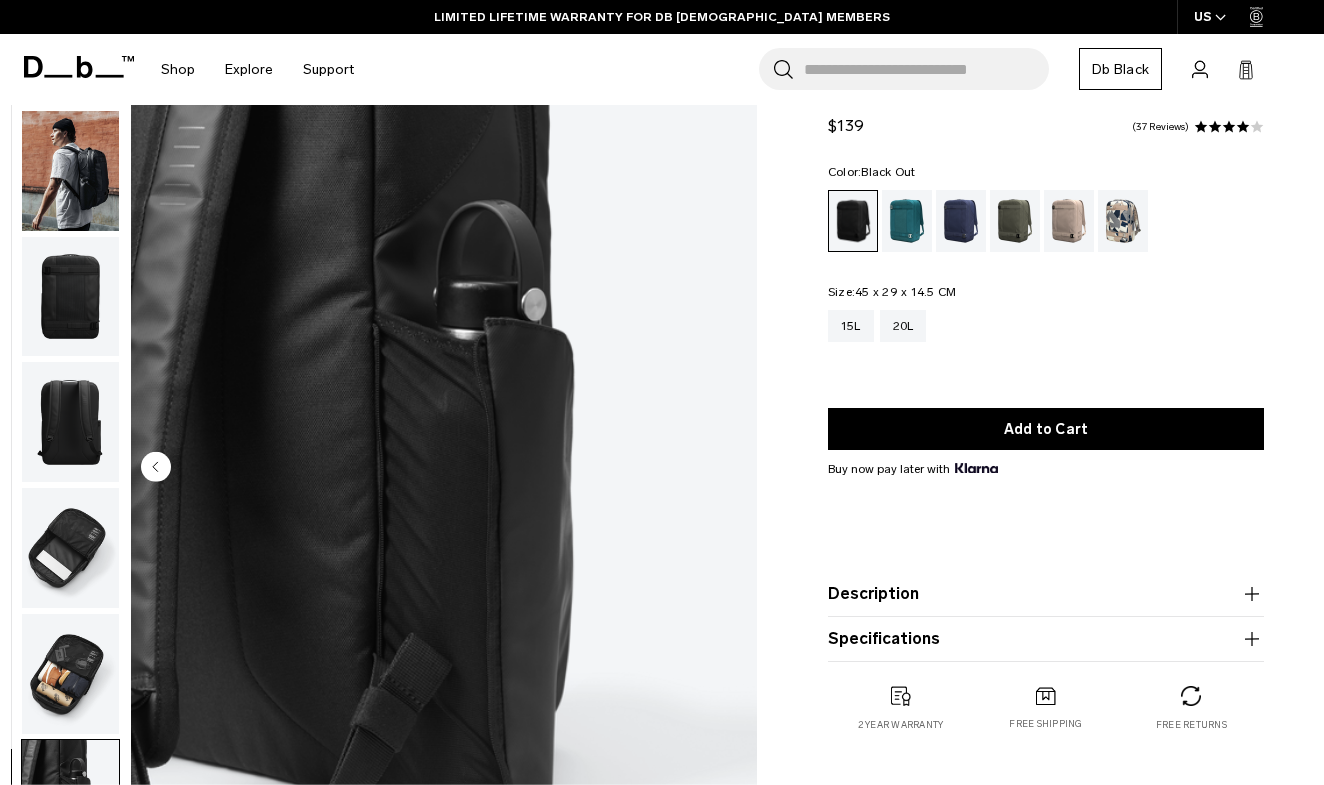 click 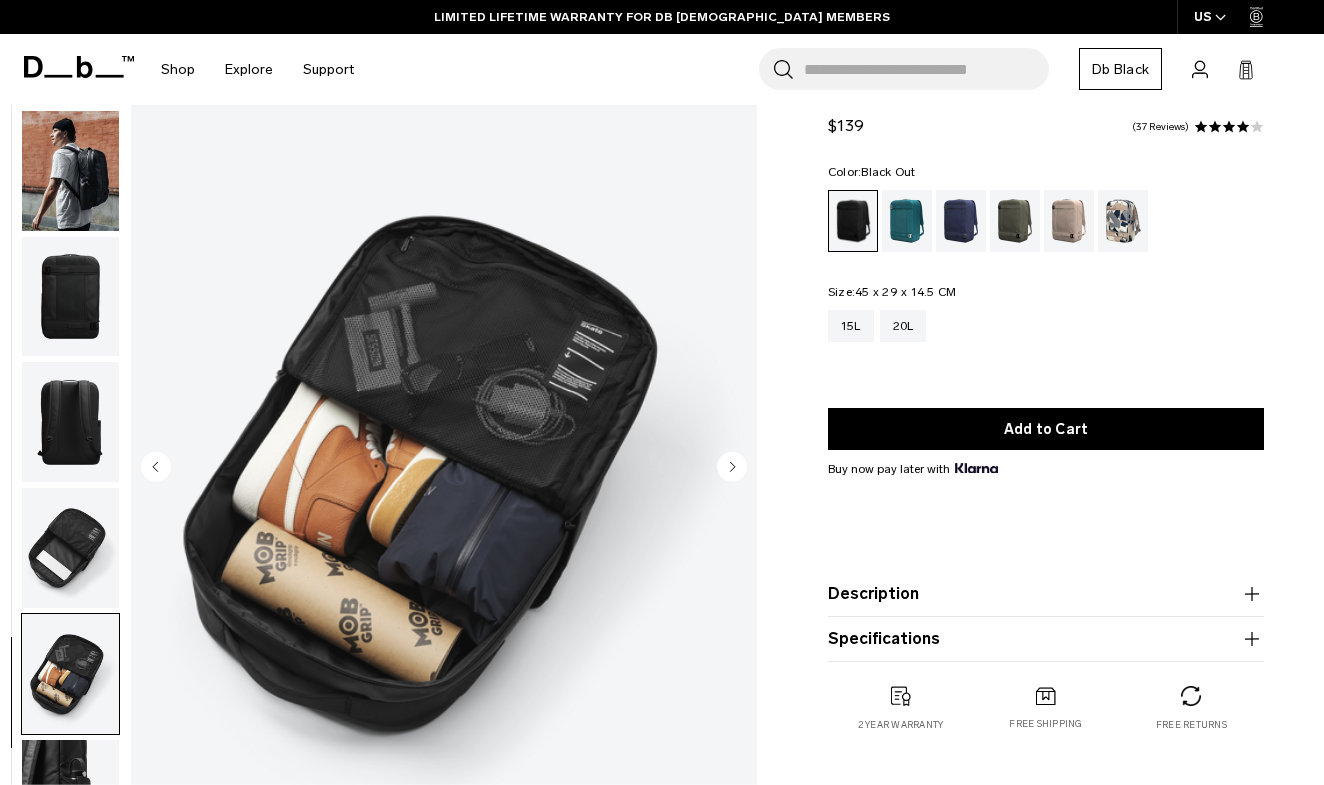 click 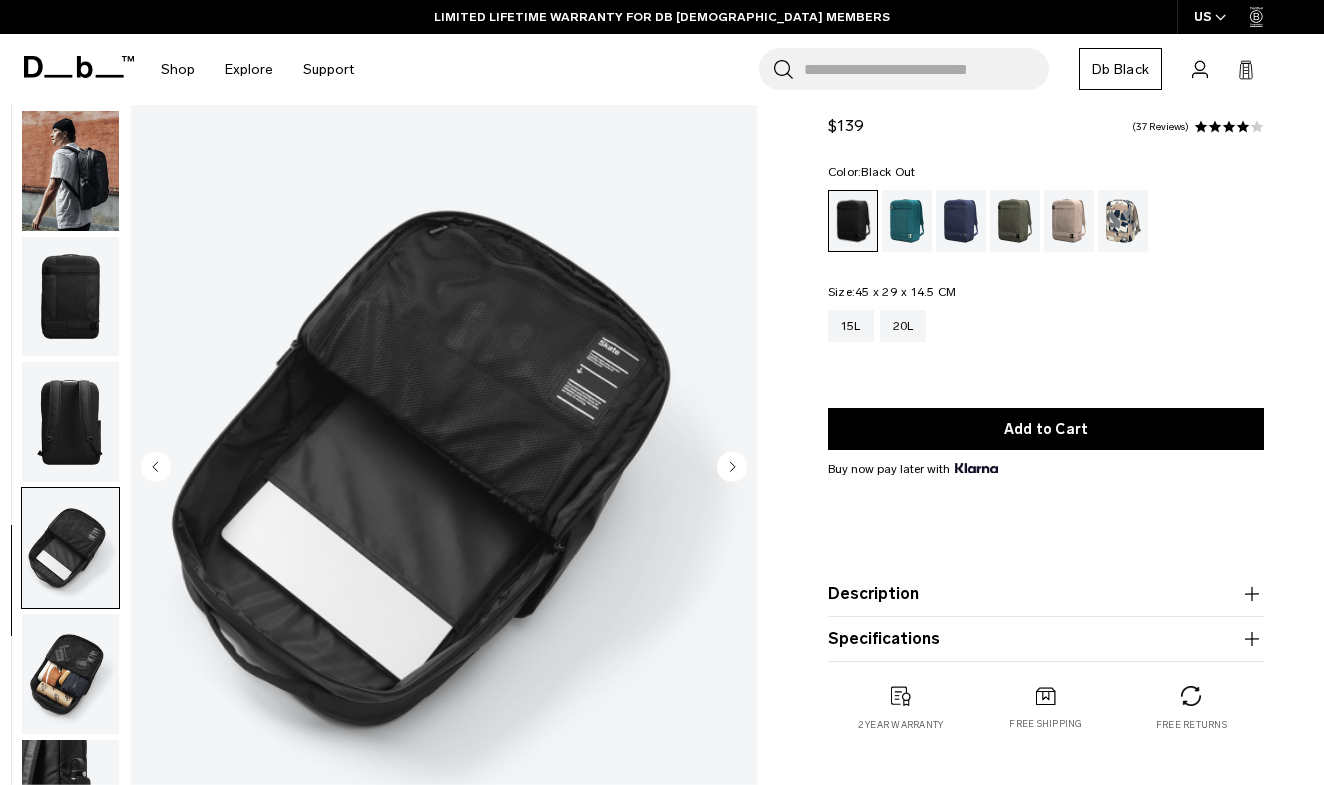 click 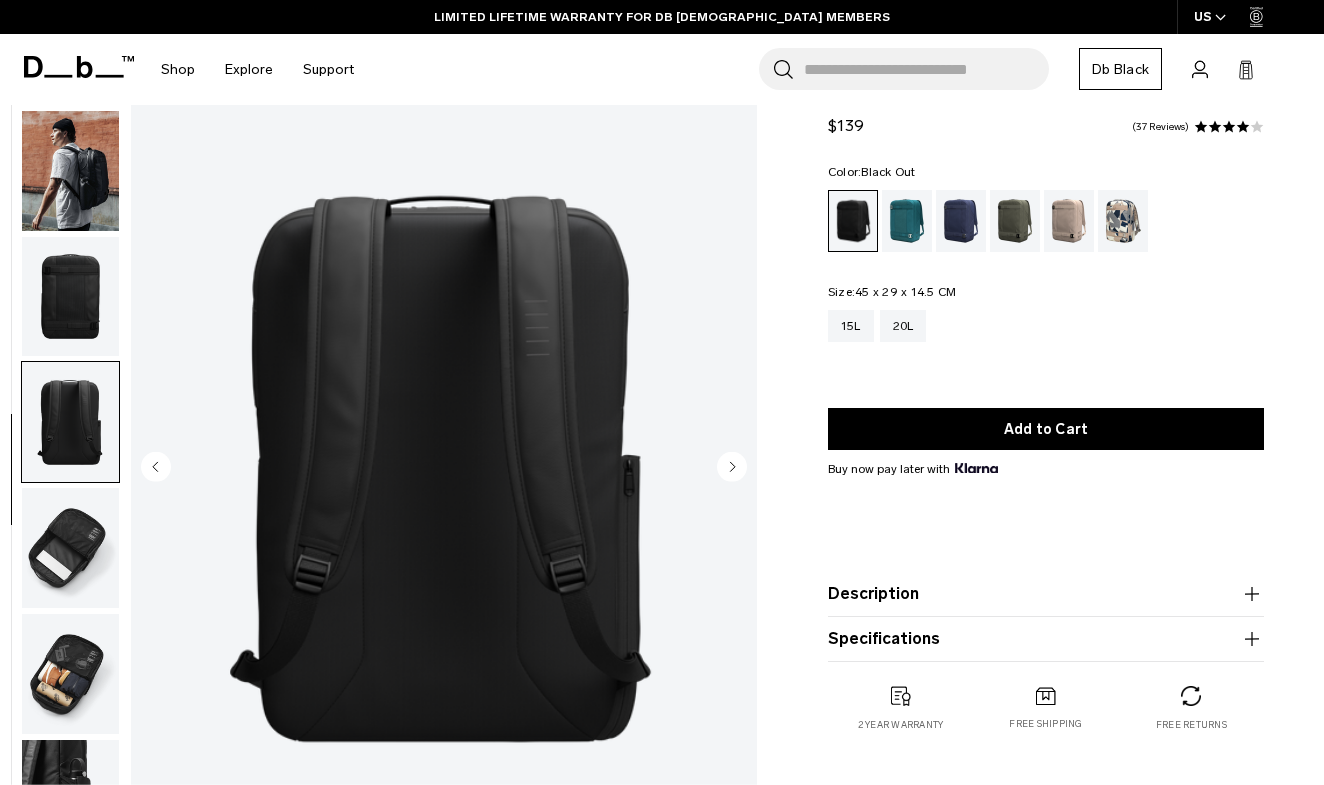 click 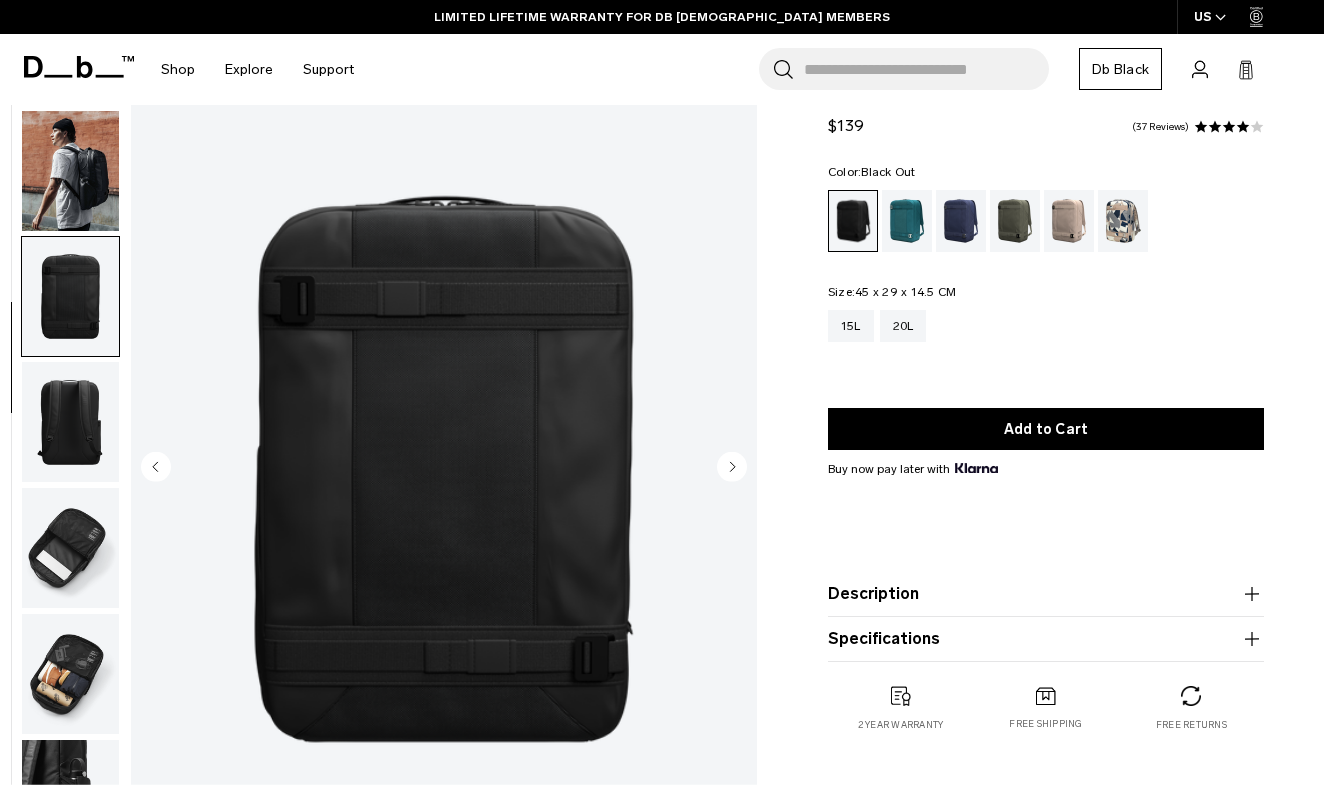 click 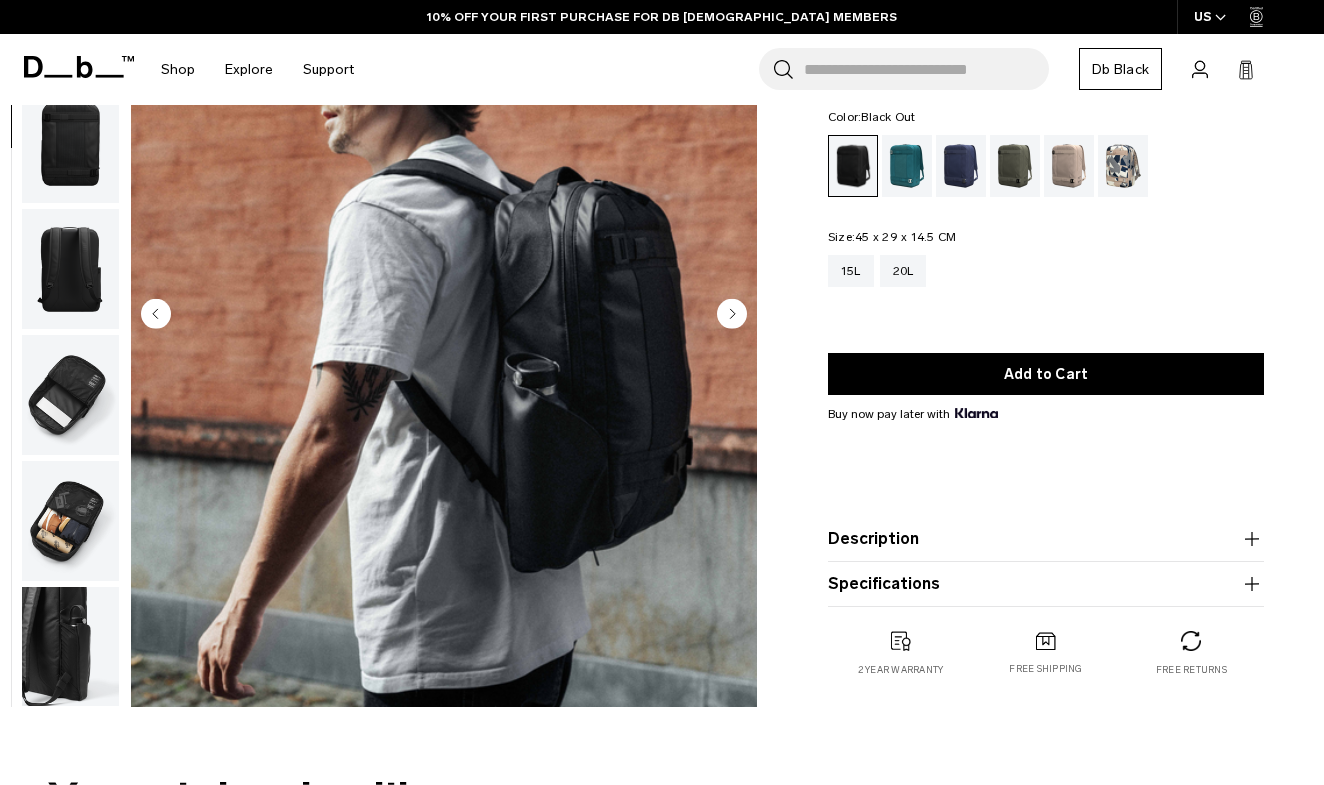 scroll, scrollTop: 158, scrollLeft: 0, axis: vertical 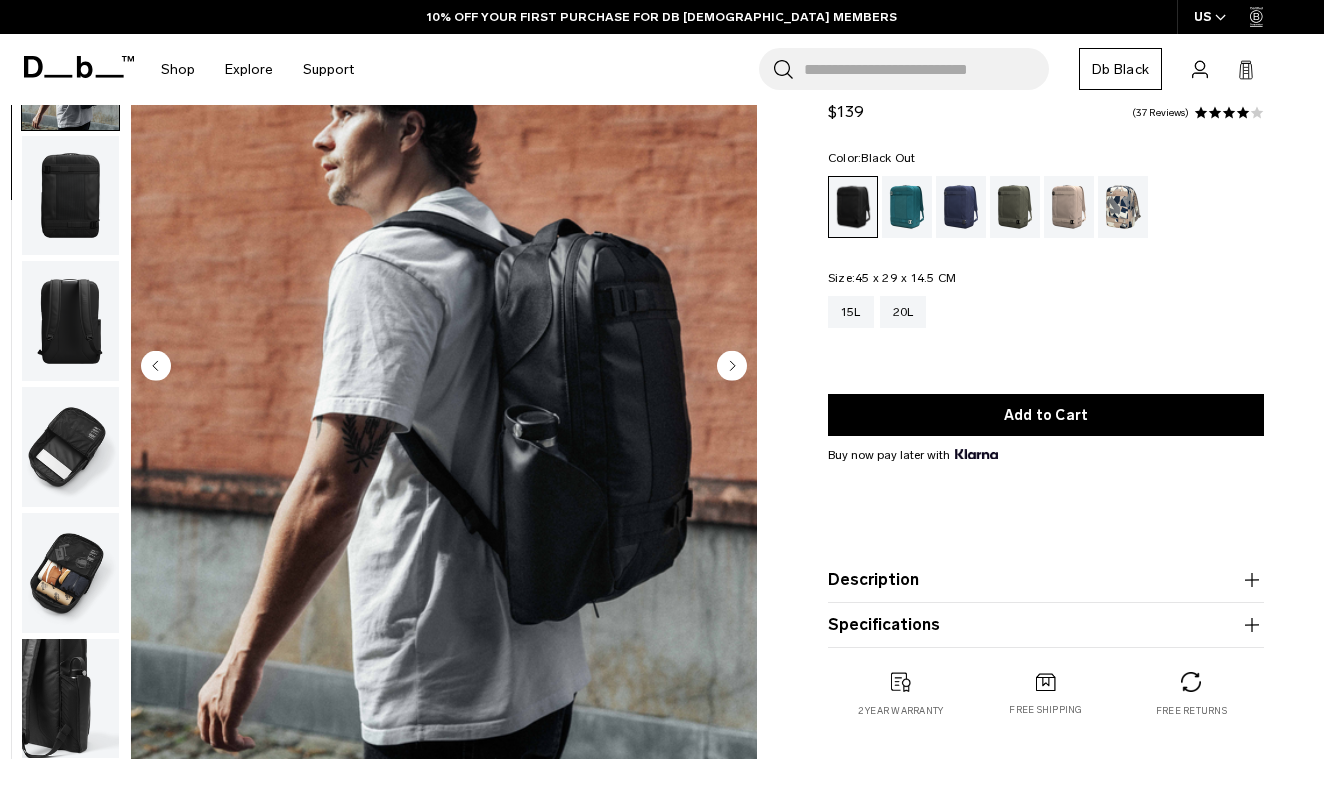 click 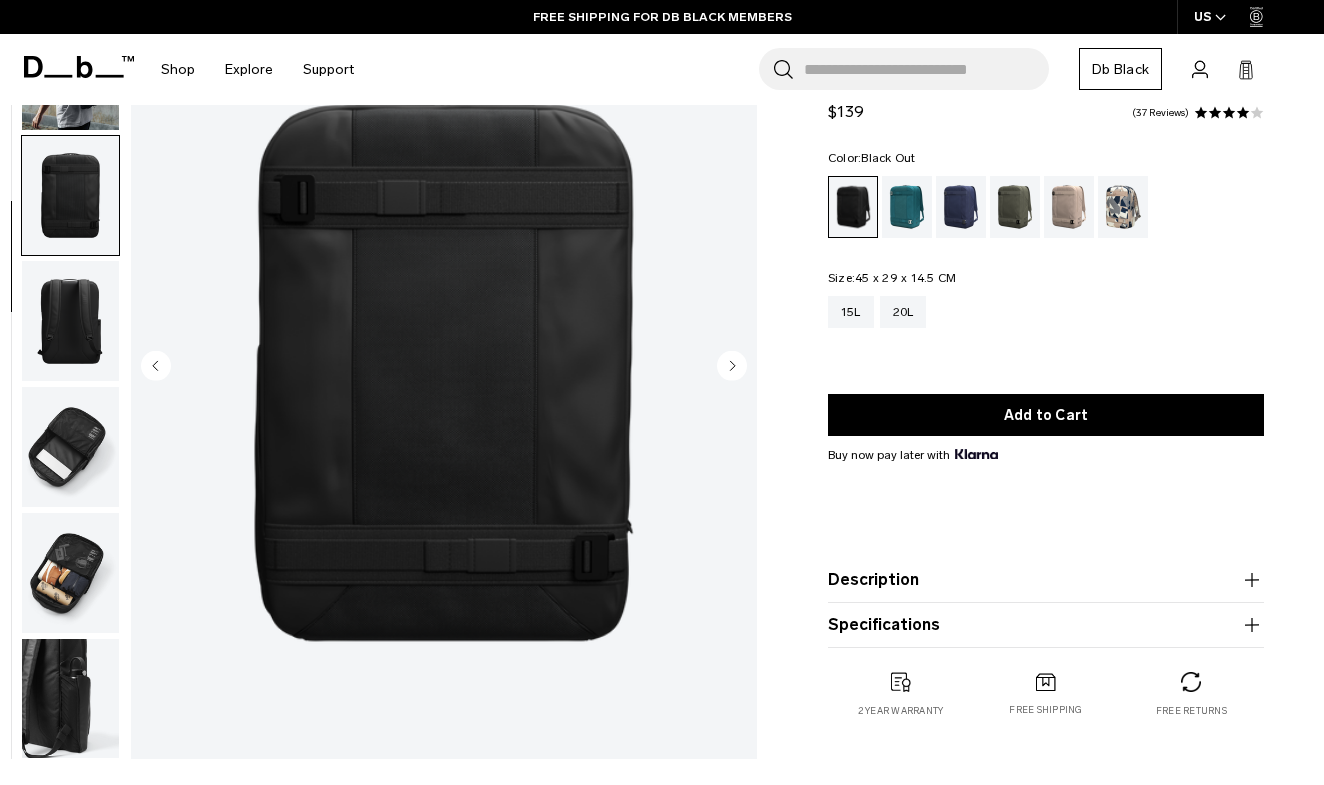 click 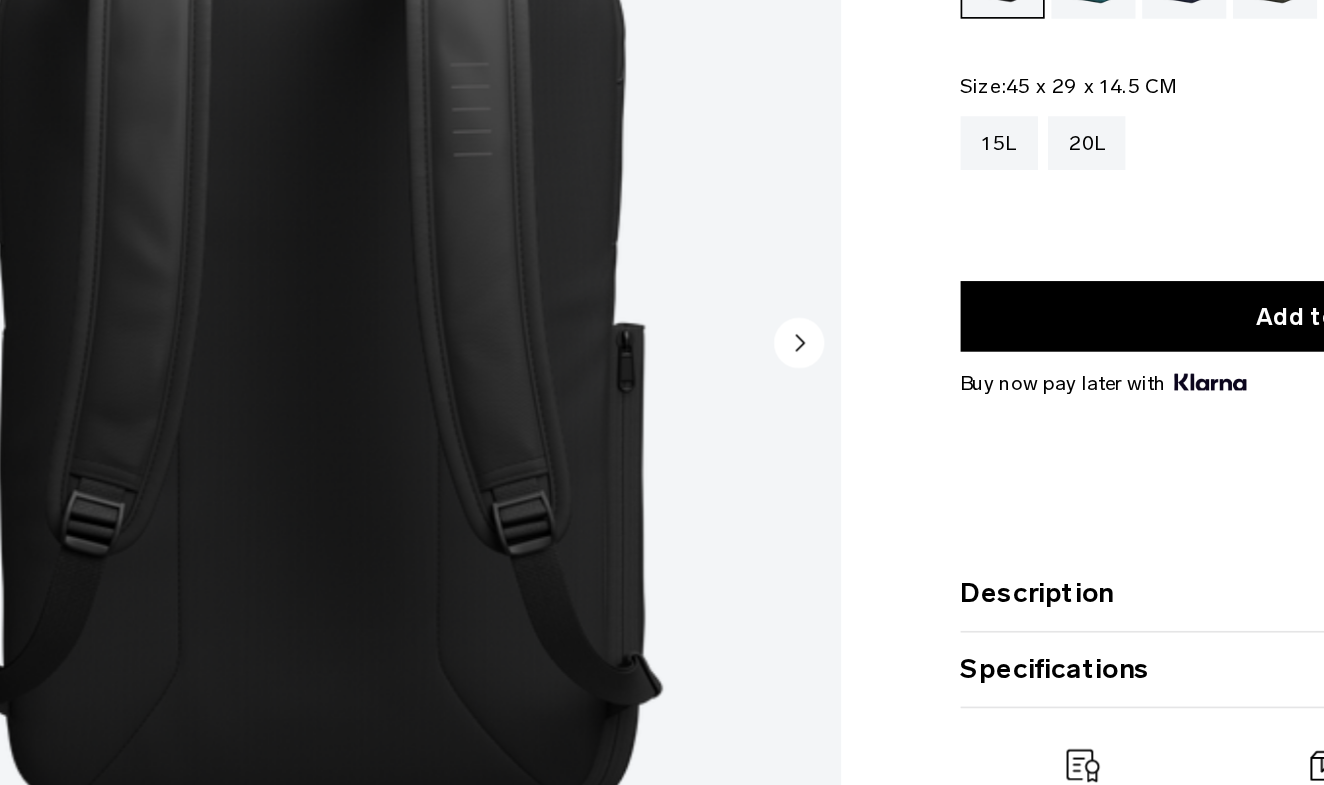 scroll, scrollTop: 150, scrollLeft: 0, axis: vertical 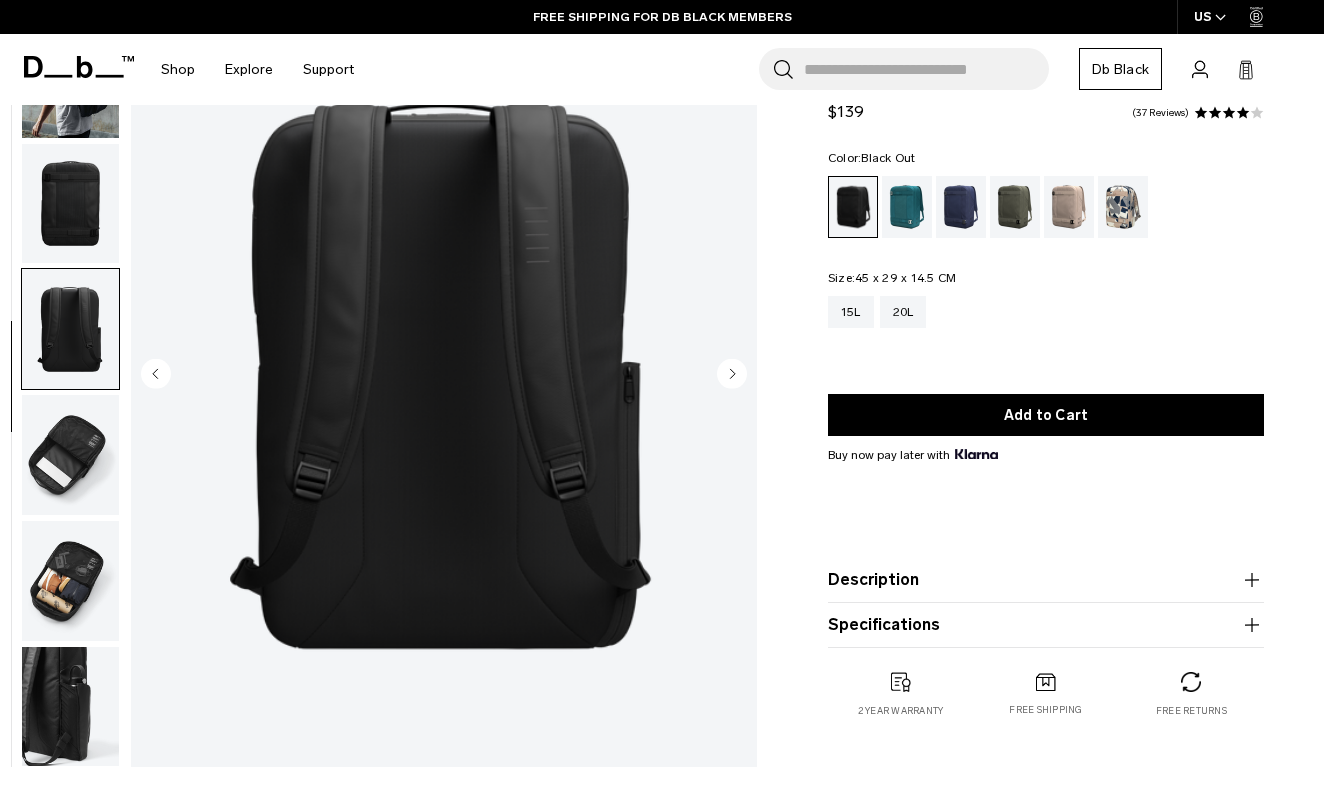 click 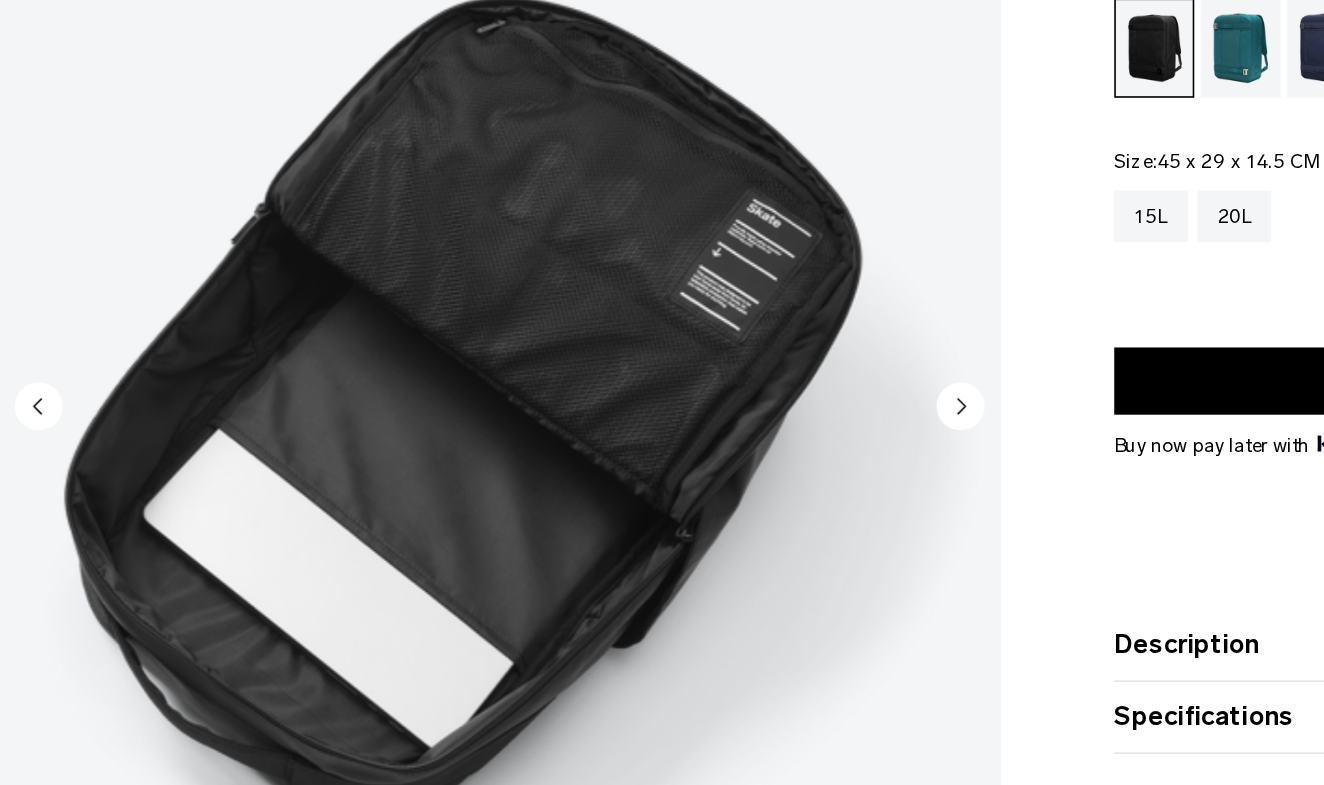 scroll, scrollTop: 197, scrollLeft: 0, axis: vertical 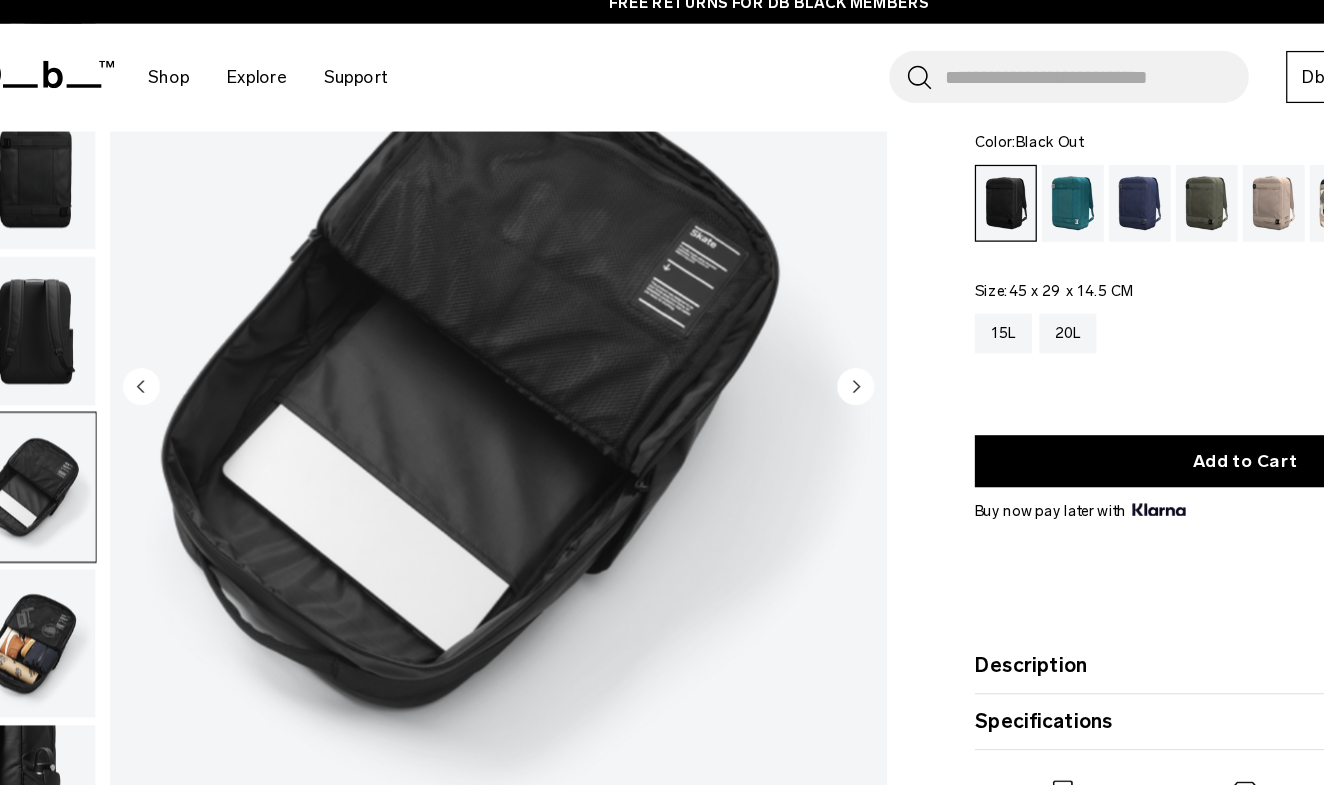 click 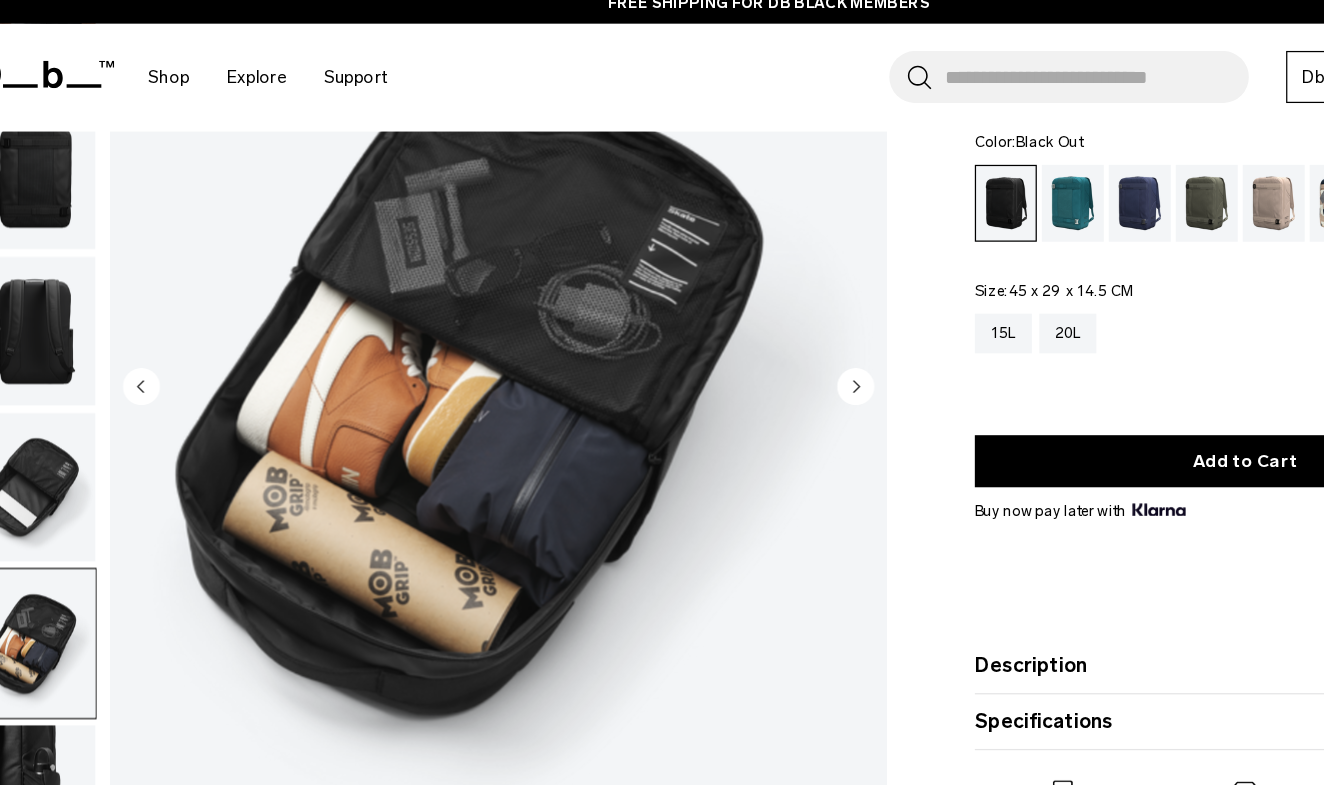 click 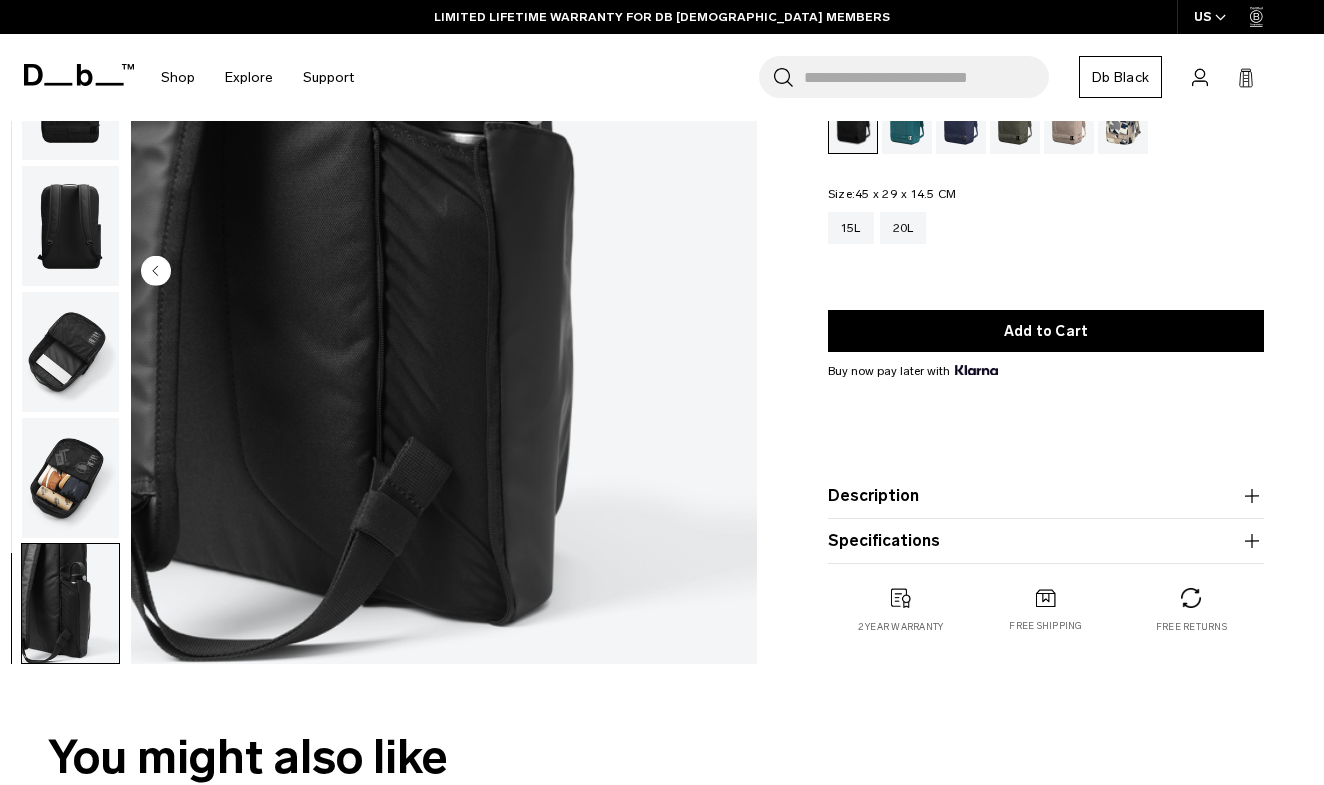 scroll, scrollTop: 253, scrollLeft: 0, axis: vertical 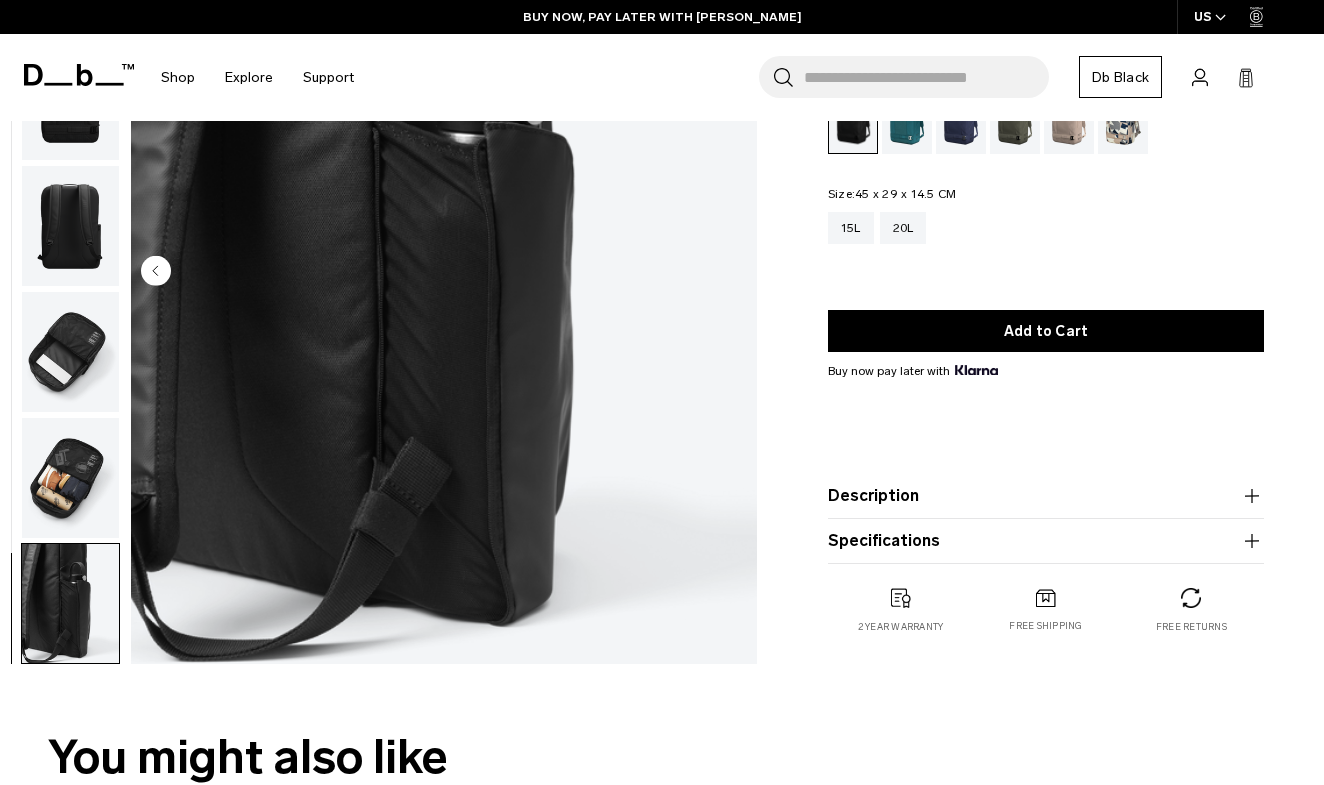 click 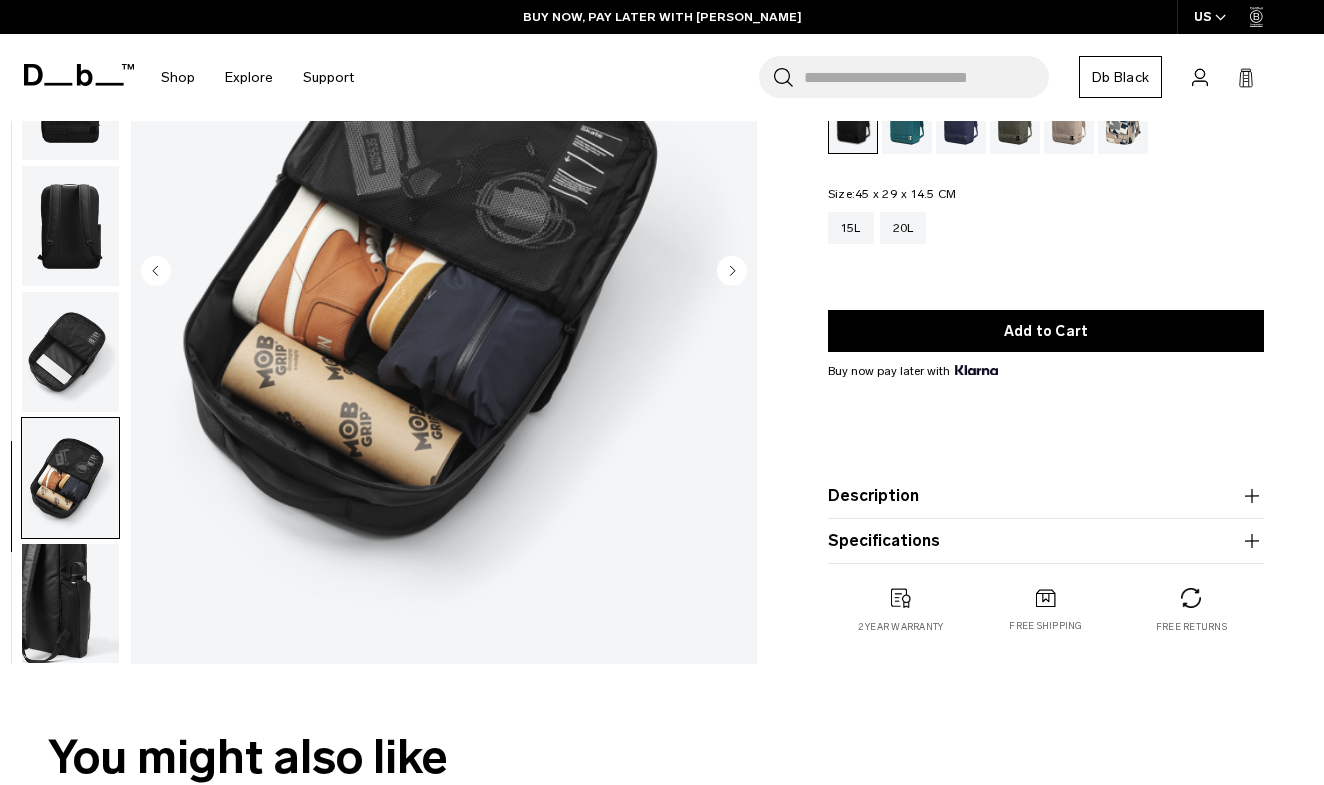 click 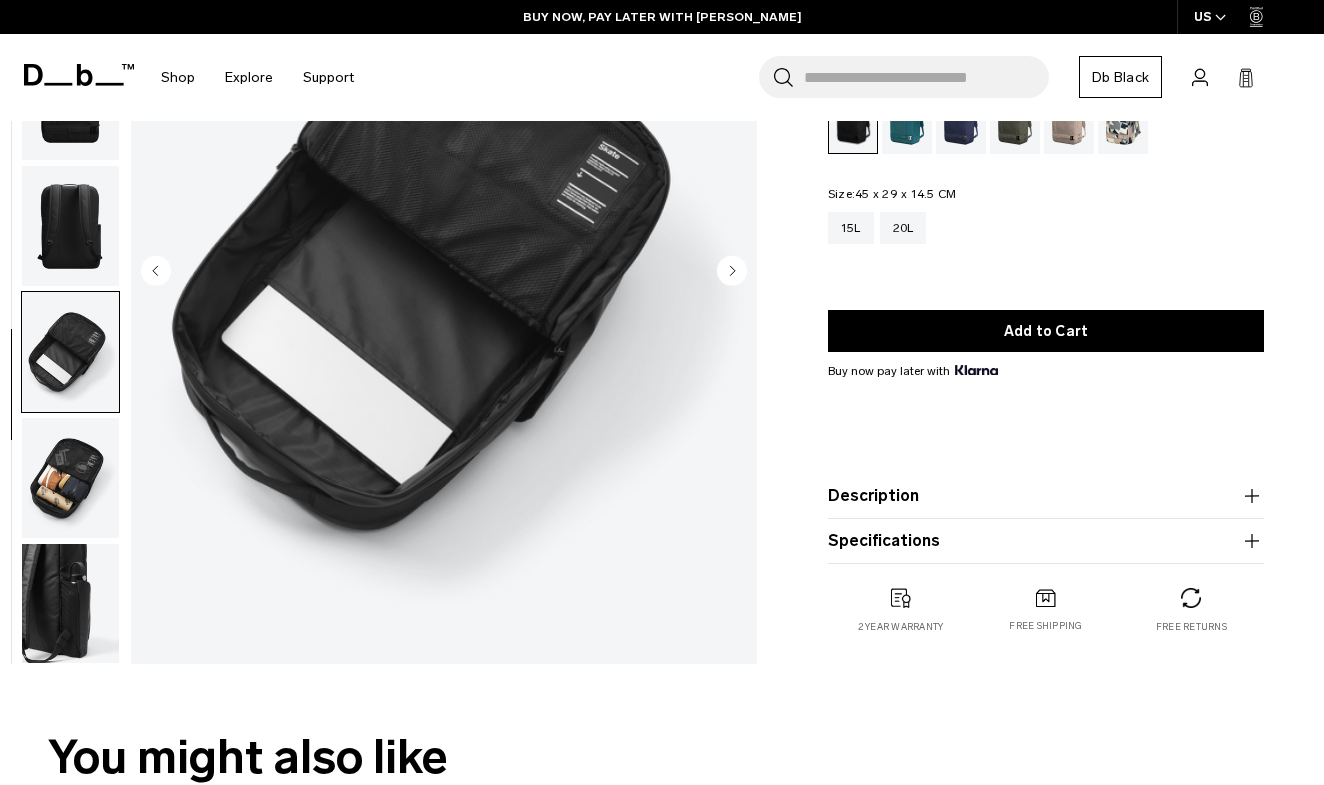 click 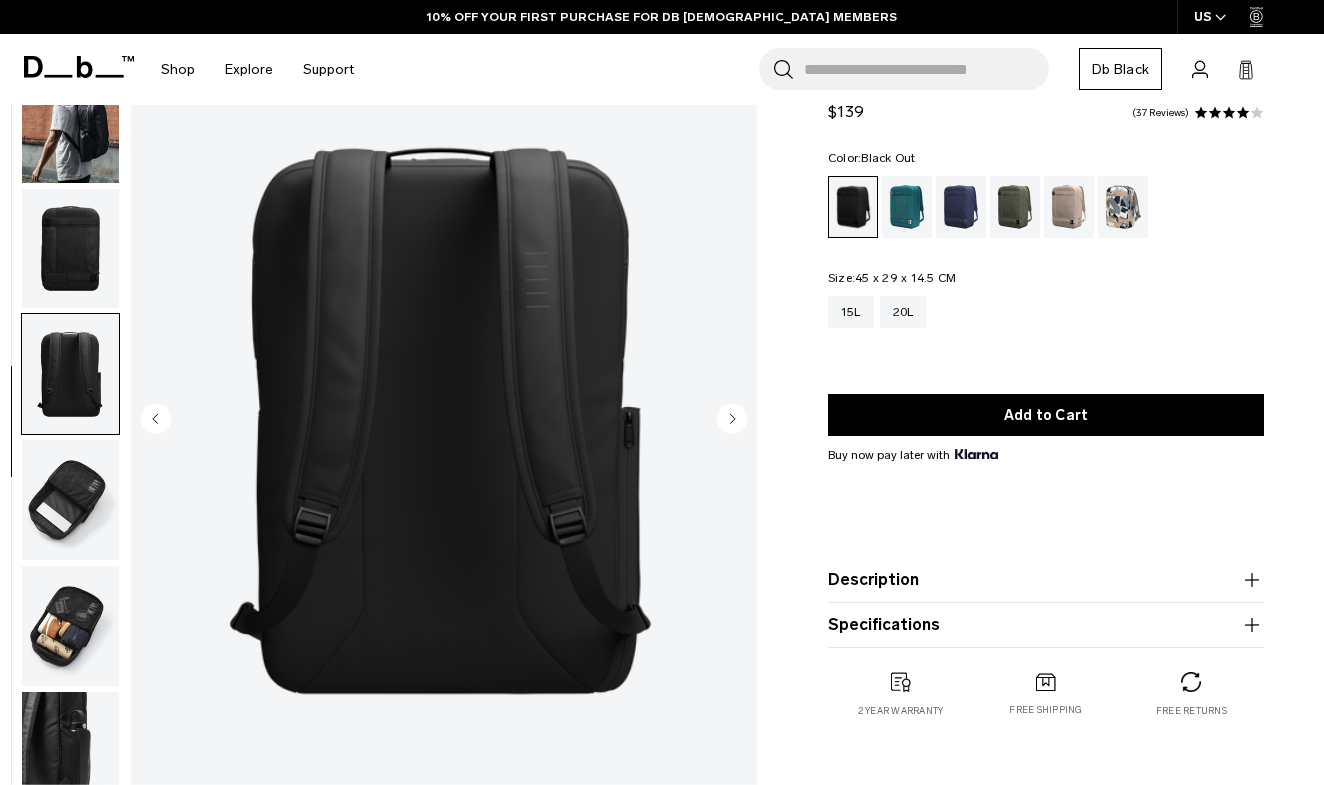 scroll, scrollTop: 111, scrollLeft: 0, axis: vertical 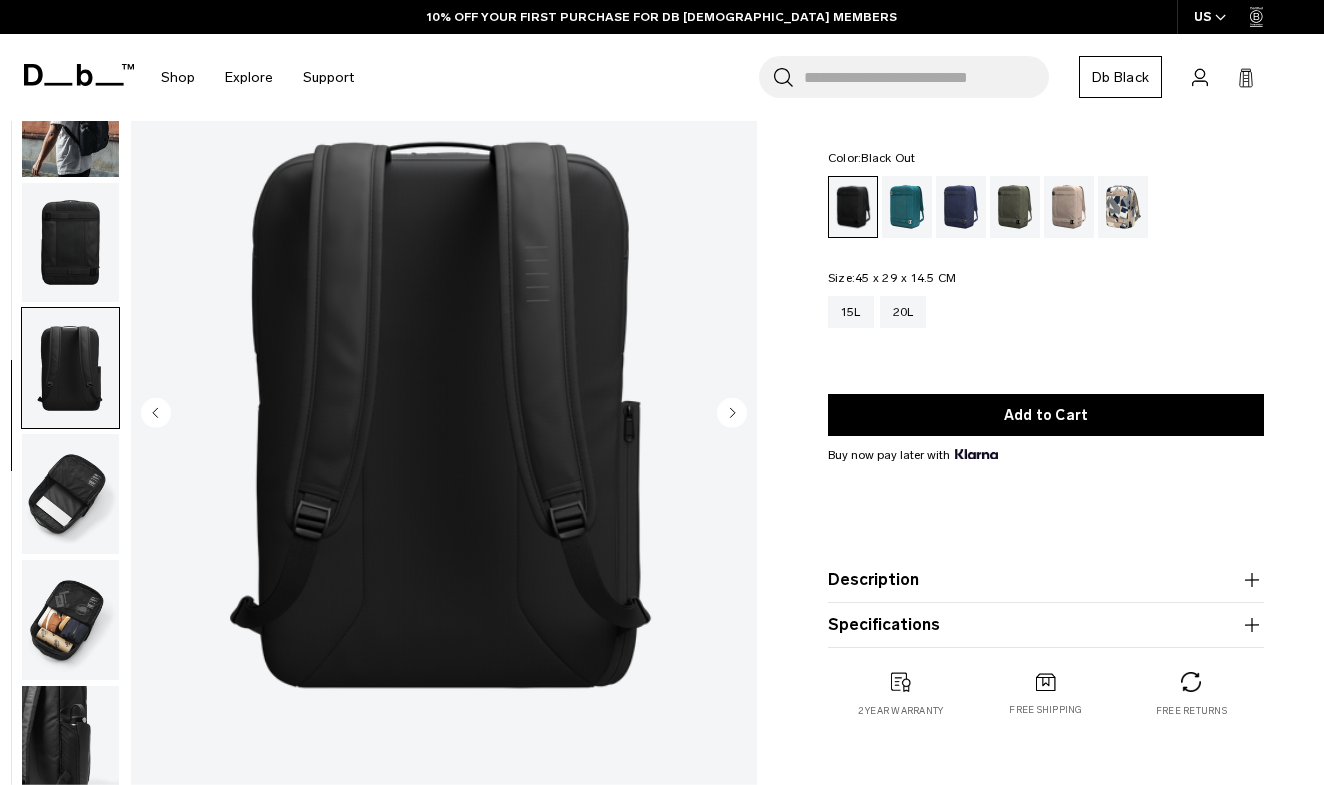 click 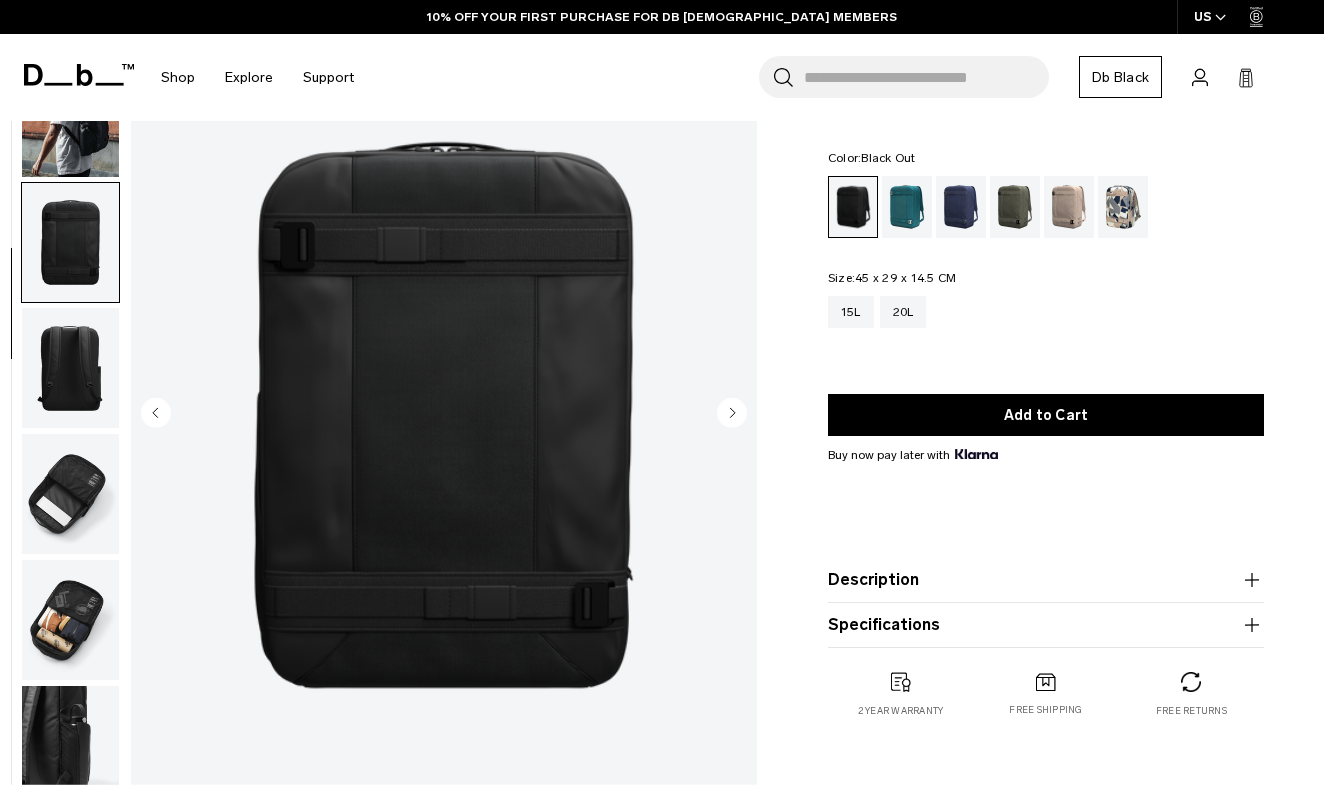 click 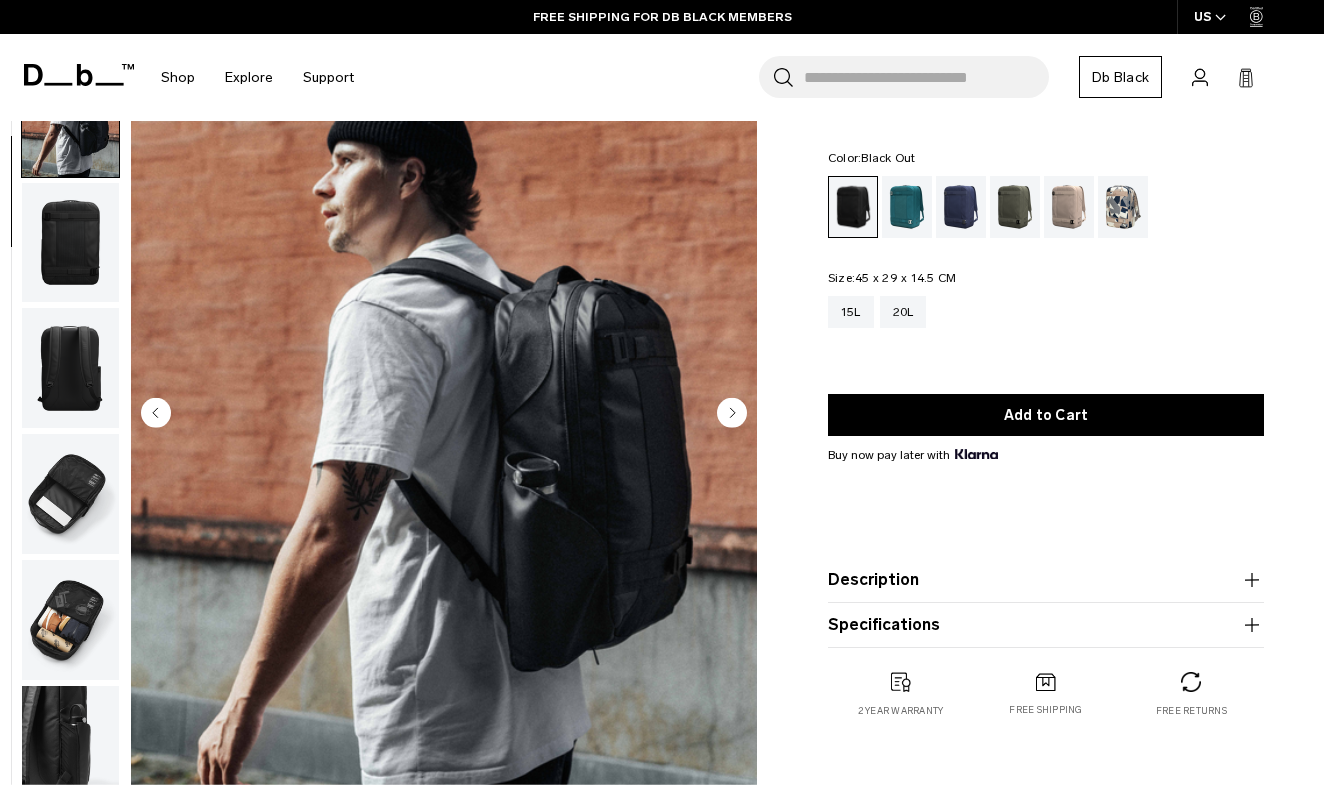 click 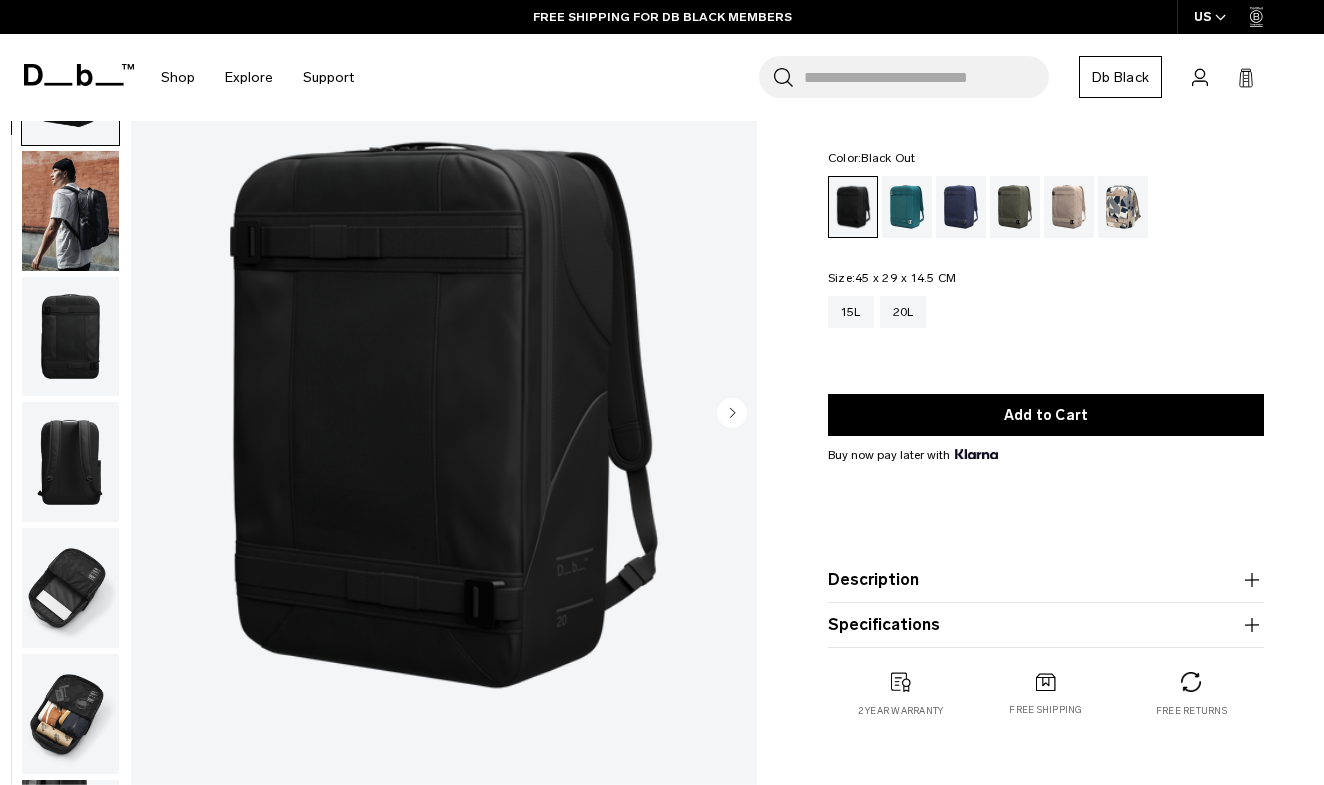 click 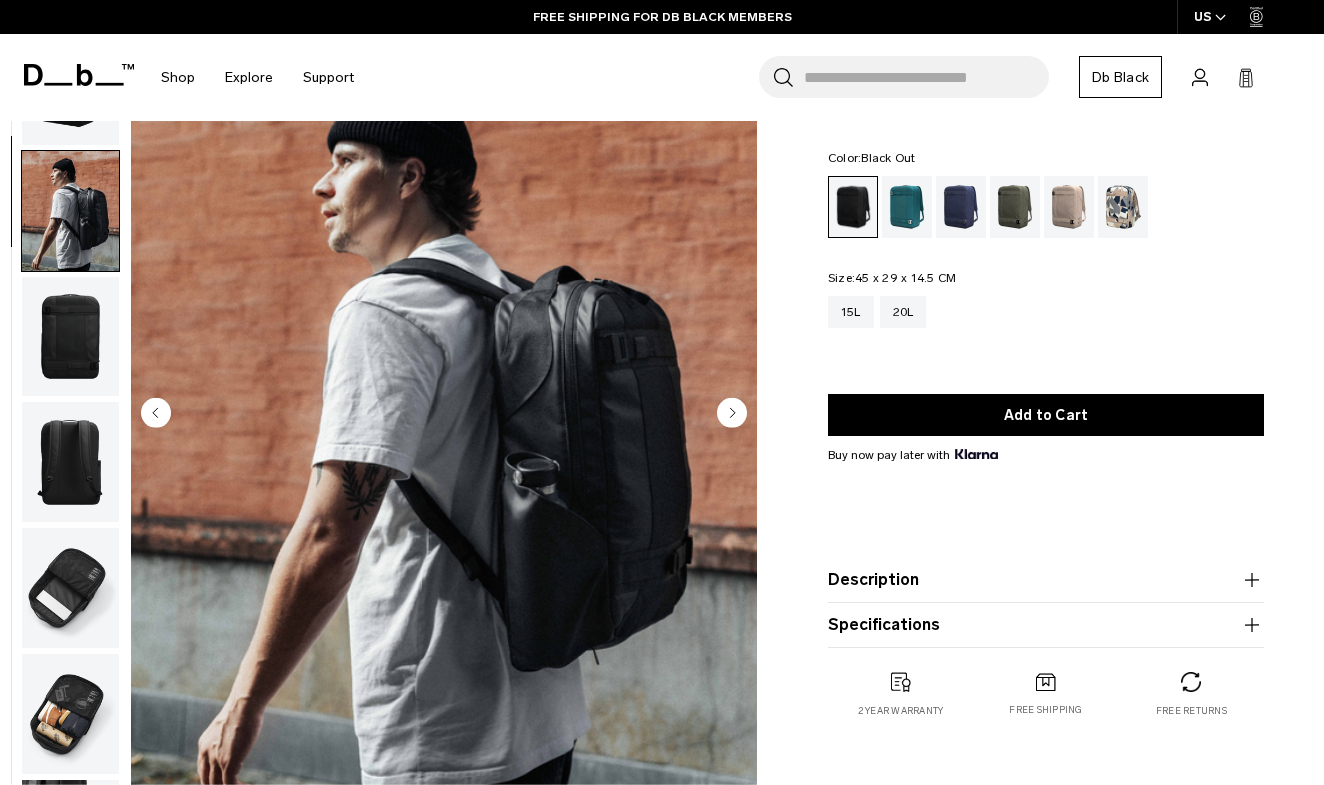 scroll, scrollTop: 101, scrollLeft: 0, axis: vertical 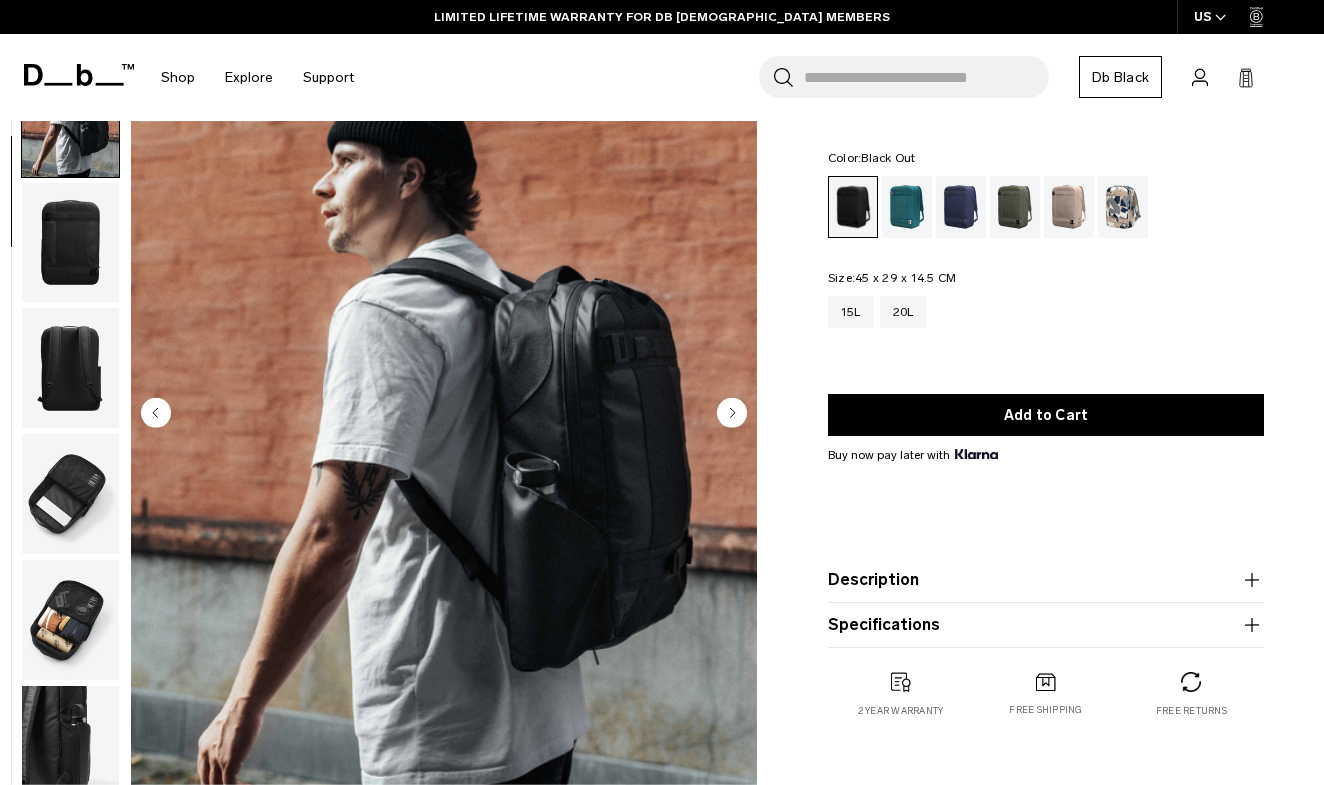 click 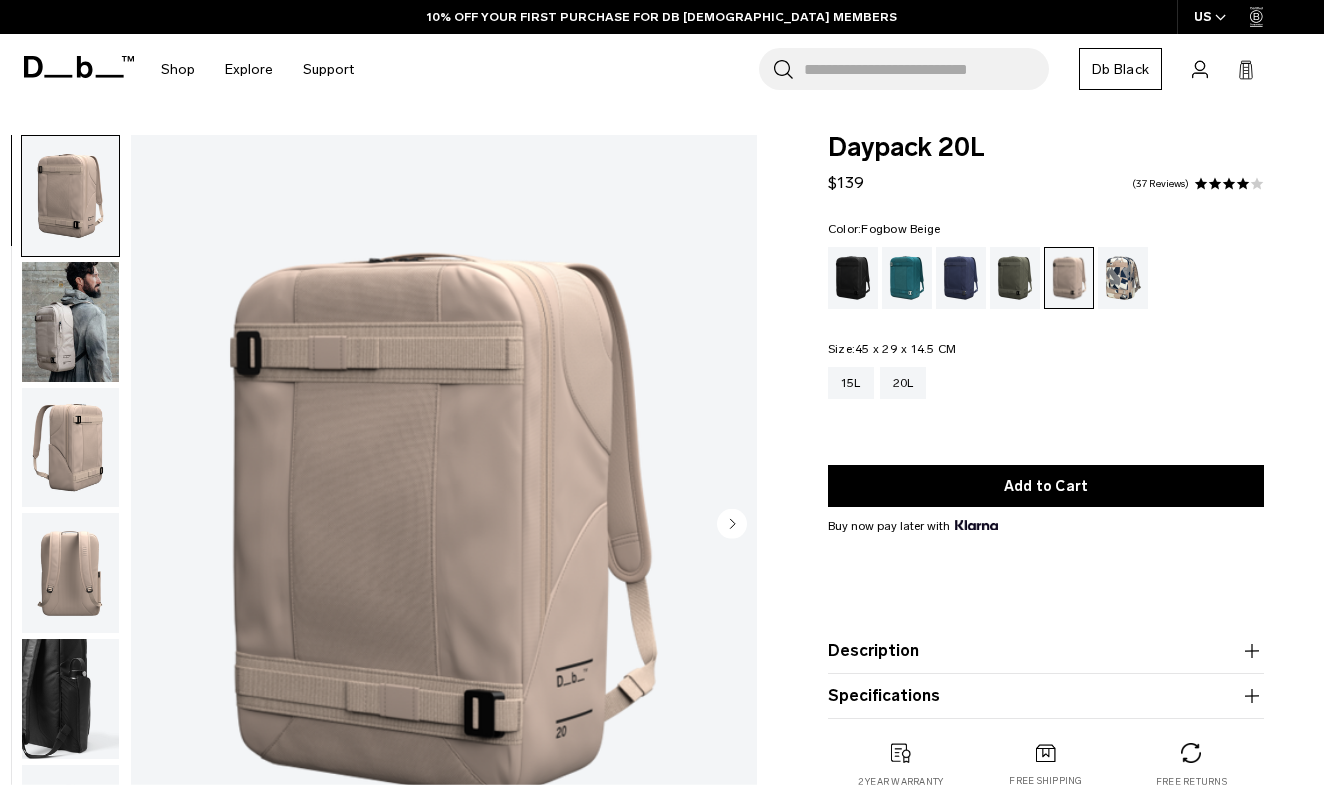 scroll, scrollTop: 0, scrollLeft: 0, axis: both 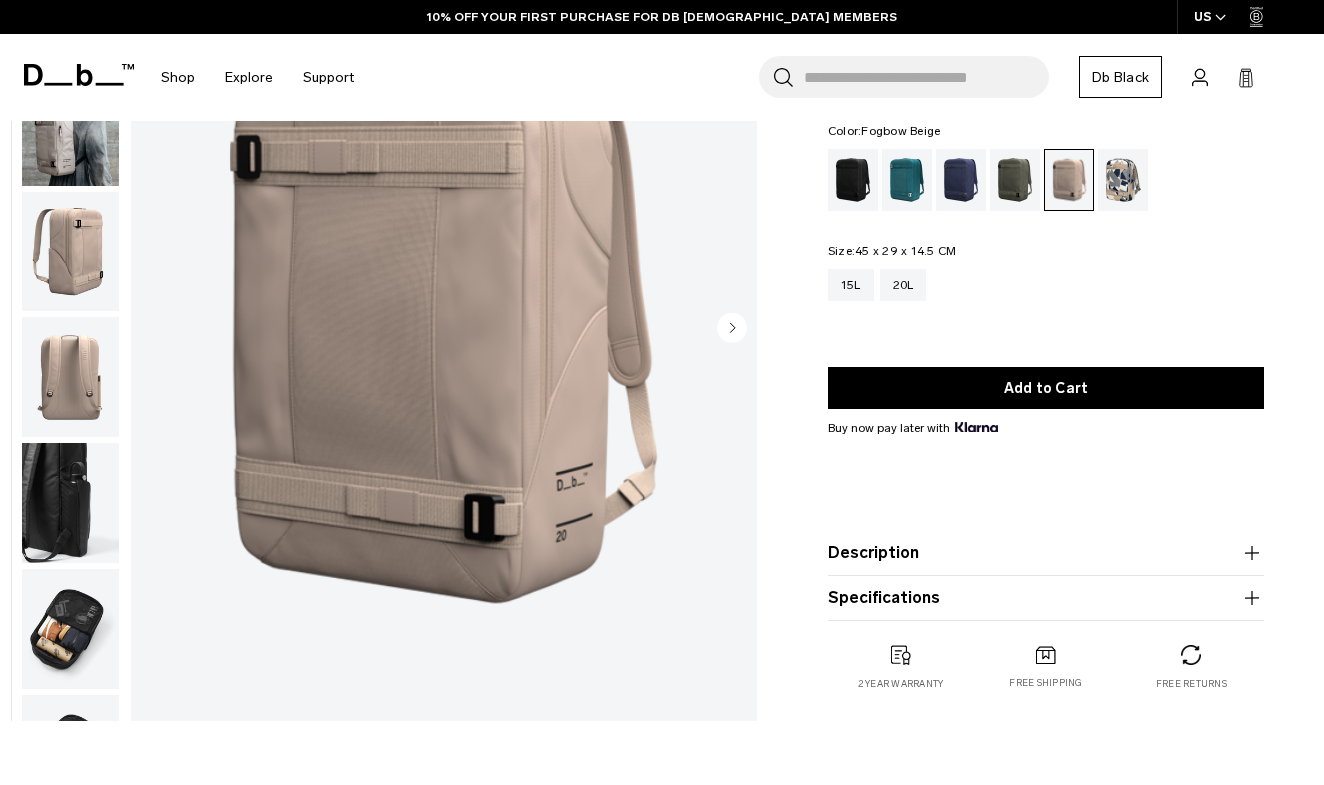 click 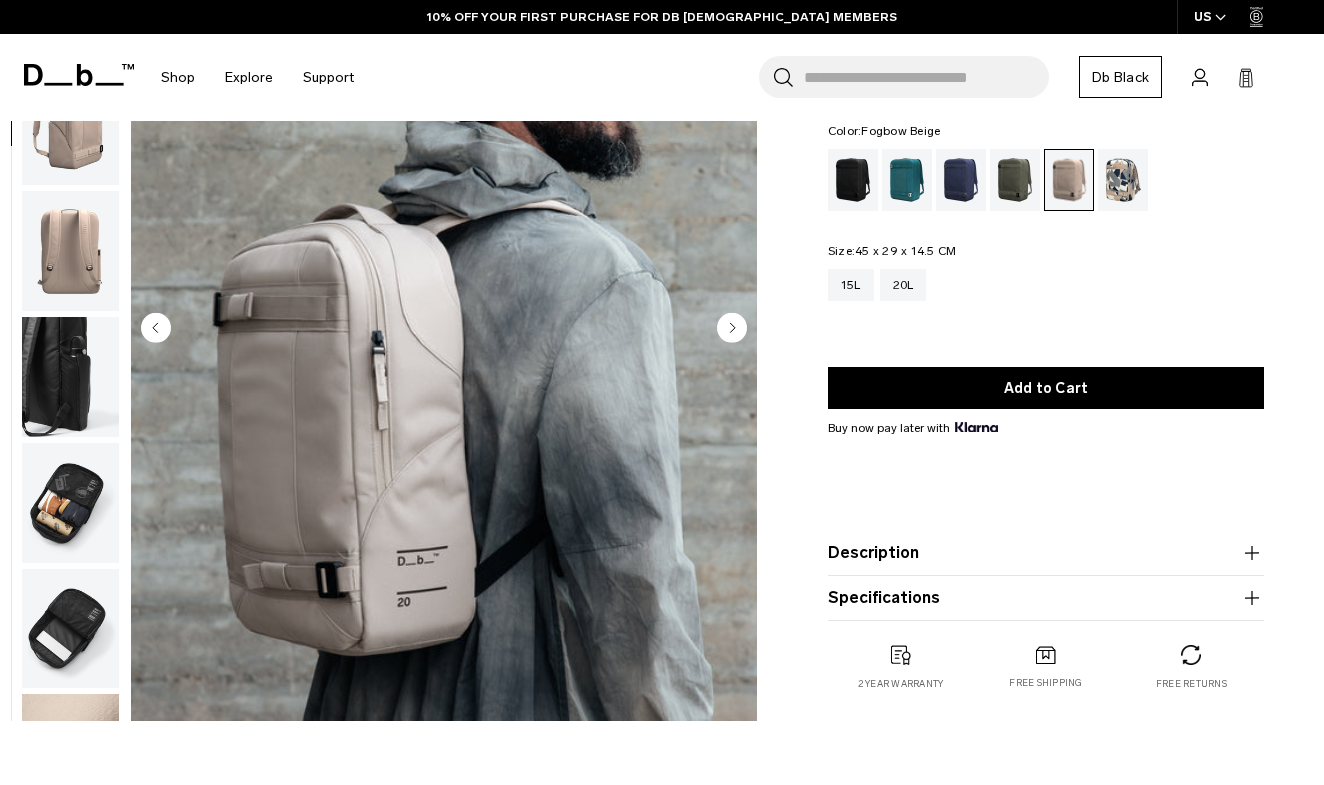scroll, scrollTop: 127, scrollLeft: 0, axis: vertical 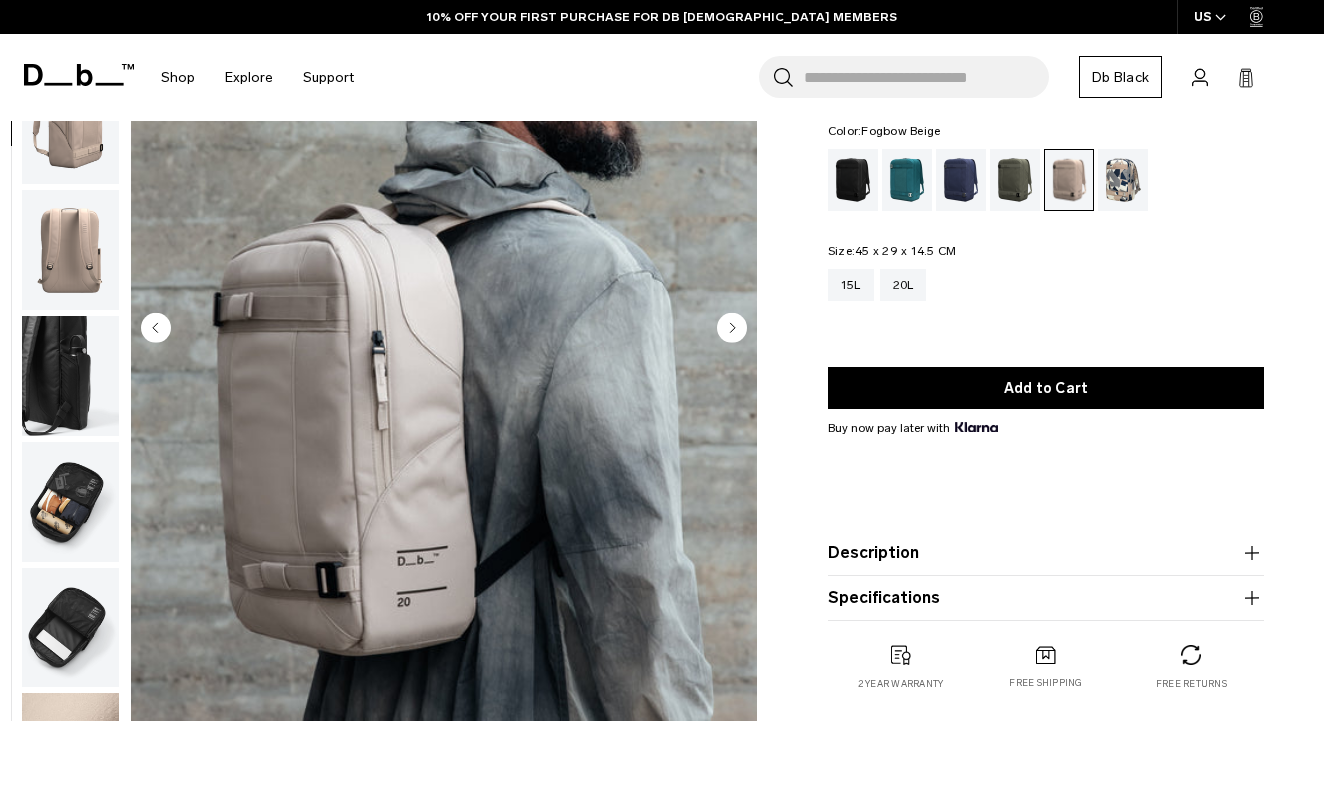 click 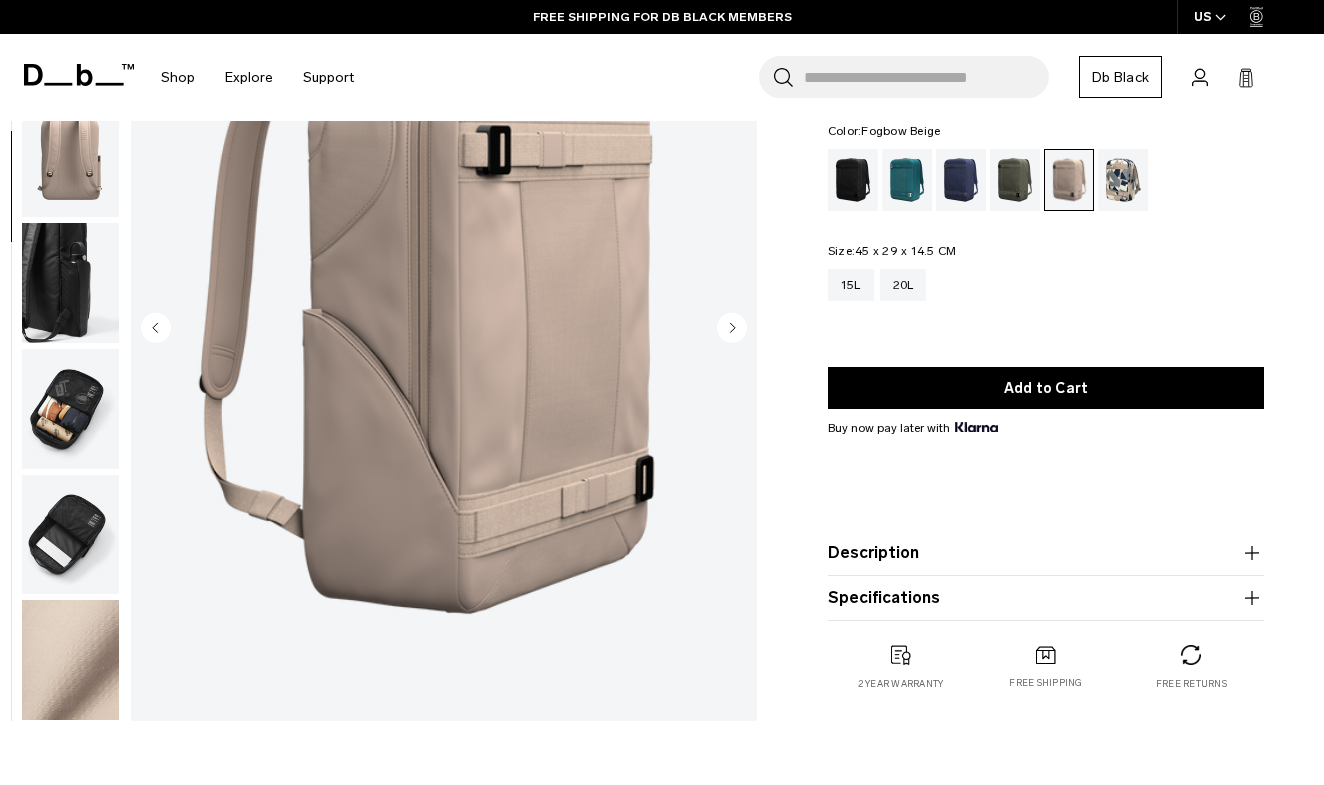 click 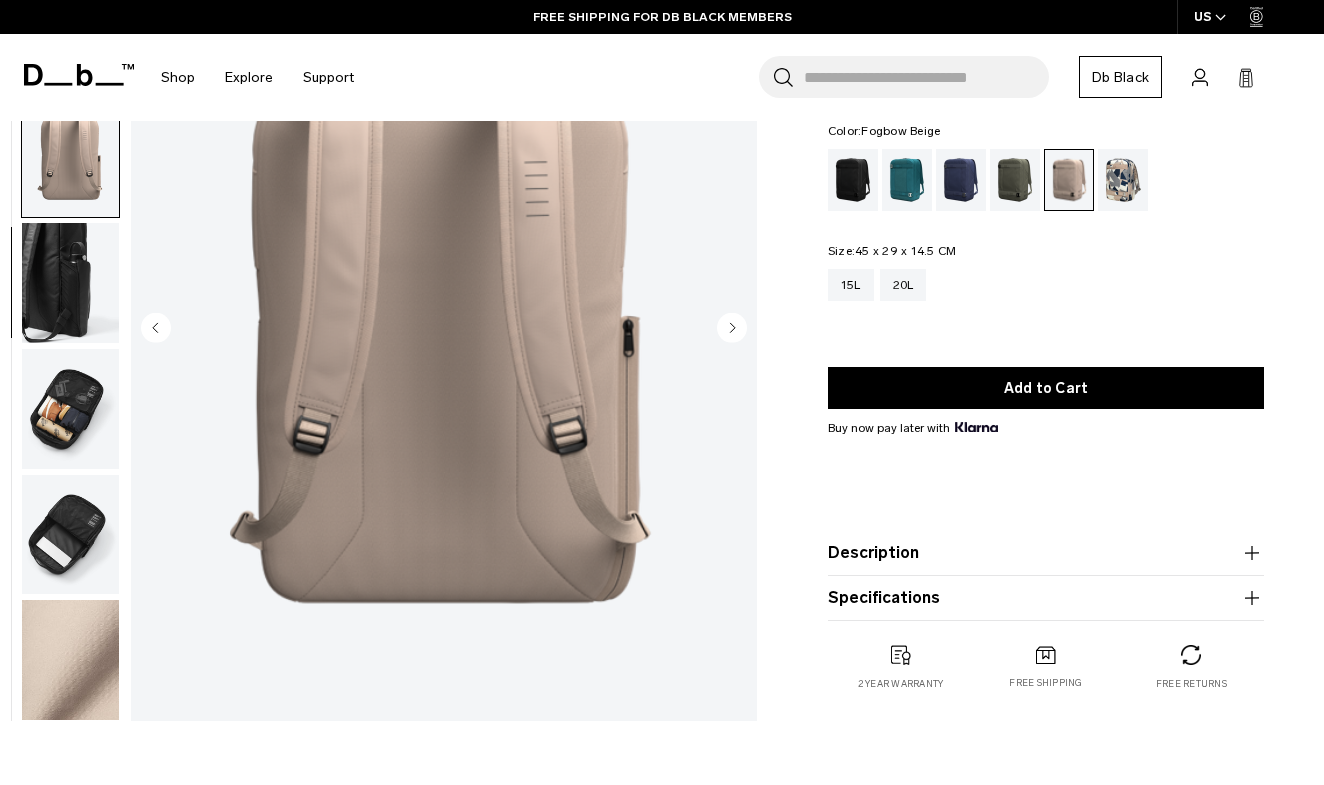 click 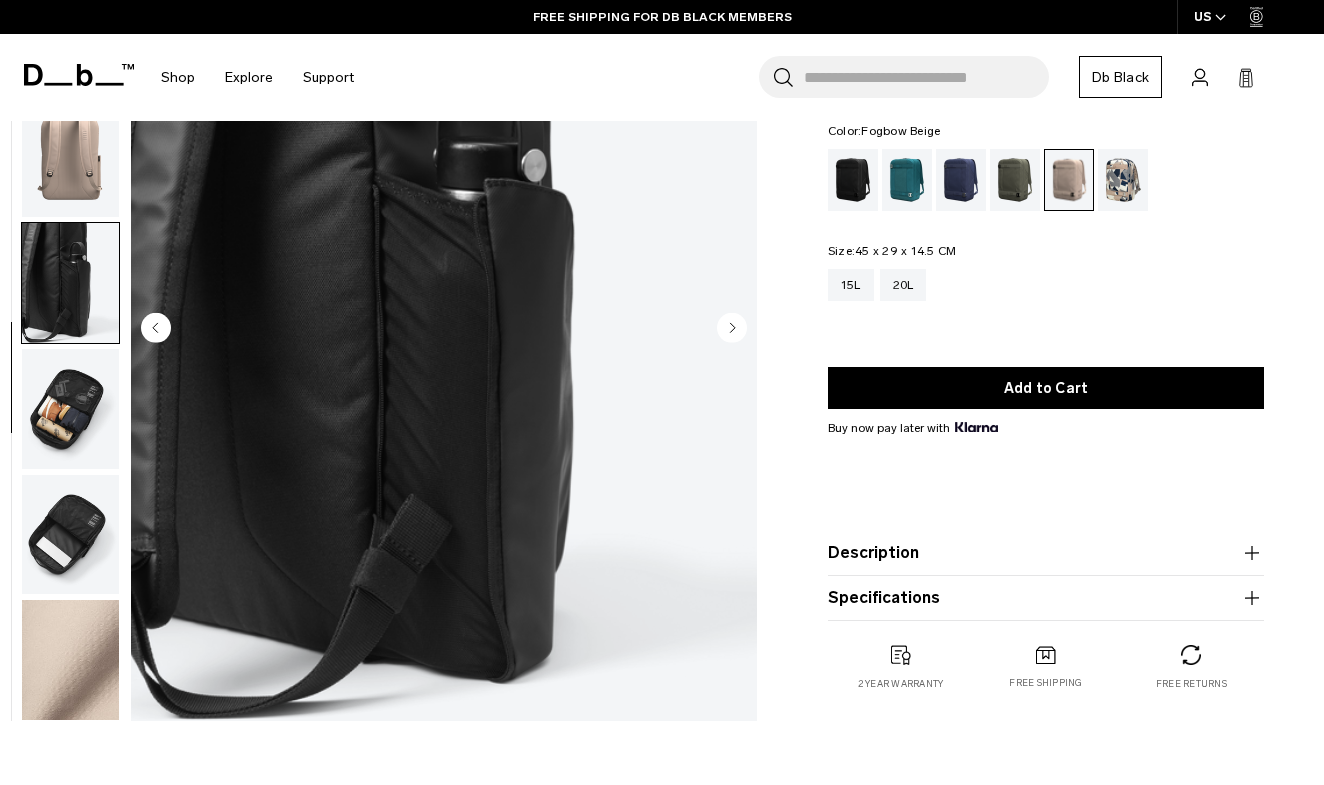 click 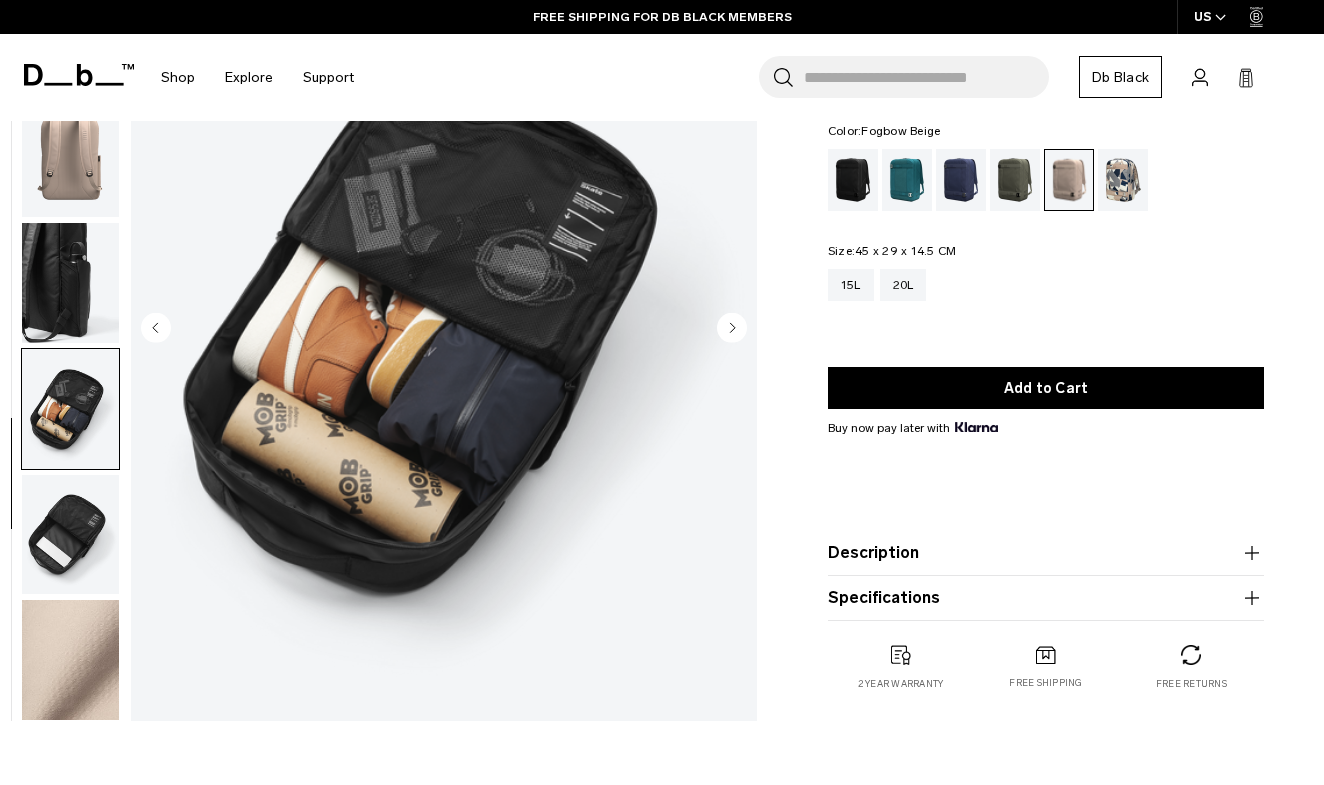 click 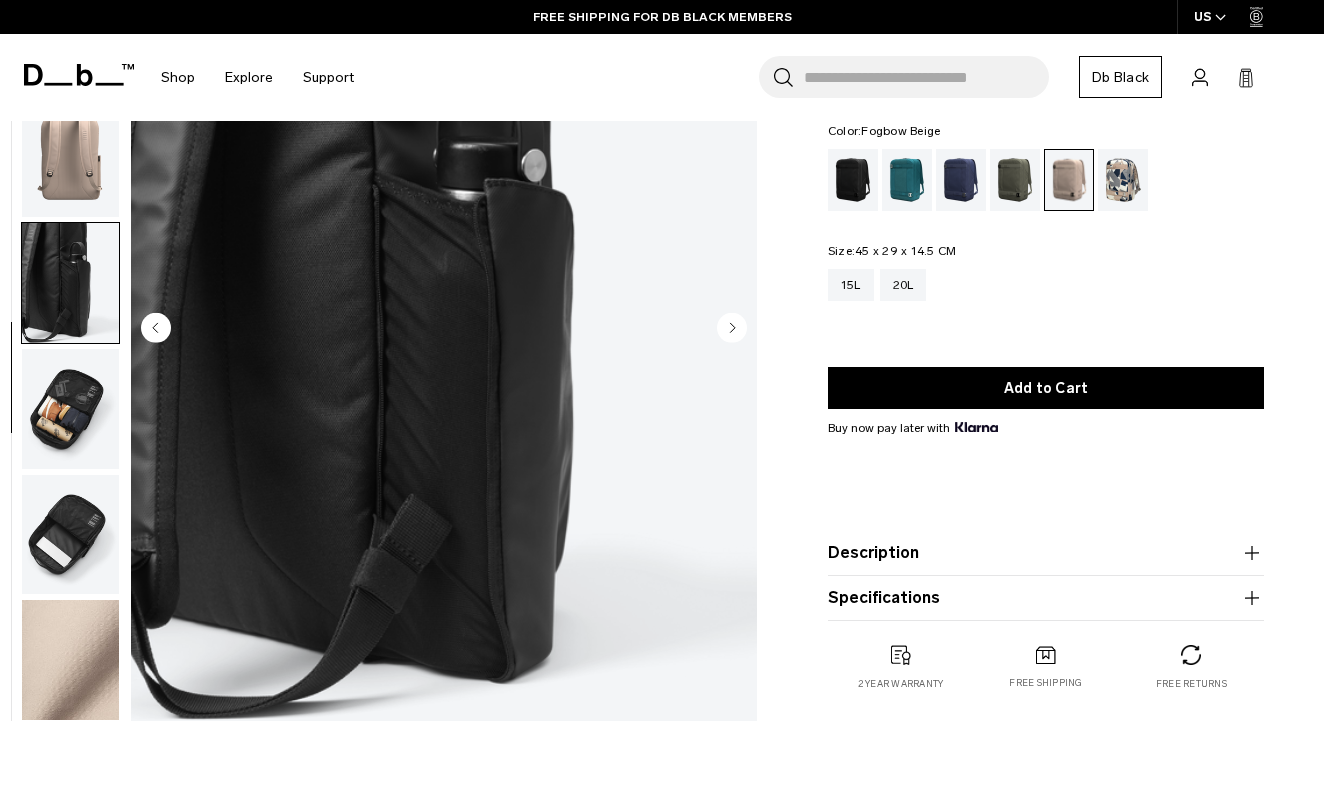 click 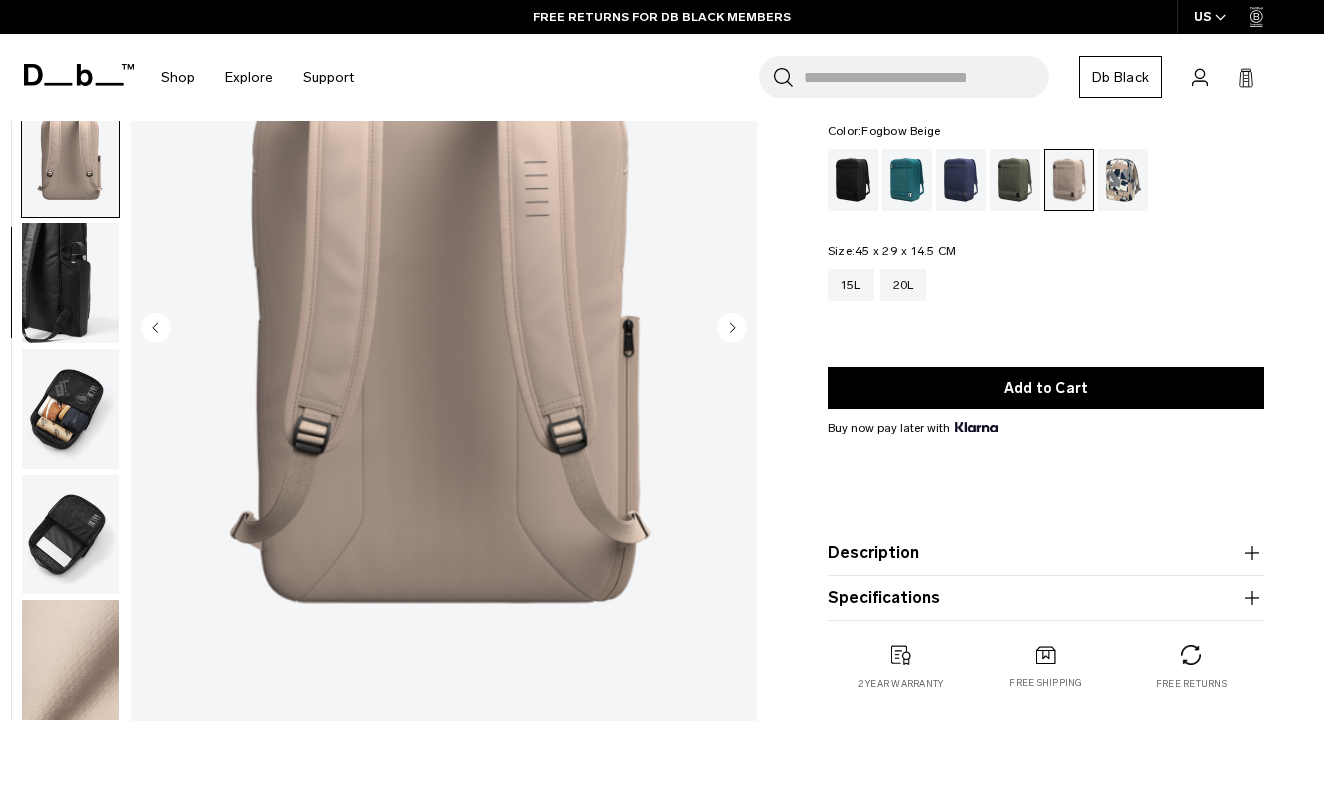 click 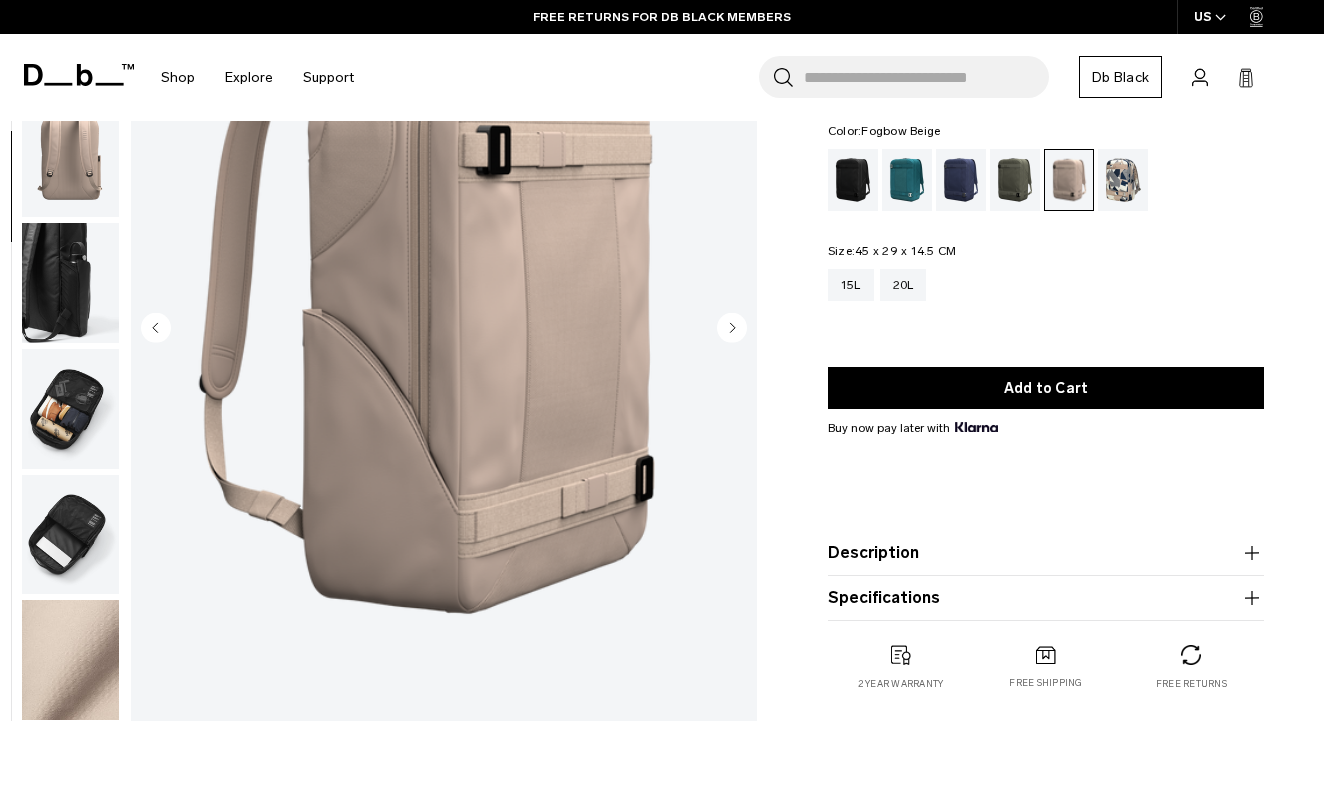 click 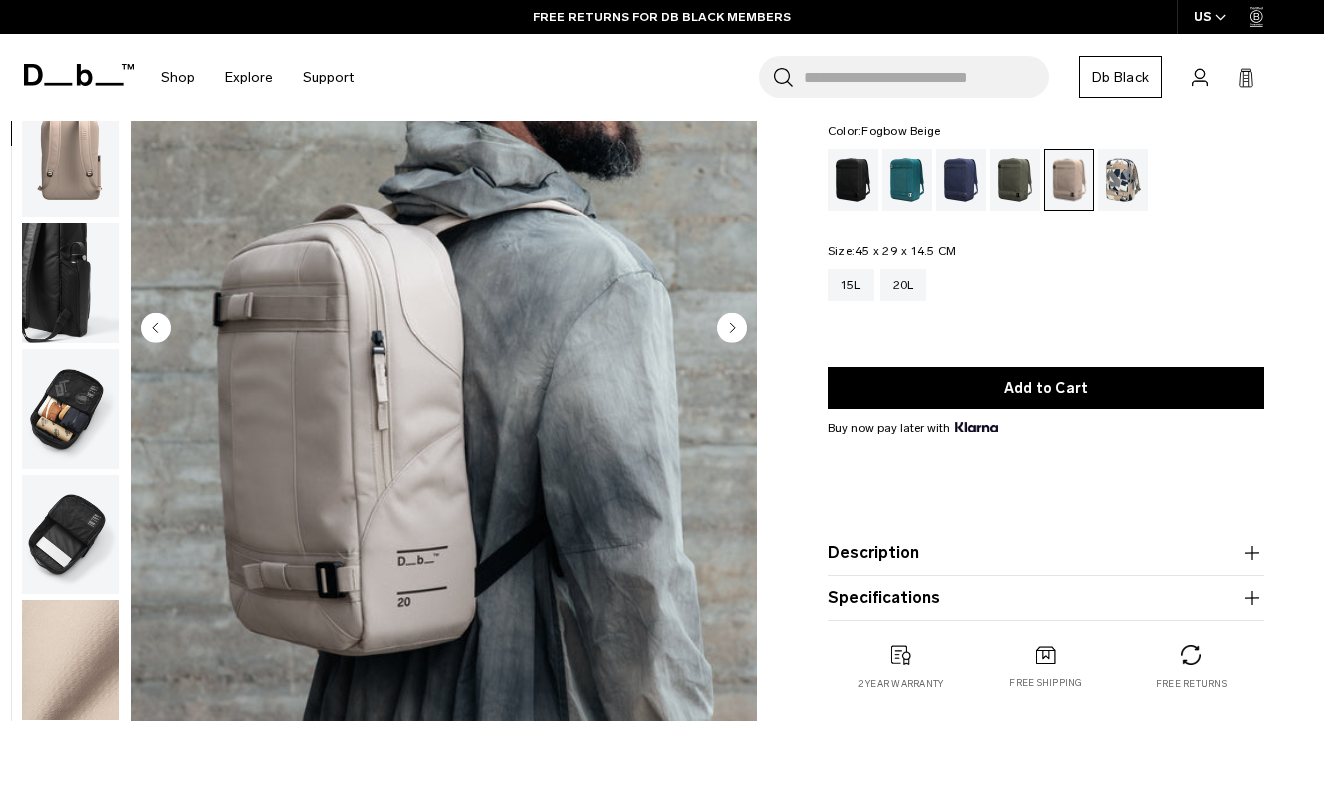 scroll, scrollTop: 127, scrollLeft: 0, axis: vertical 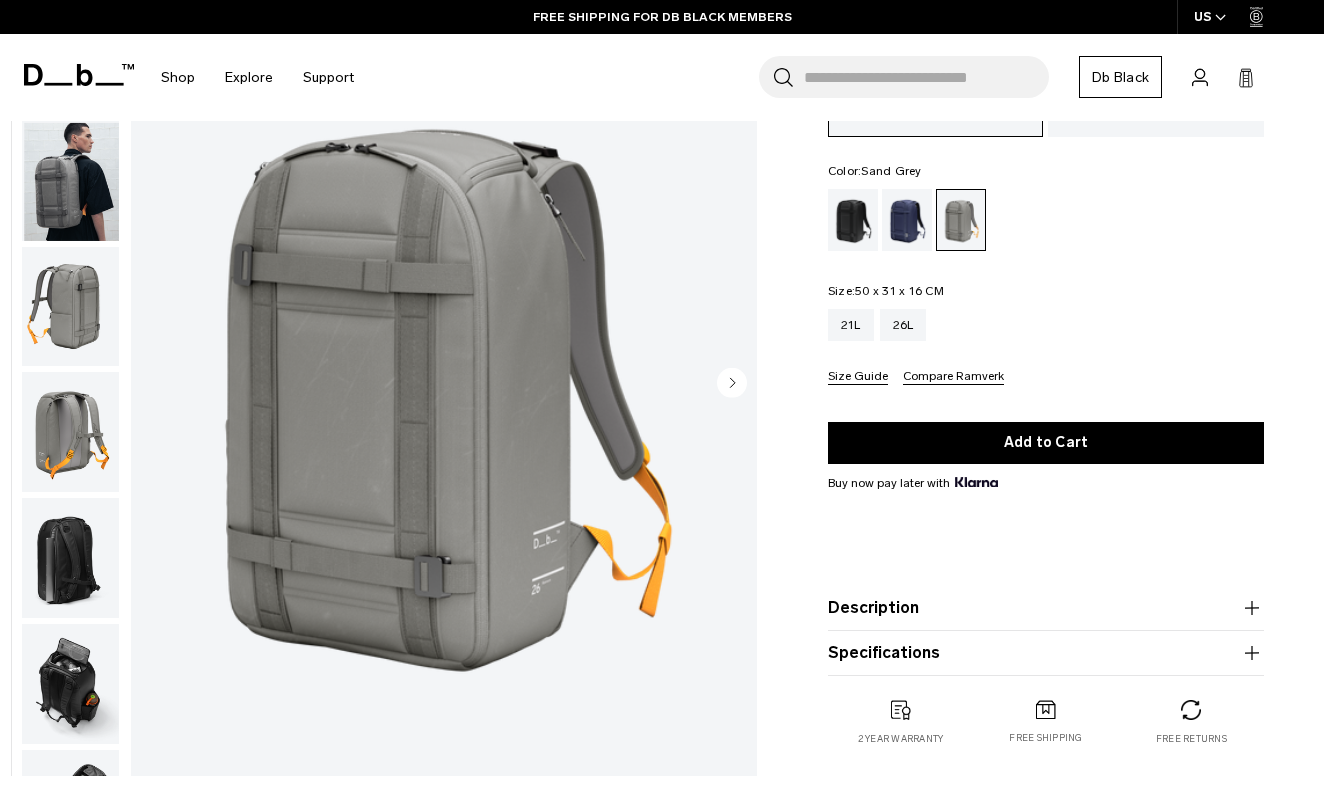 click 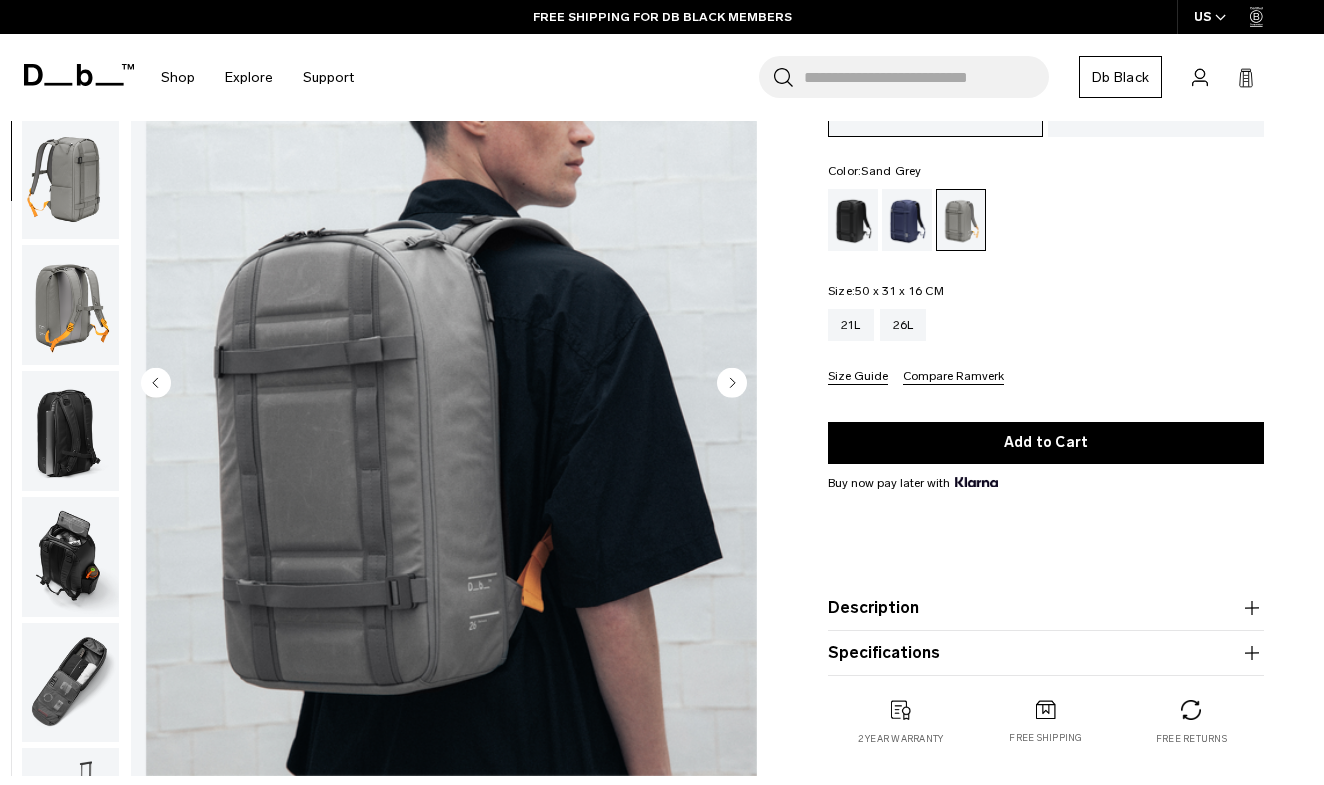 click 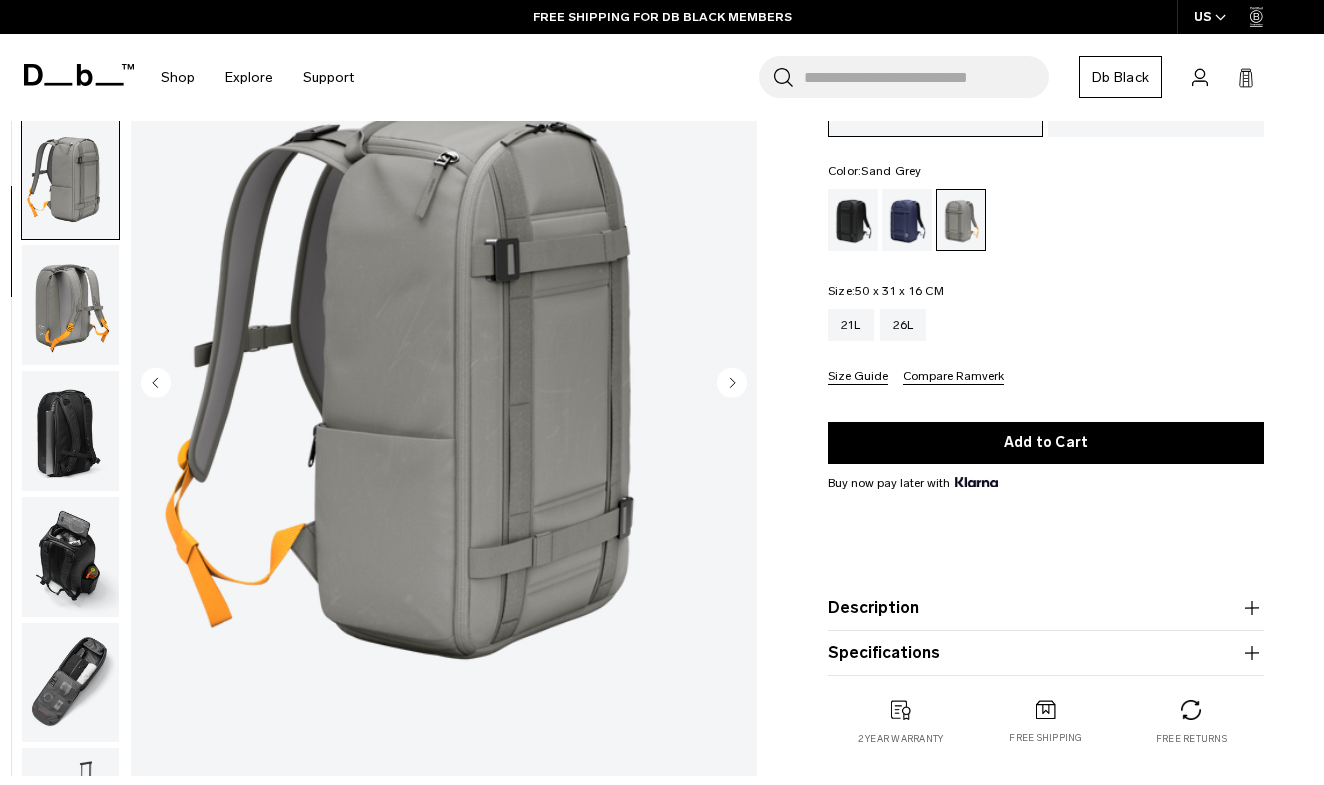 scroll, scrollTop: 232, scrollLeft: 0, axis: vertical 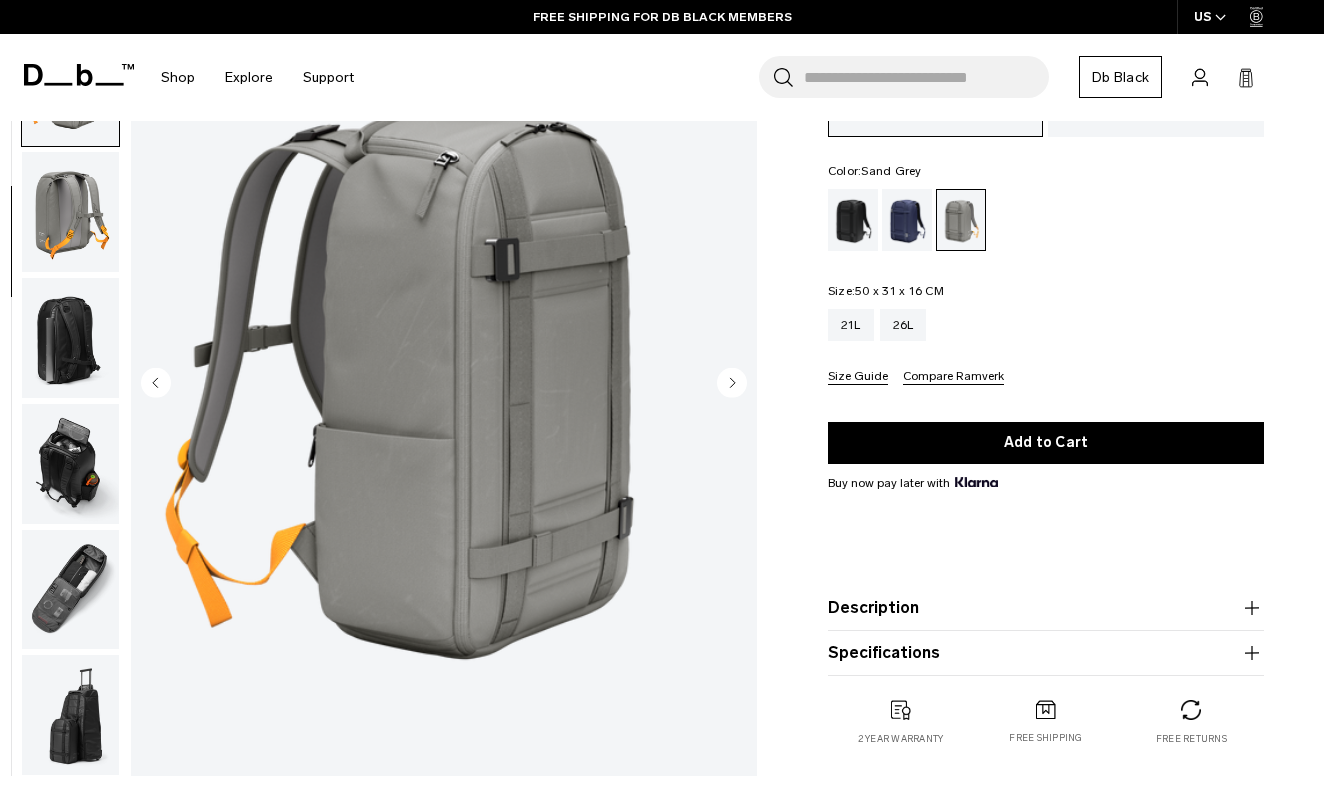 click 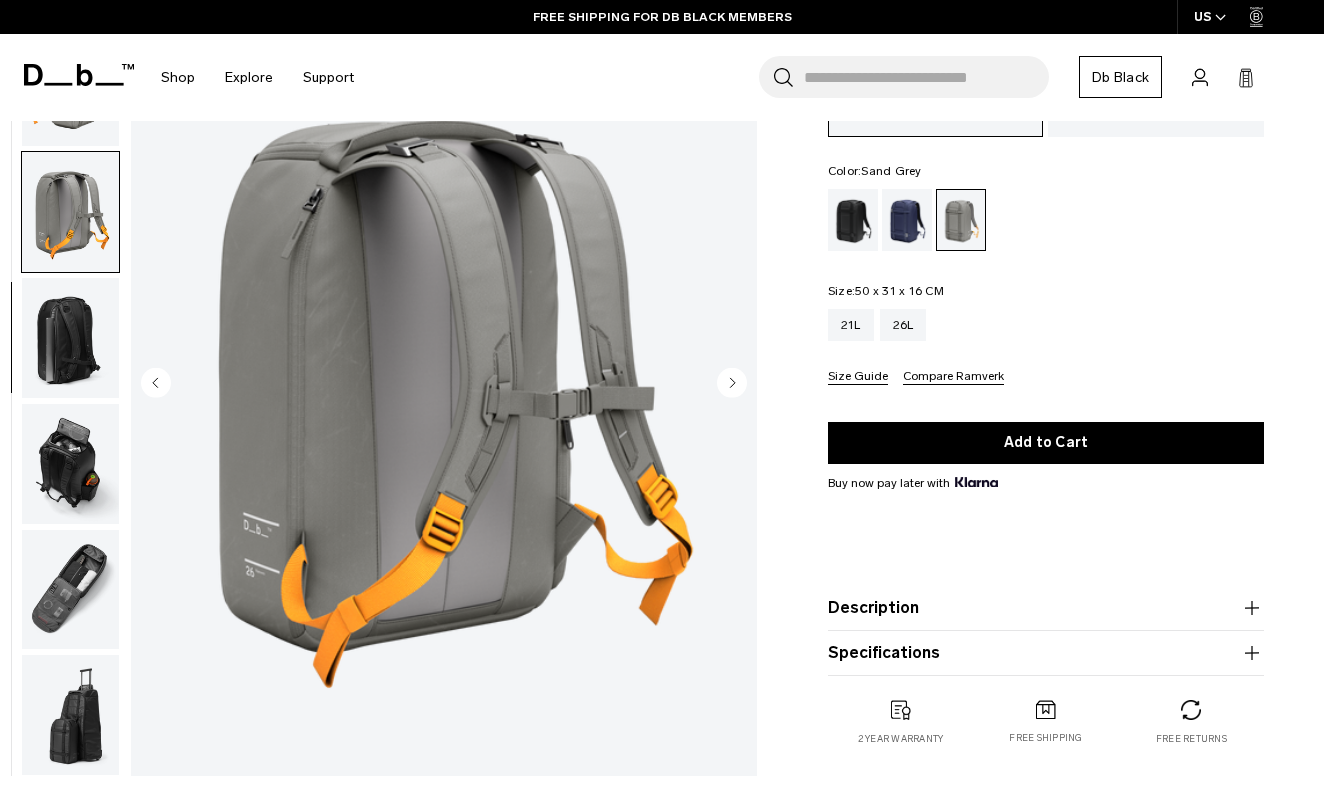 click 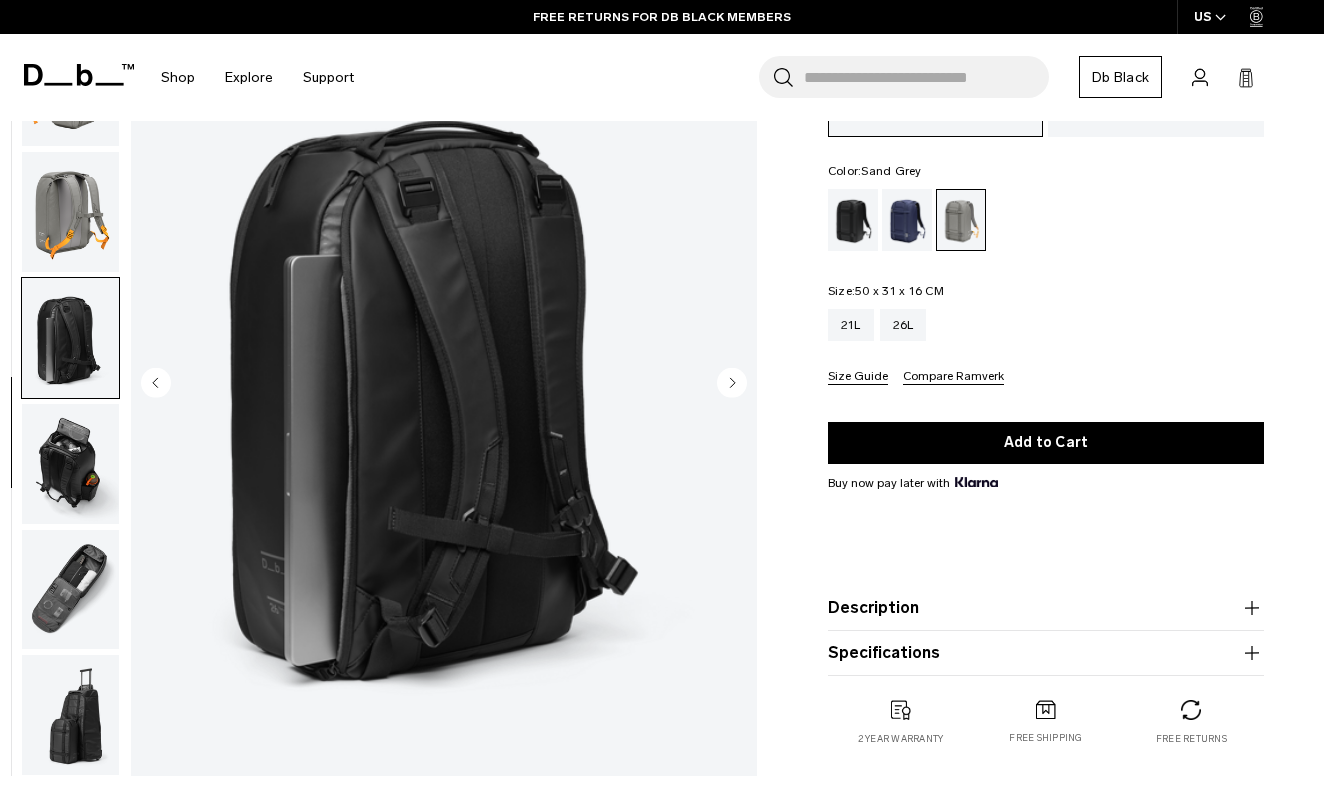 click 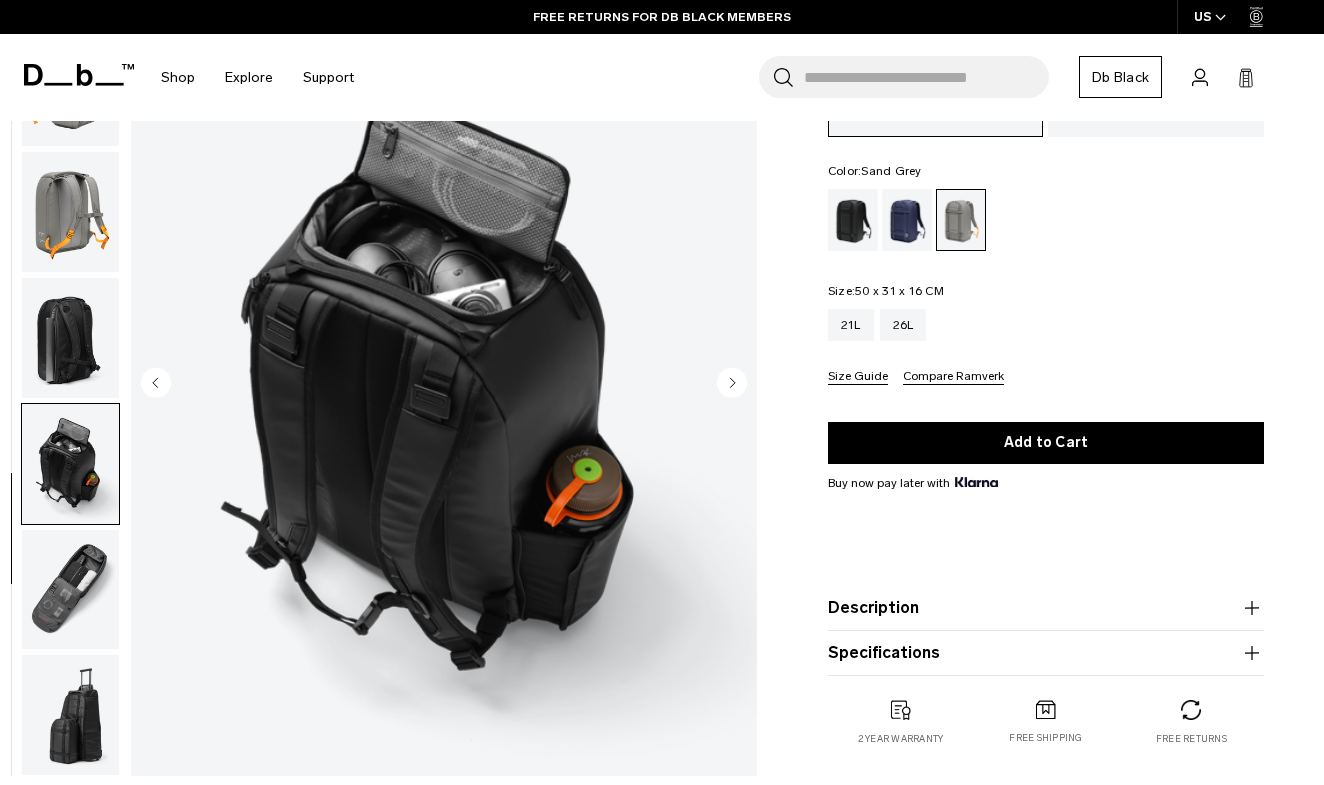 click 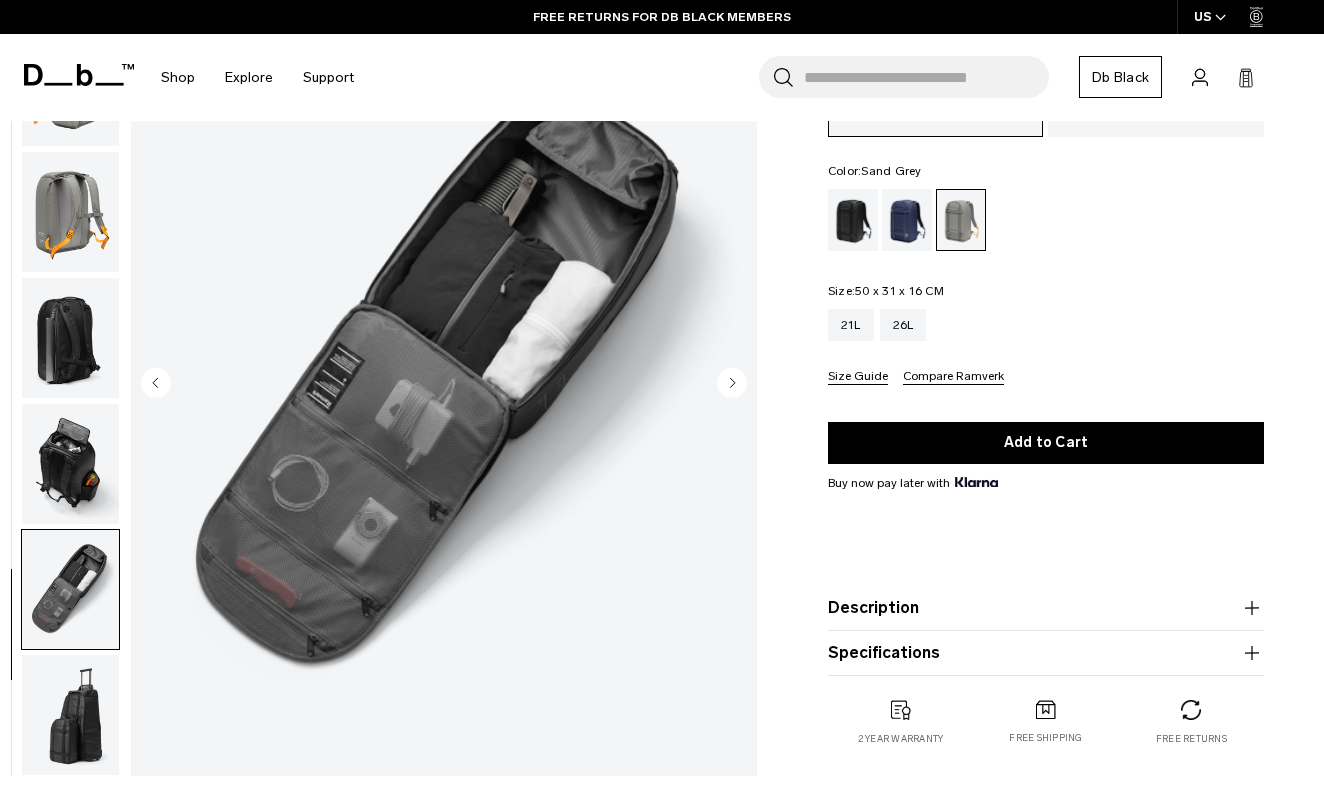 click 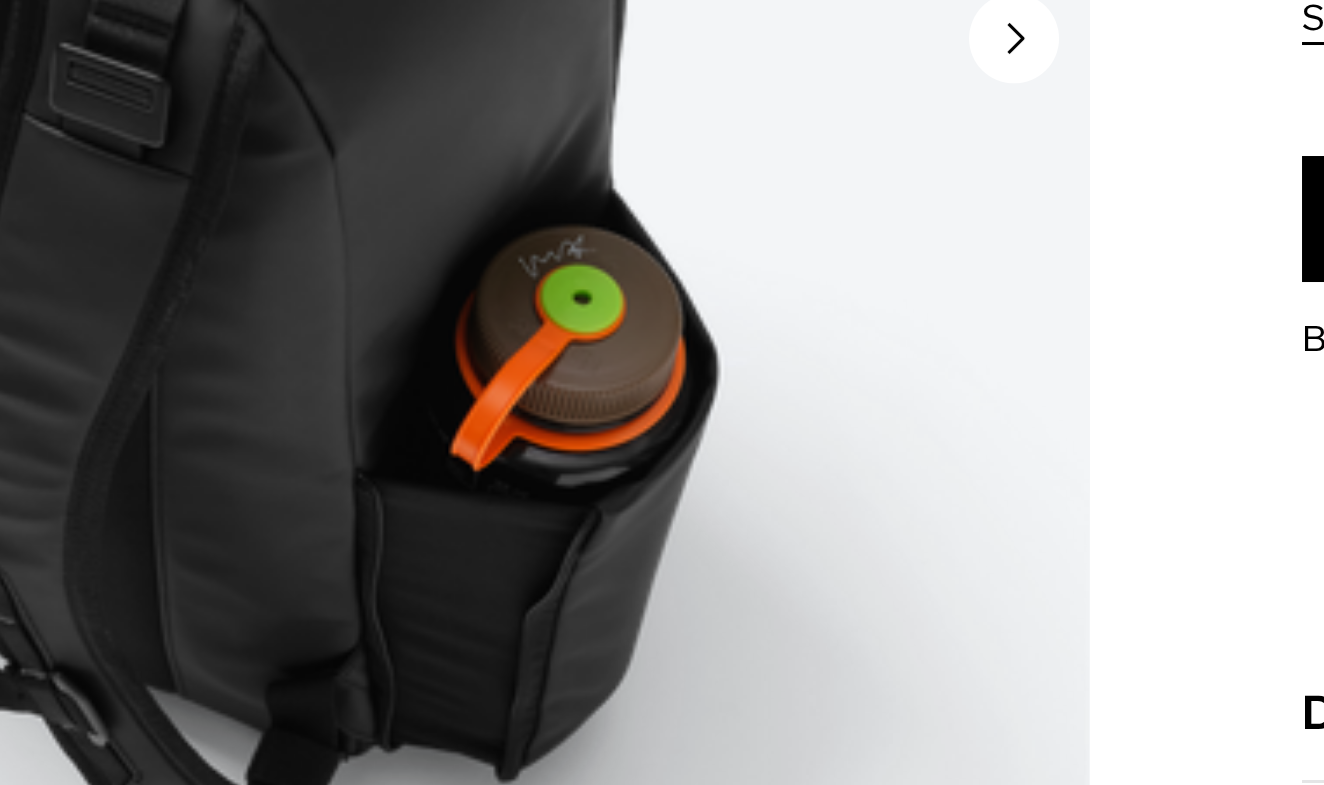 scroll, scrollTop: 410, scrollLeft: 0, axis: vertical 